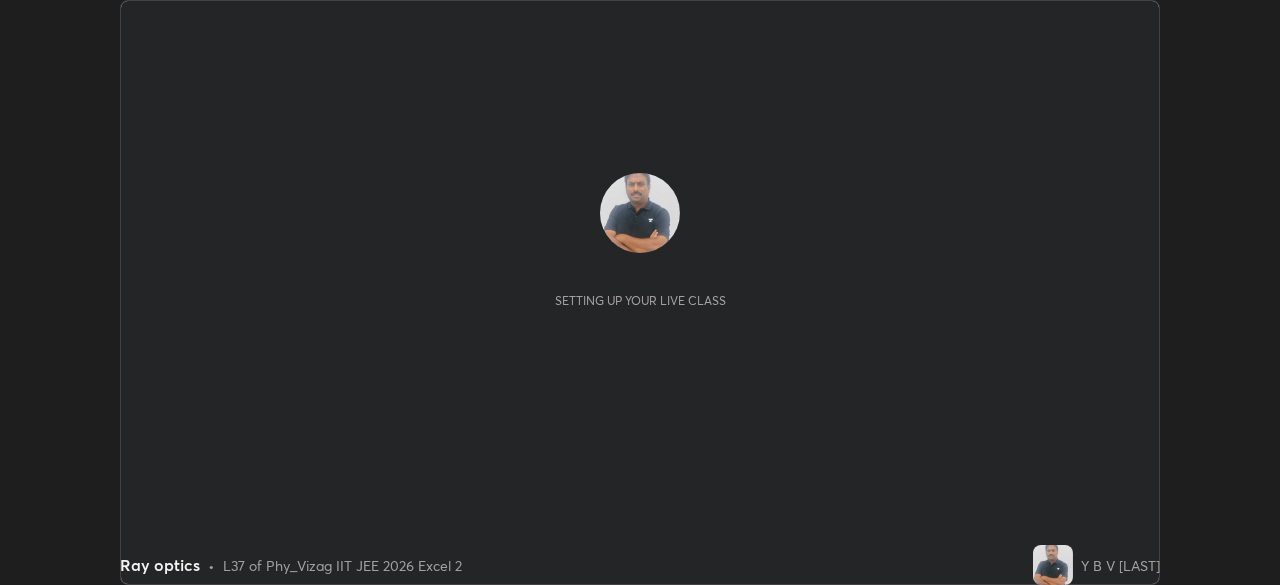 scroll, scrollTop: 0, scrollLeft: 0, axis: both 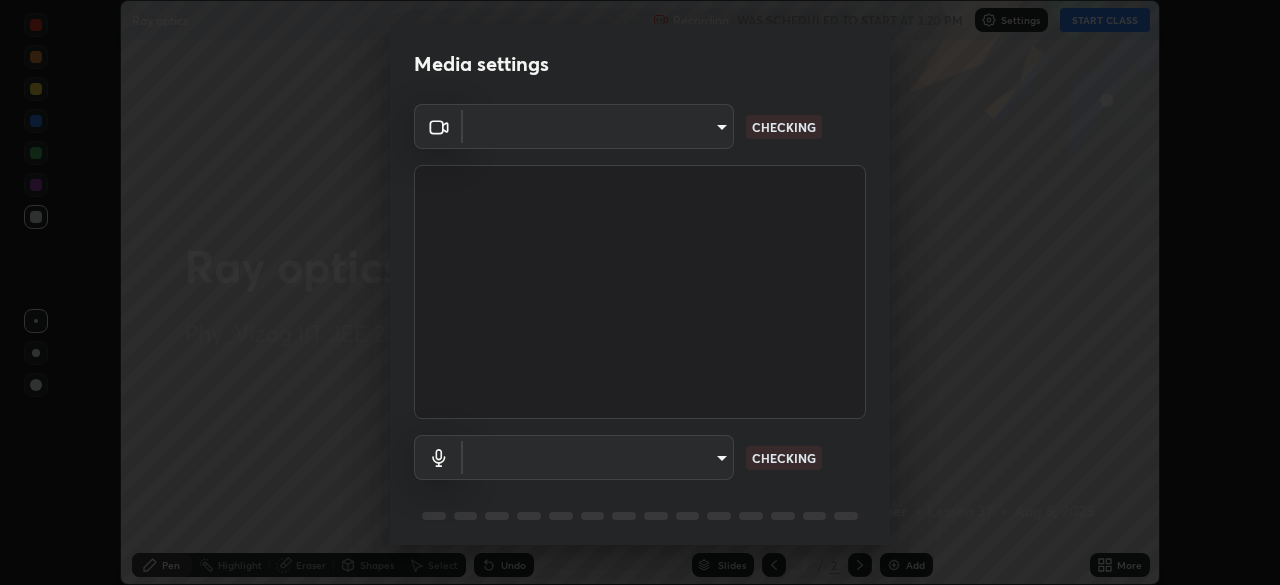 type on "fab681ba750bf75f06921e7f17ca069de0a3581fc79c581edb37af7783f8bcbb" 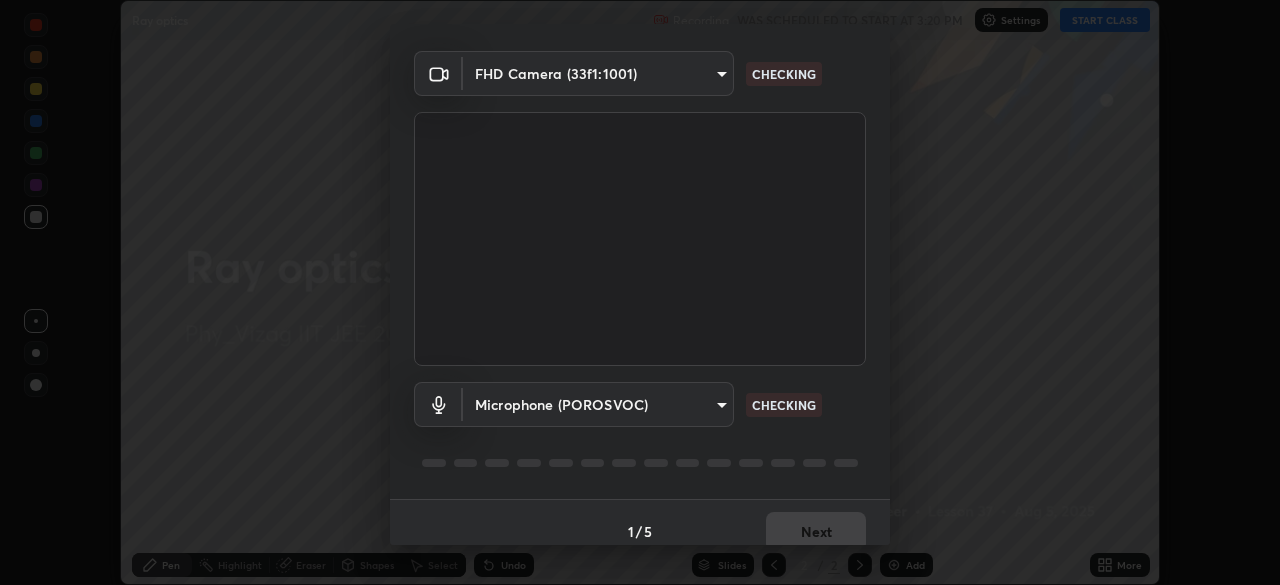 scroll, scrollTop: 71, scrollLeft: 0, axis: vertical 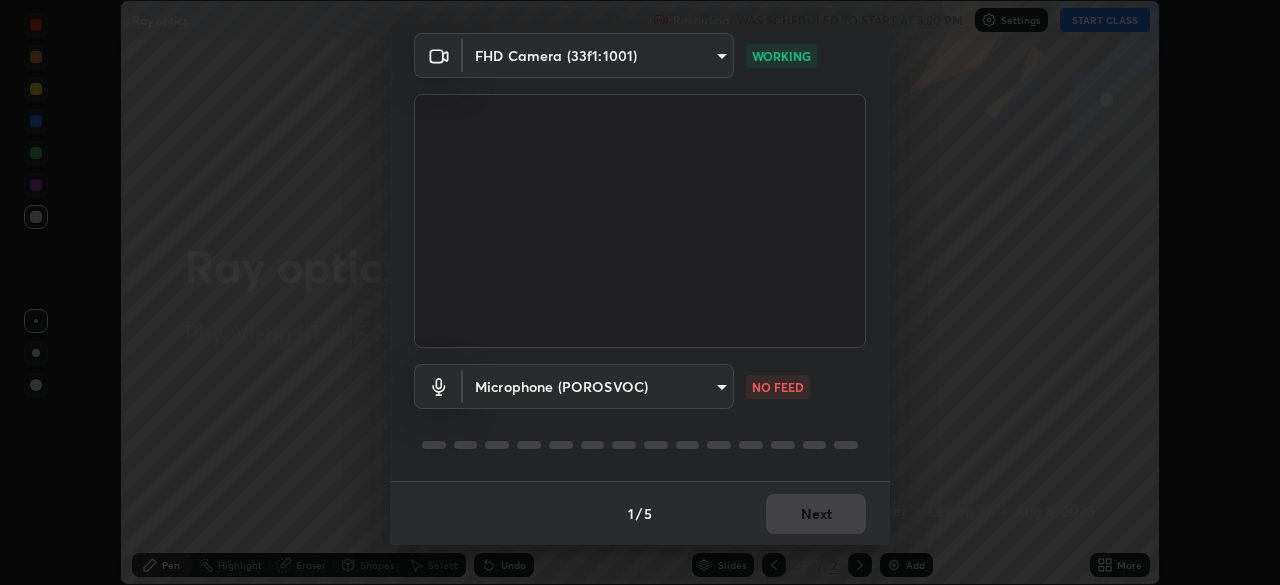 click on "Erase all Ray optics Recording WAS SCHEDULED TO START AT  3:20 PM Settings START CLASS Setting up your live class Ray optics • L37 of Phy_Vizag IIT JEE 2026 Excel 2 Y B V [LAST] Pen Highlight Eraser Shapes Select Undo Slides 2 / 2 Add More No doubts shared Encourage your learners to ask a doubt for better clarity Report an issue Reason for reporting Buffering Chat not working Audio - Video sync issue Educator video quality low ​ Attach an image Report Media settings FHD Camera (33f1:1001) fab681ba750bf75f06921e7f17ca069de0a3581fc79c581edb37af7783f8bcbb WORKING Microphone (POROSVOC) 1520aa3bf965015ef104f2065599ce1a8814cd7911928fd98e366e61d03f5883 NO FEED 1 / 5 Next" at bounding box center [640, 292] 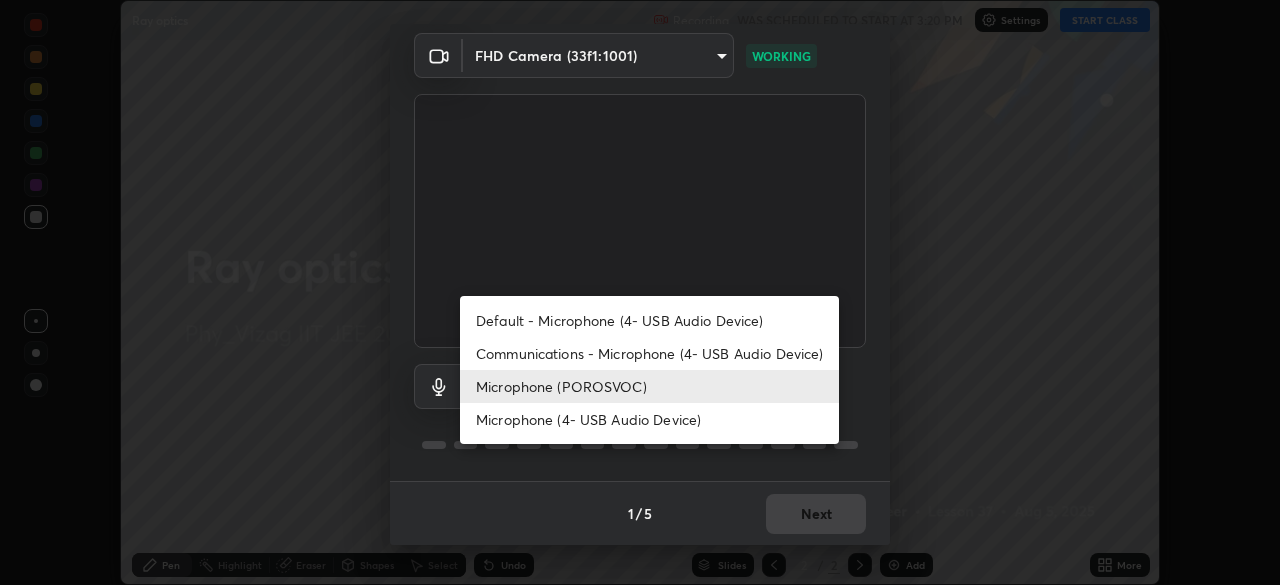 click on "Default - Microphone (4- USB Audio Device)" at bounding box center (649, 320) 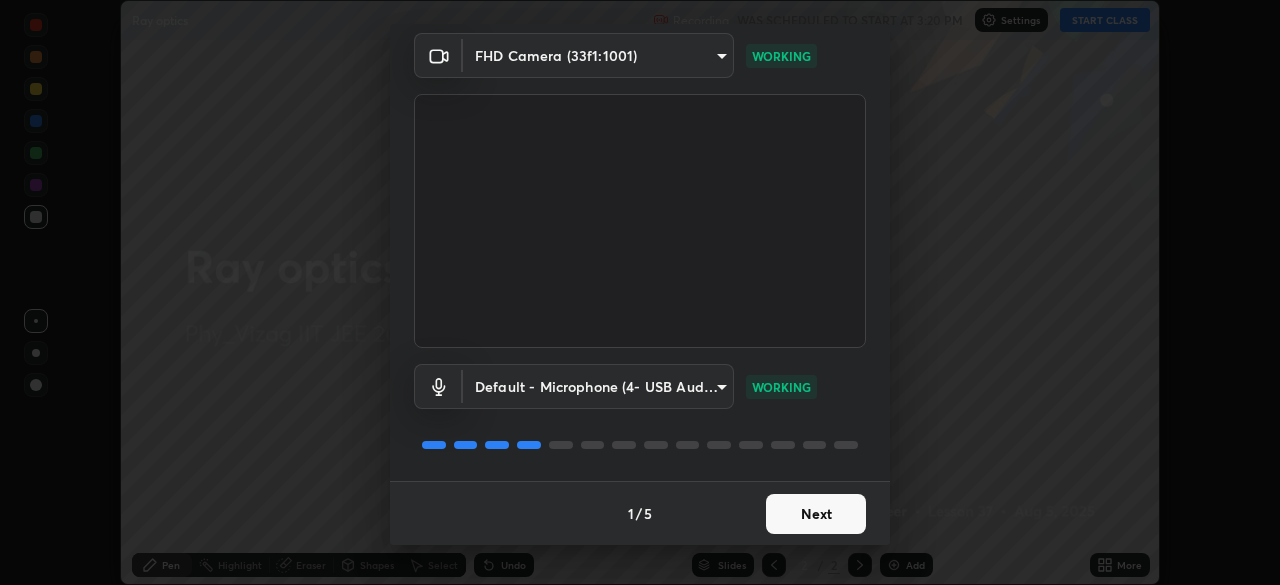 click on "Next" at bounding box center [816, 514] 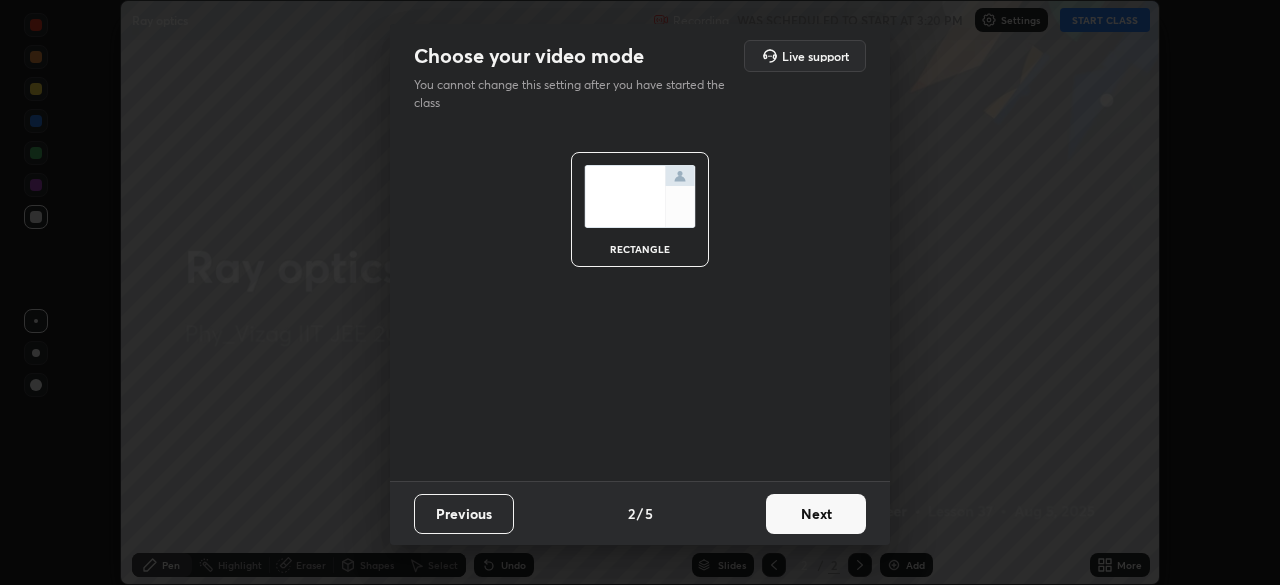 click on "Next" at bounding box center [816, 514] 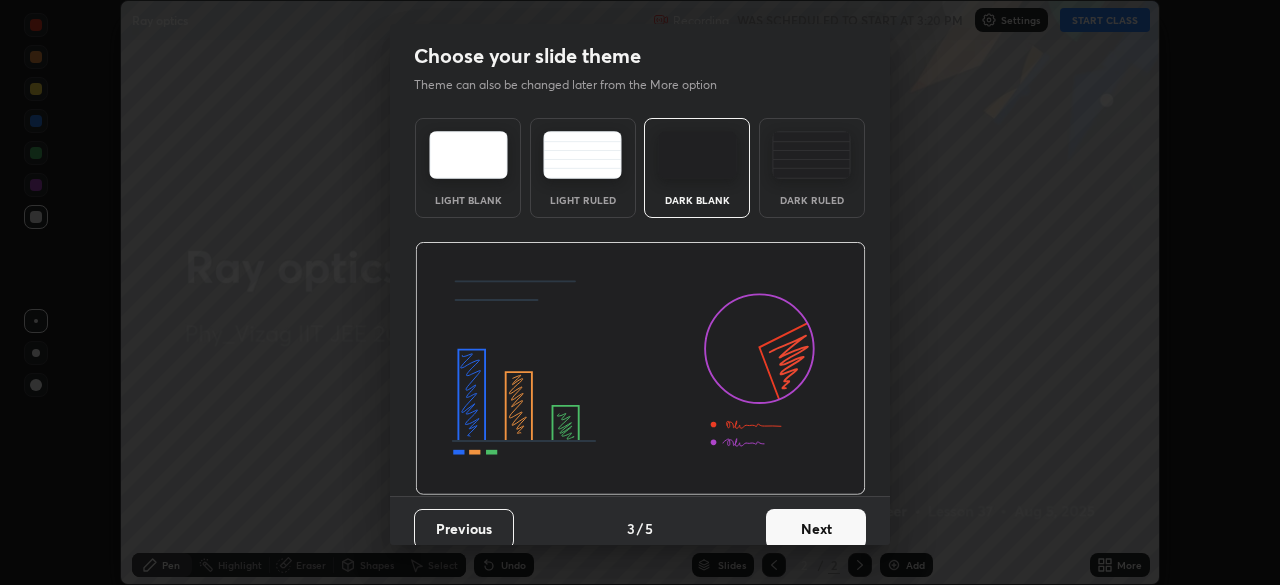 click on "Next" at bounding box center [816, 529] 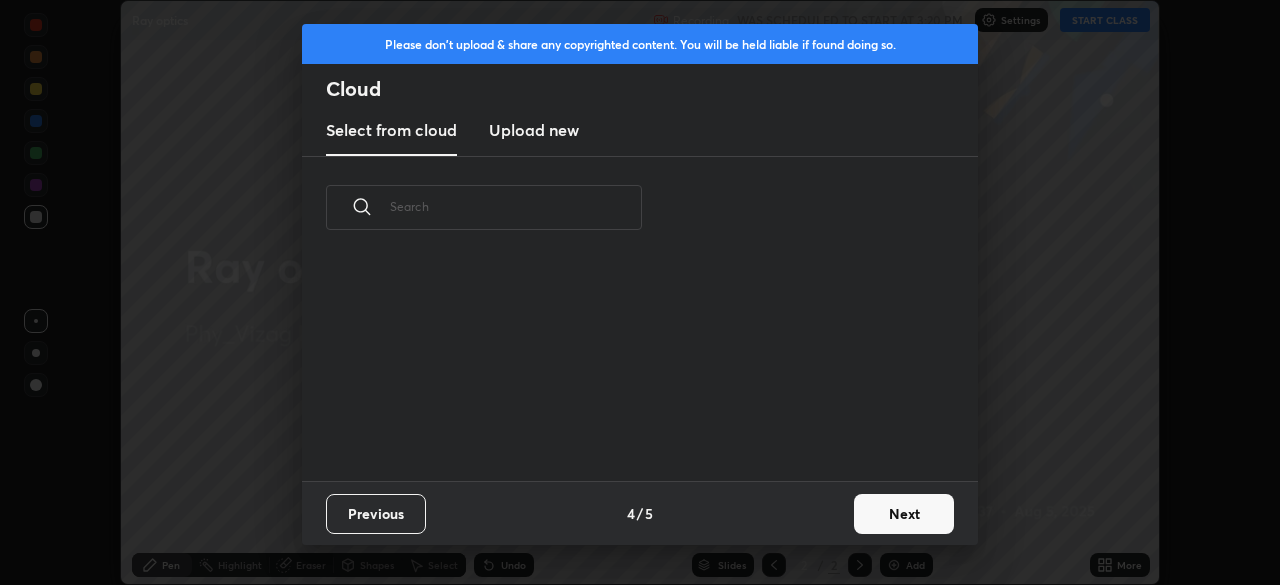 click on "Next" at bounding box center [904, 514] 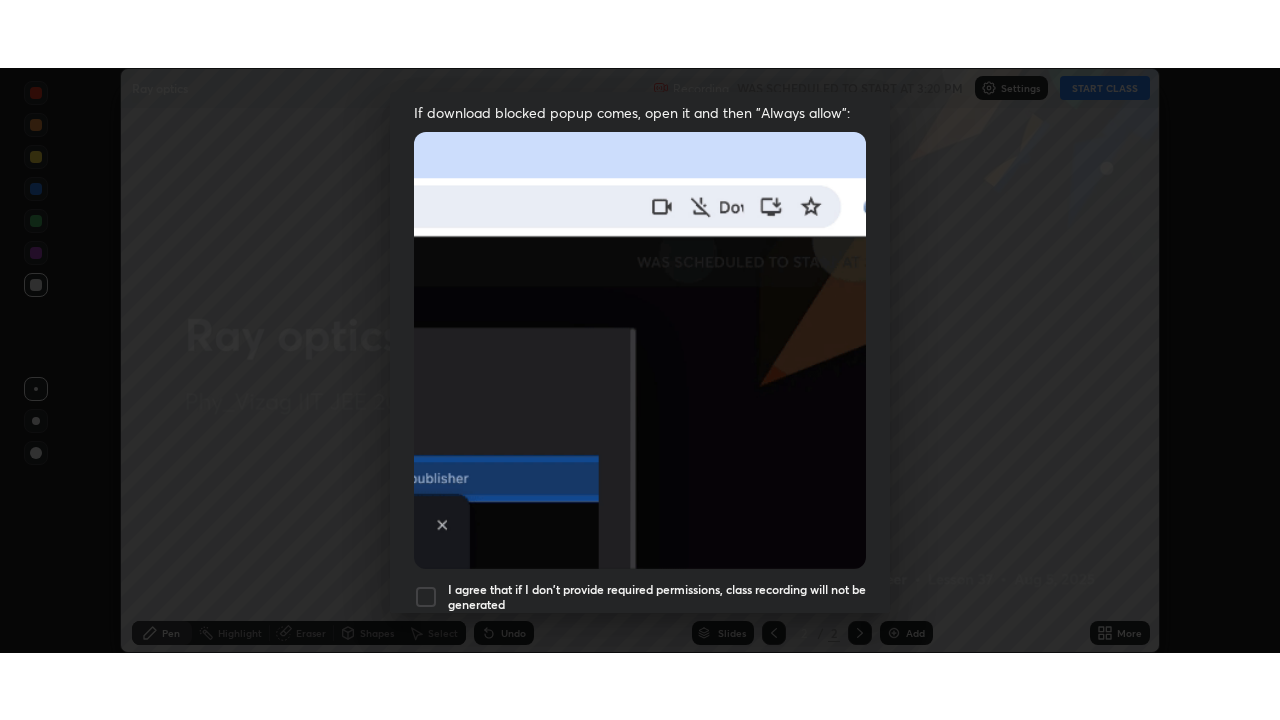 scroll, scrollTop: 479, scrollLeft: 0, axis: vertical 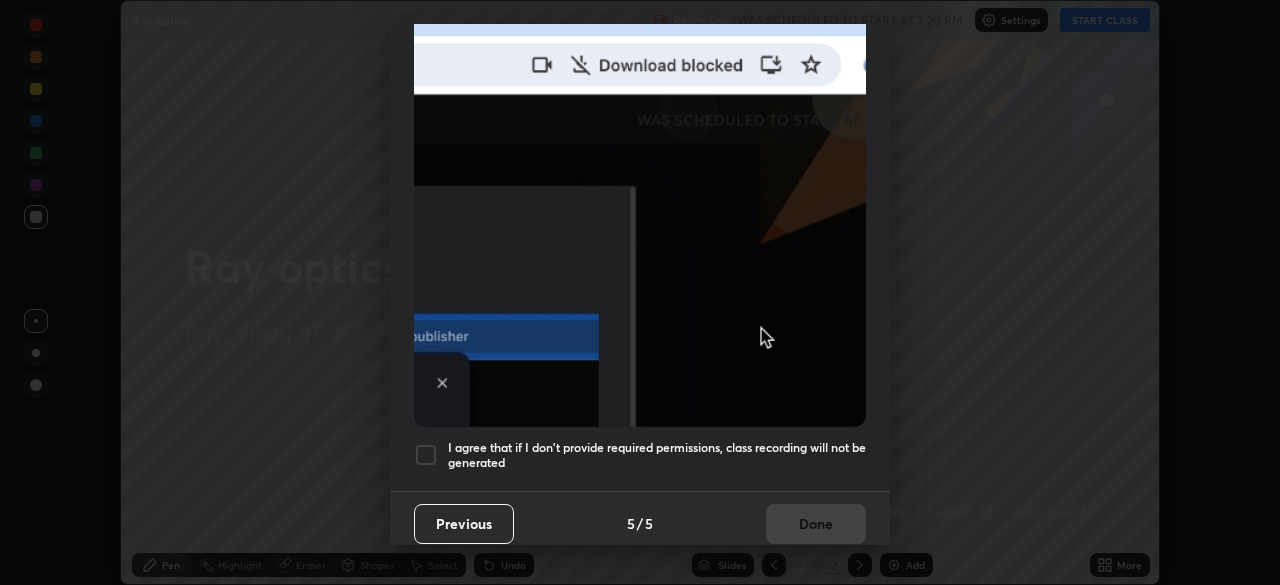 click at bounding box center [426, 455] 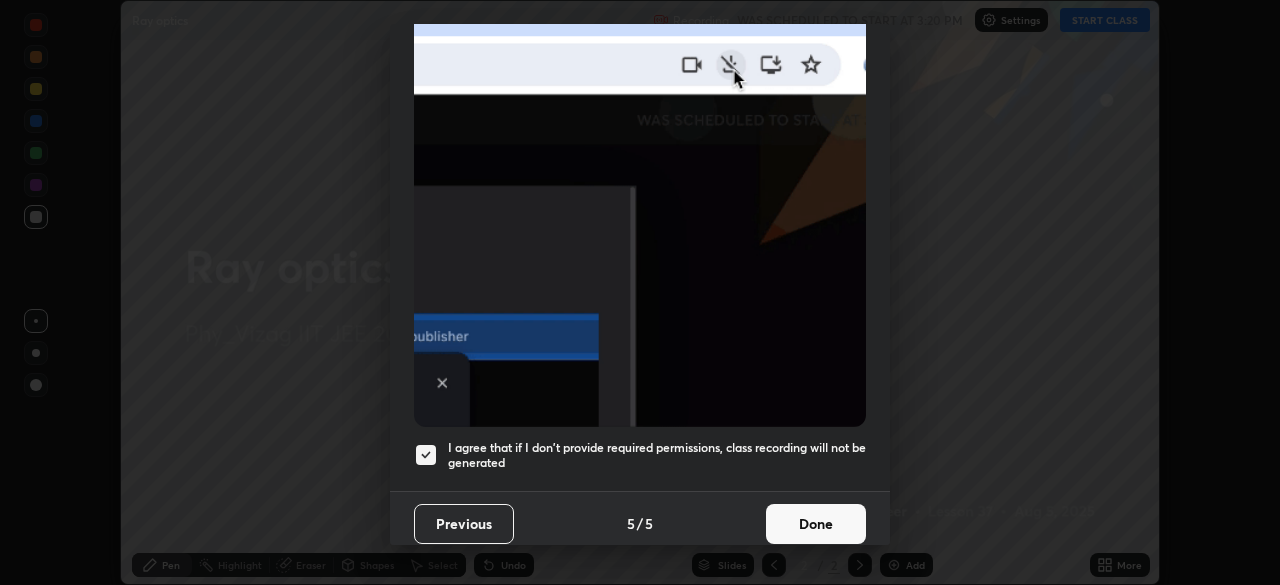 click on "Done" at bounding box center [816, 524] 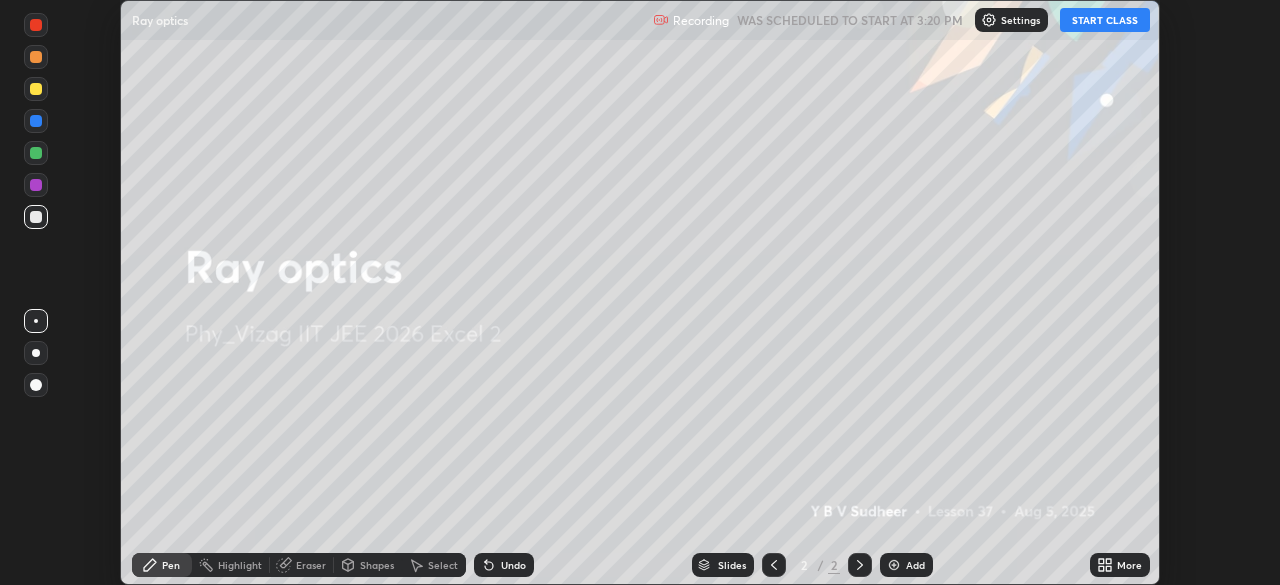 click at bounding box center [894, 565] 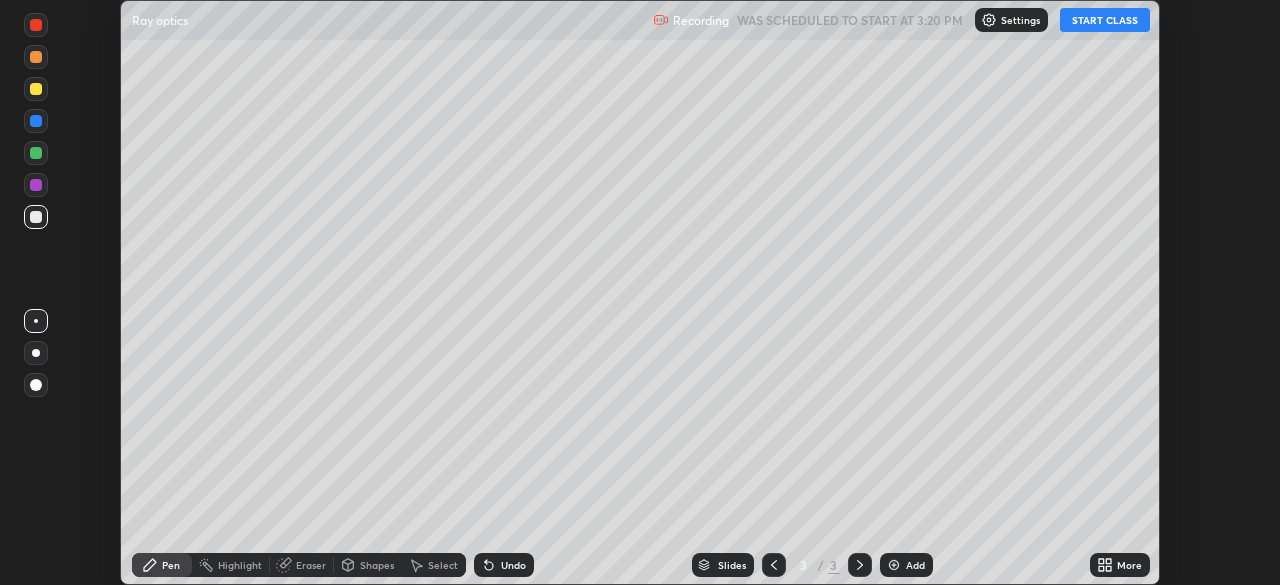 click 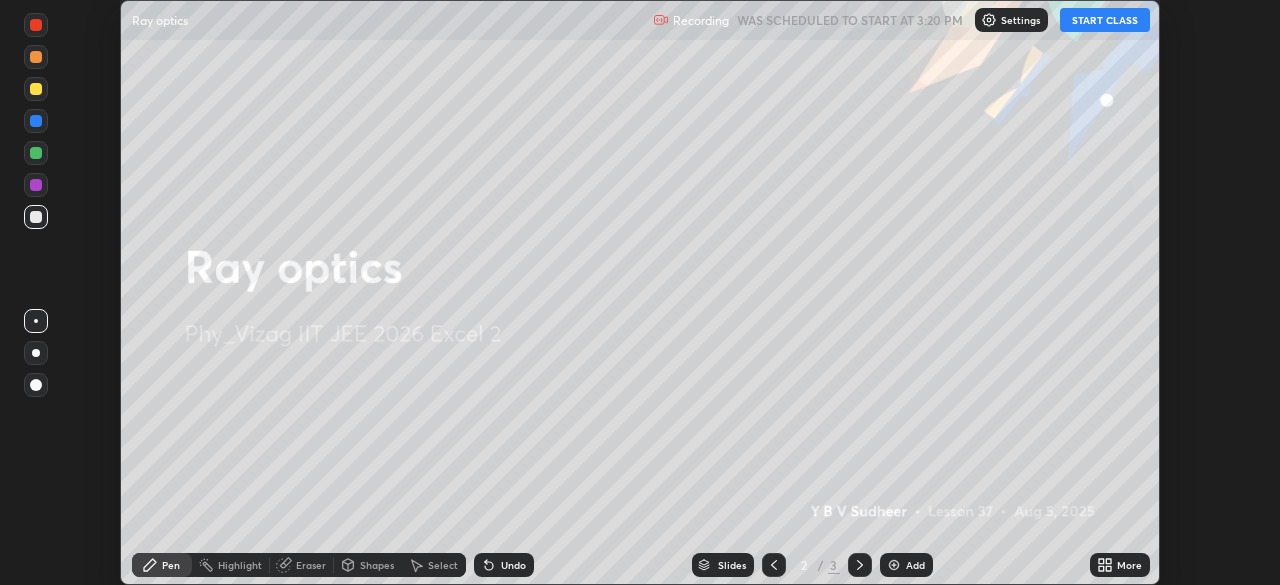 click 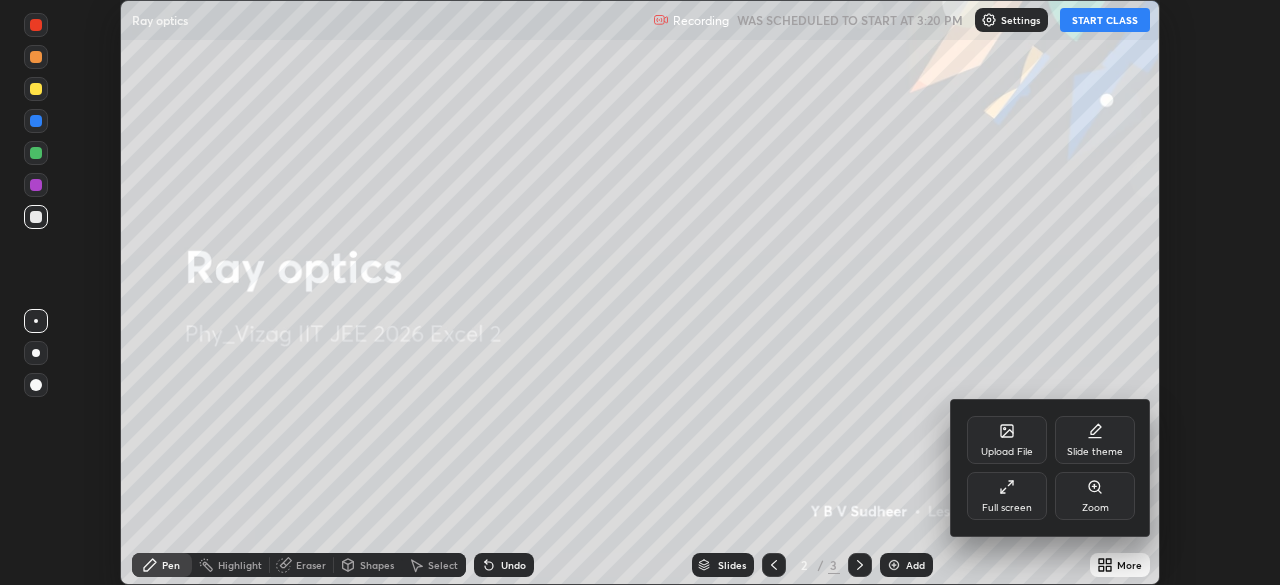 click on "Slide theme" at bounding box center (1095, 440) 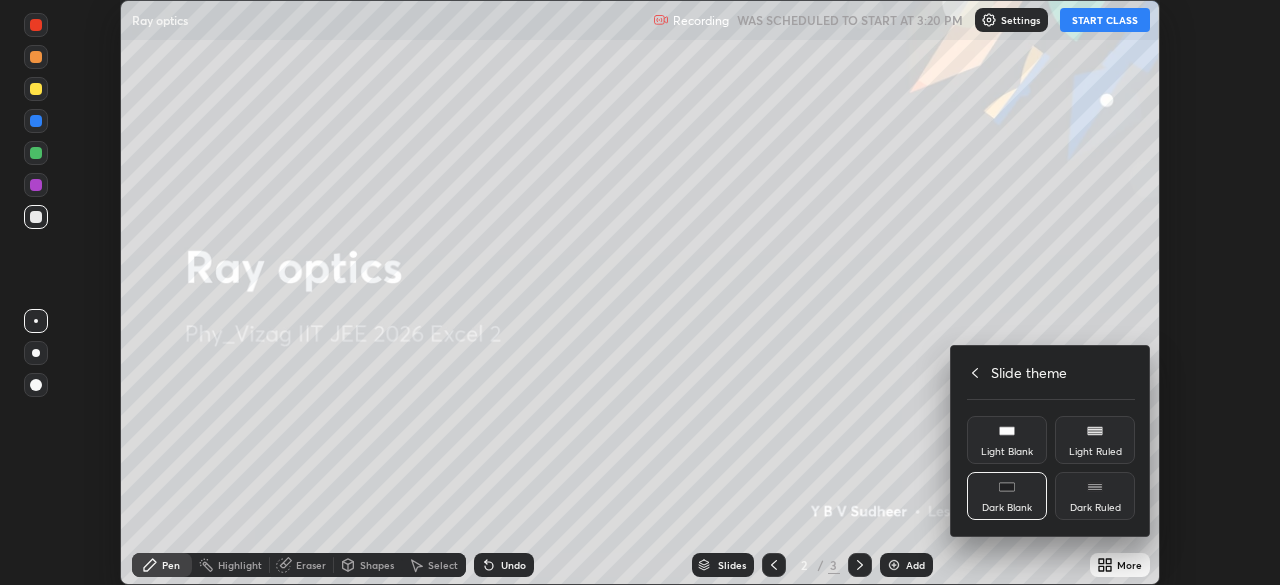 click on "Dark Ruled" at bounding box center [1095, 496] 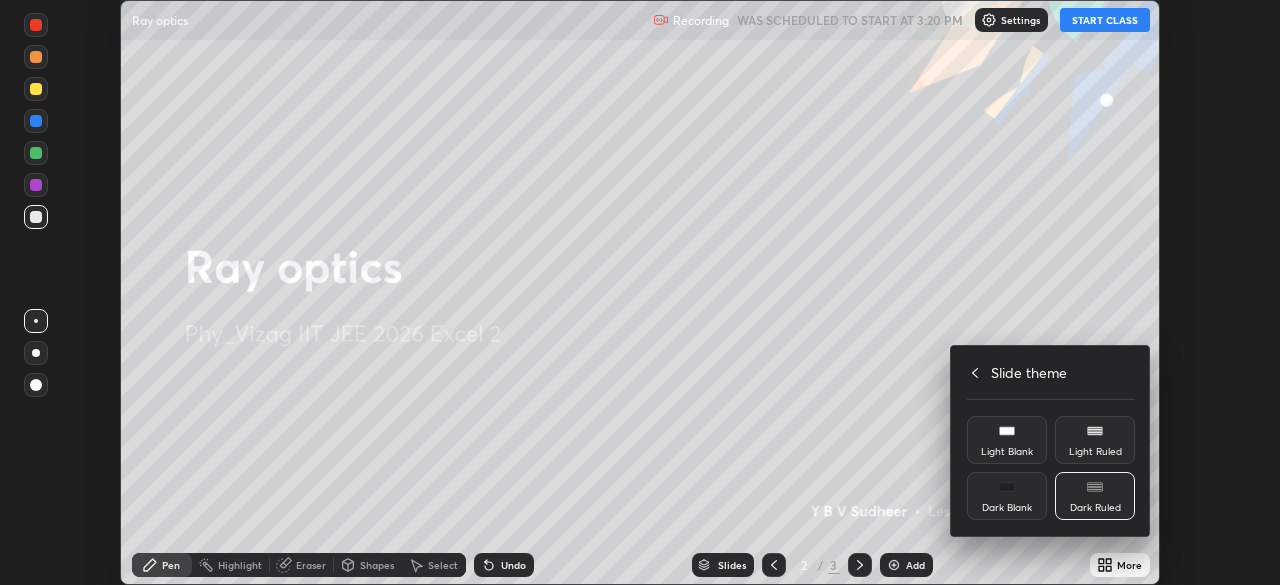 click 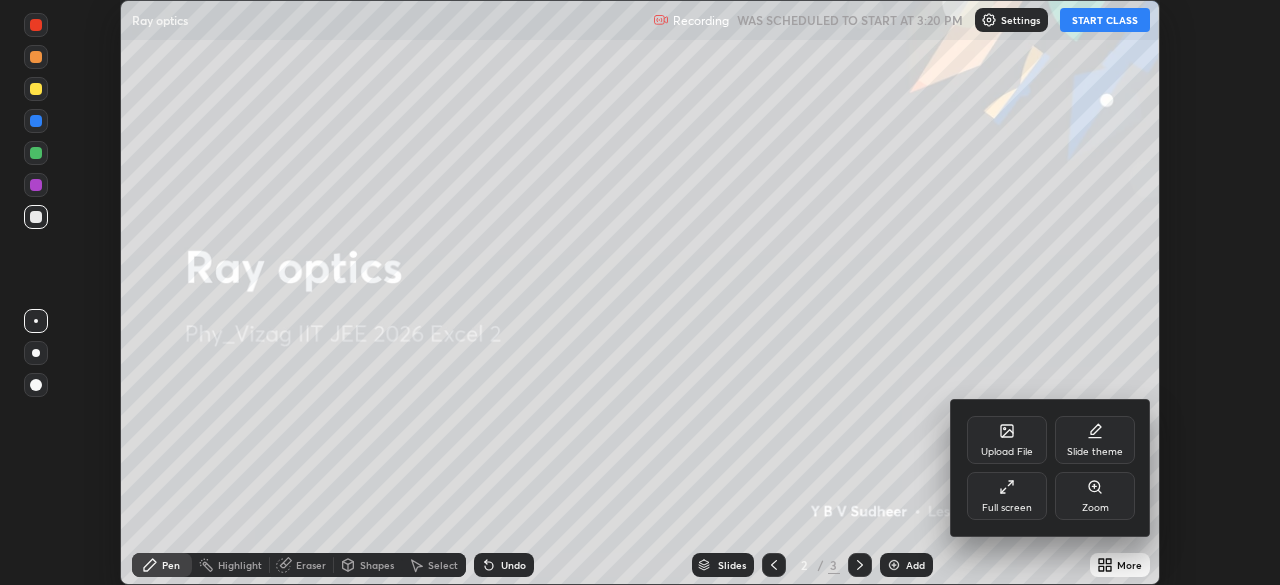 click on "Full screen" at bounding box center (1007, 496) 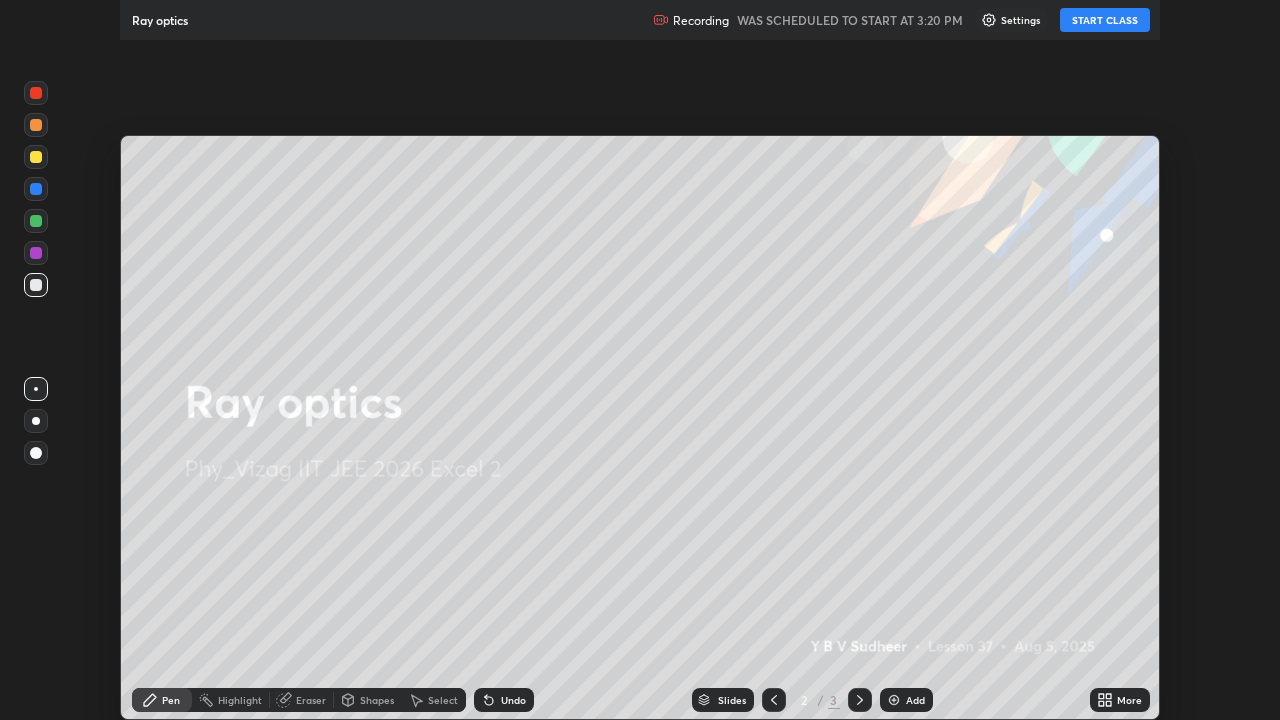 scroll, scrollTop: 99280, scrollLeft: 98720, axis: both 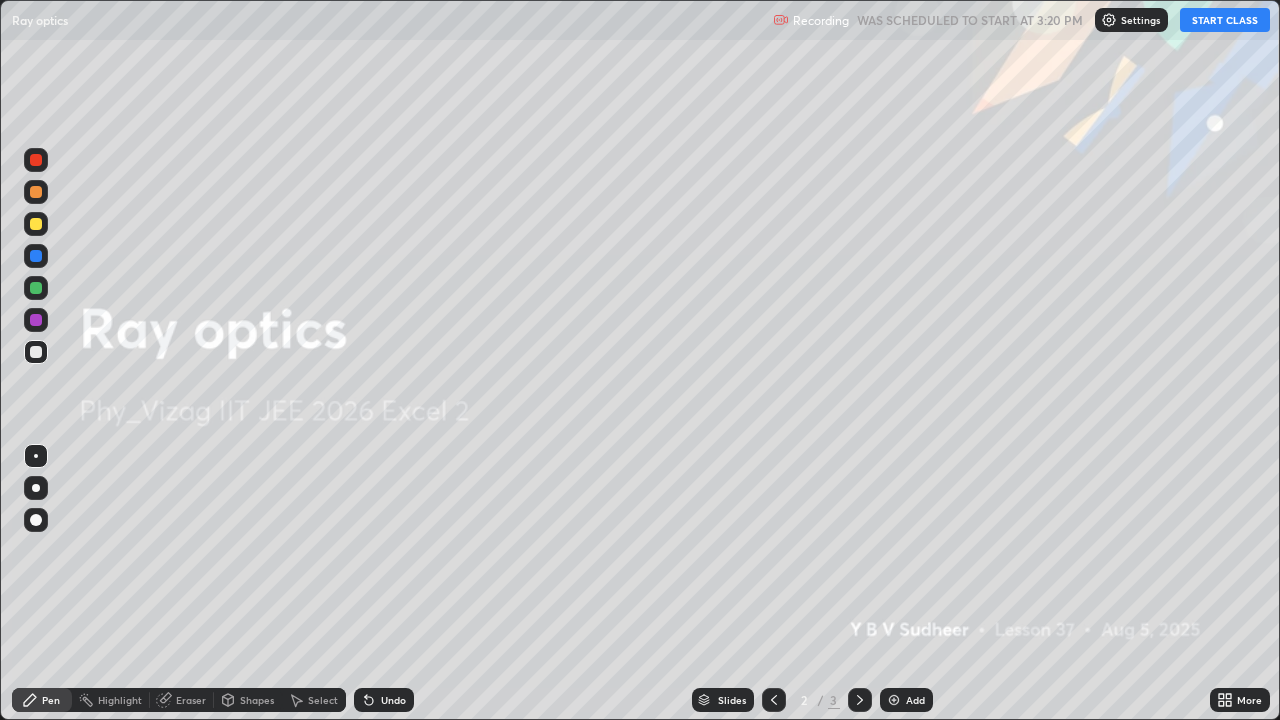 click on "START CLASS" at bounding box center (1225, 20) 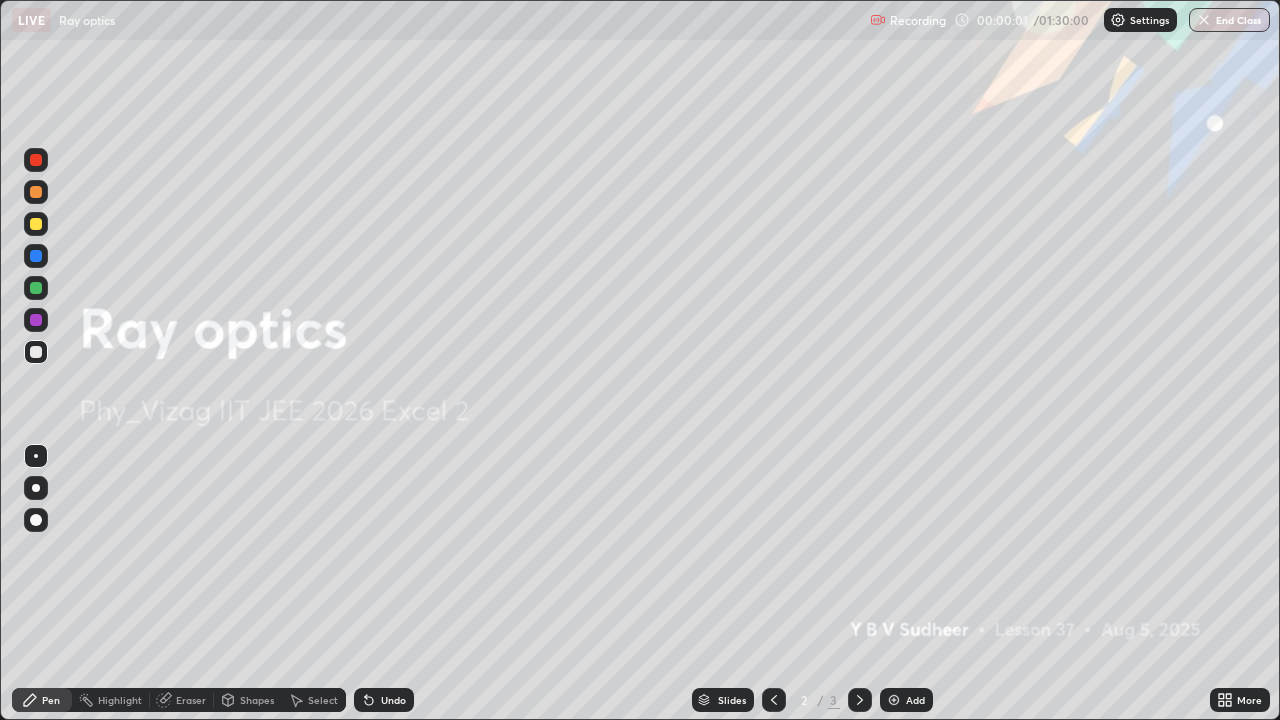 click 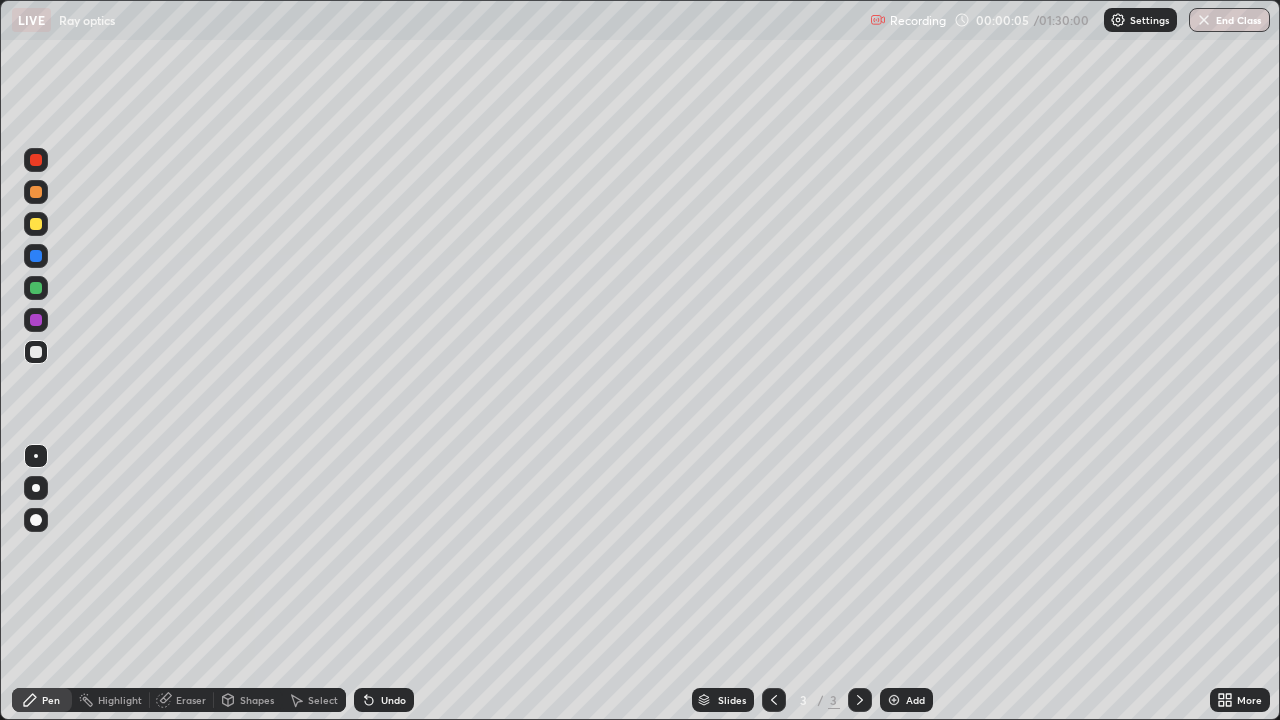 click on "Add" at bounding box center (906, 700) 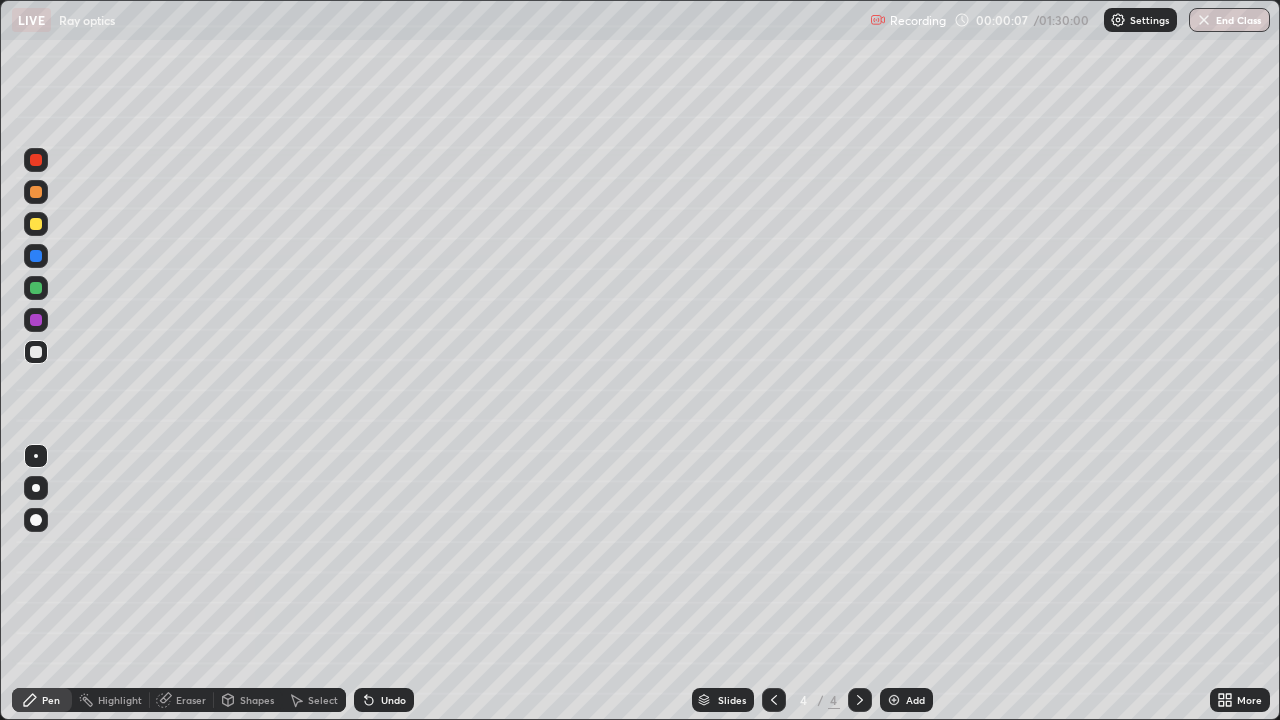 click at bounding box center [36, 488] 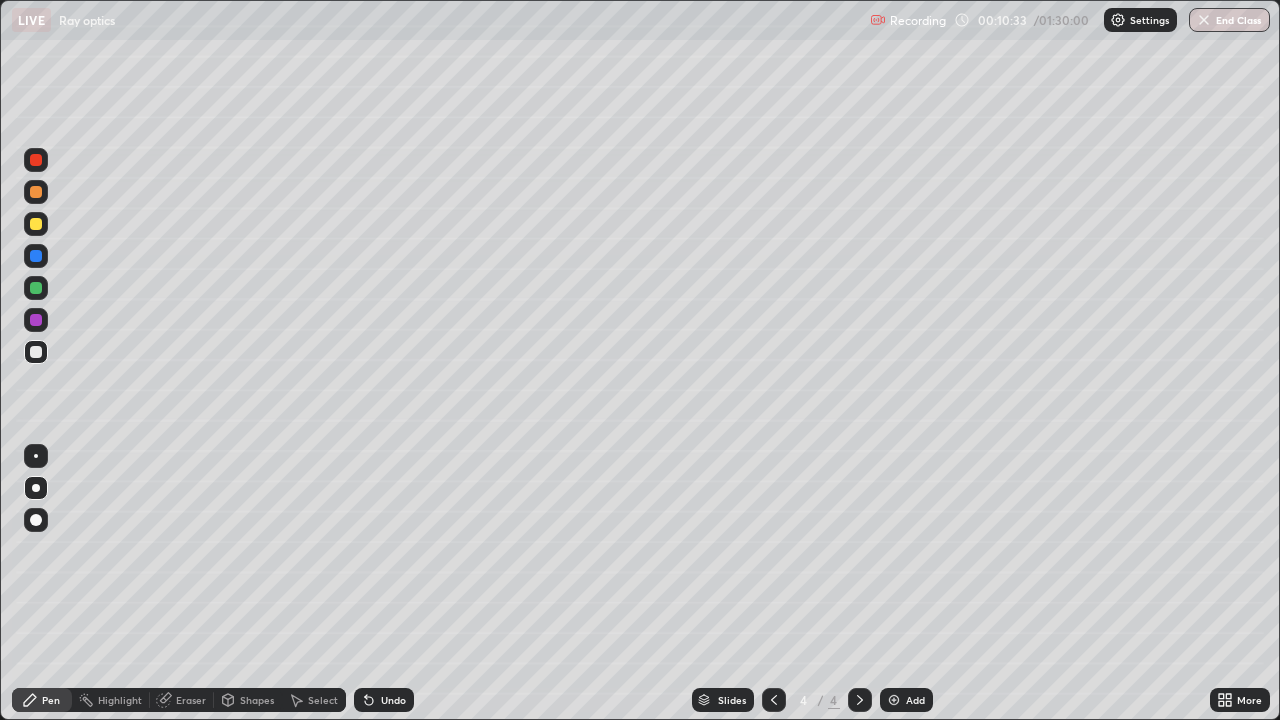 click at bounding box center [36, 224] 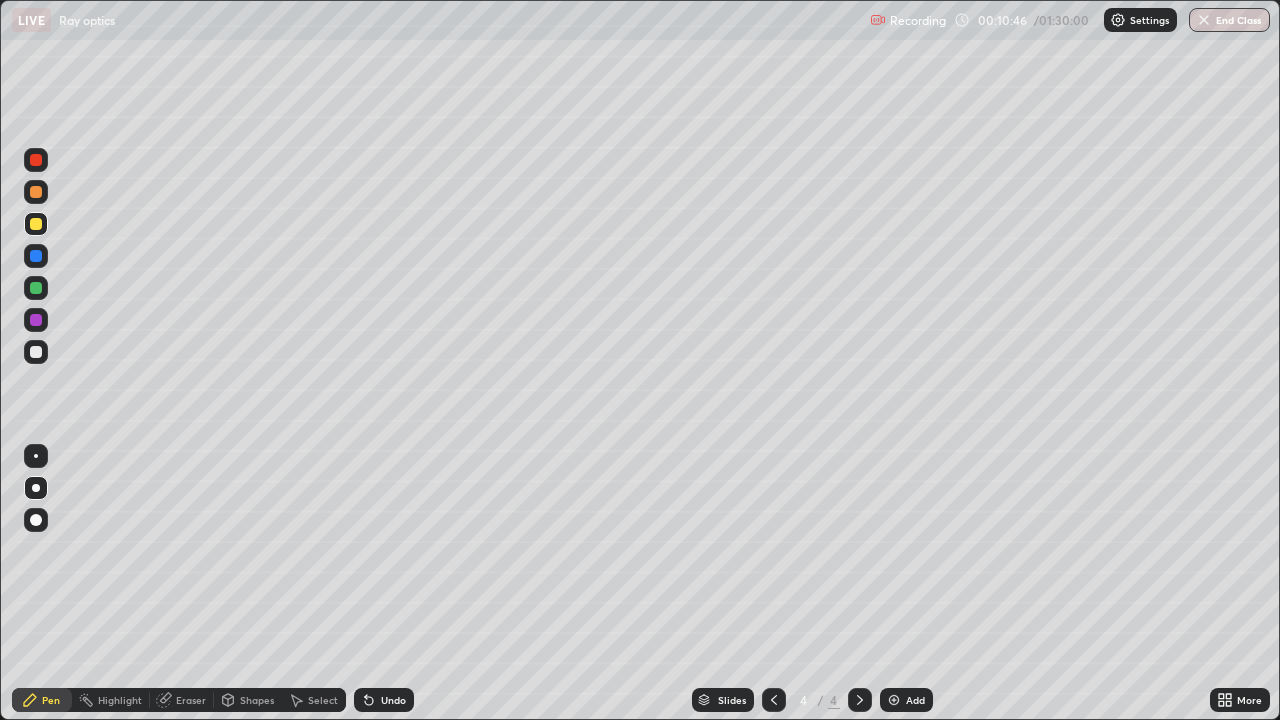 click on "Shapes" at bounding box center [257, 700] 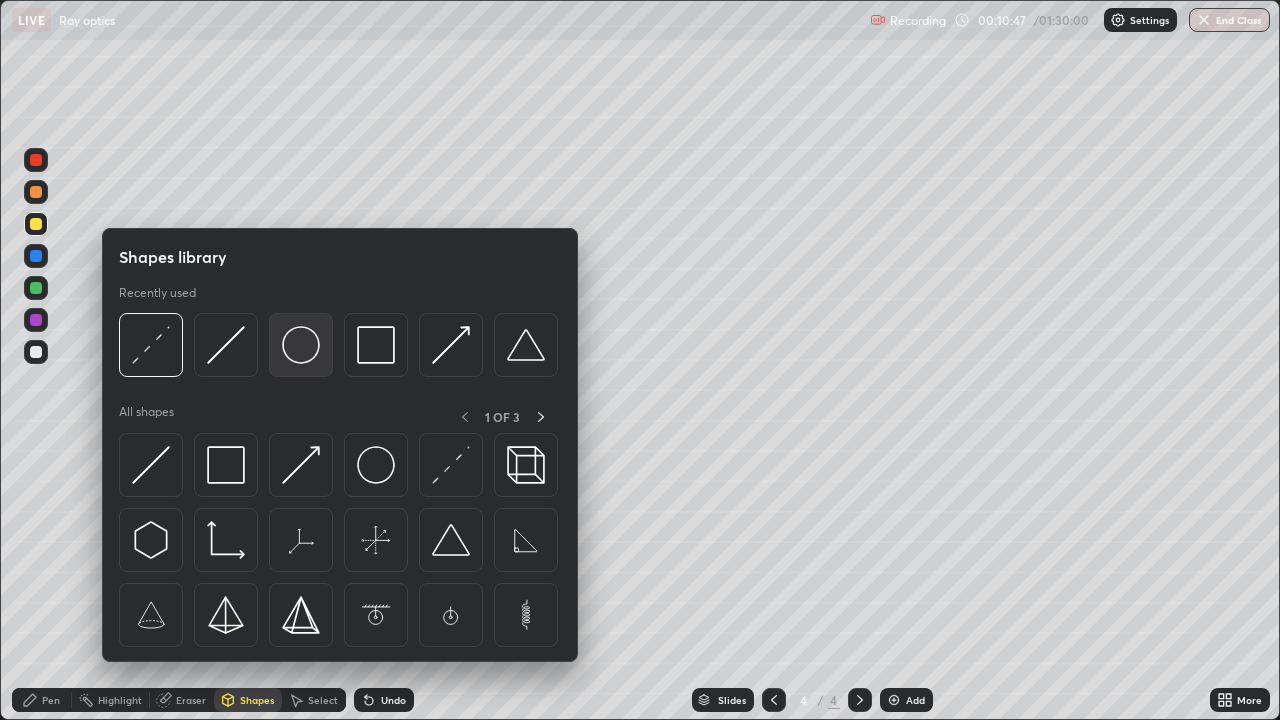 click at bounding box center (301, 345) 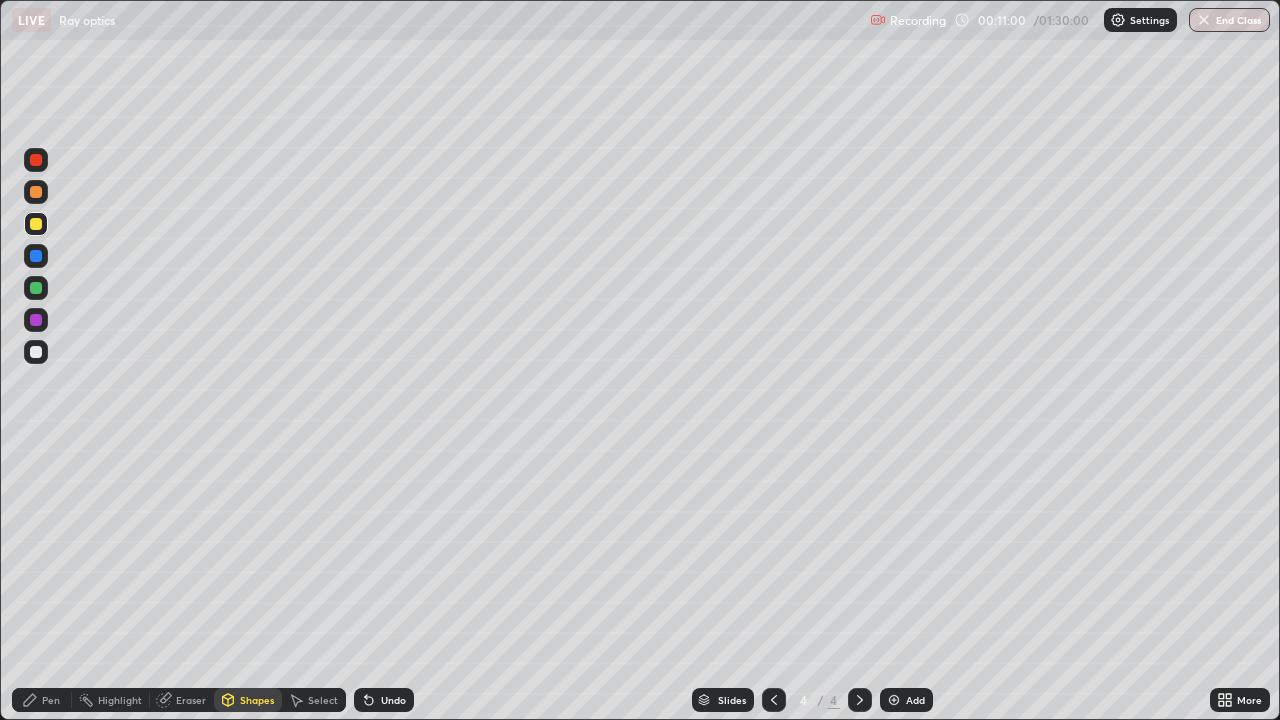 click on "Shapes" at bounding box center [257, 700] 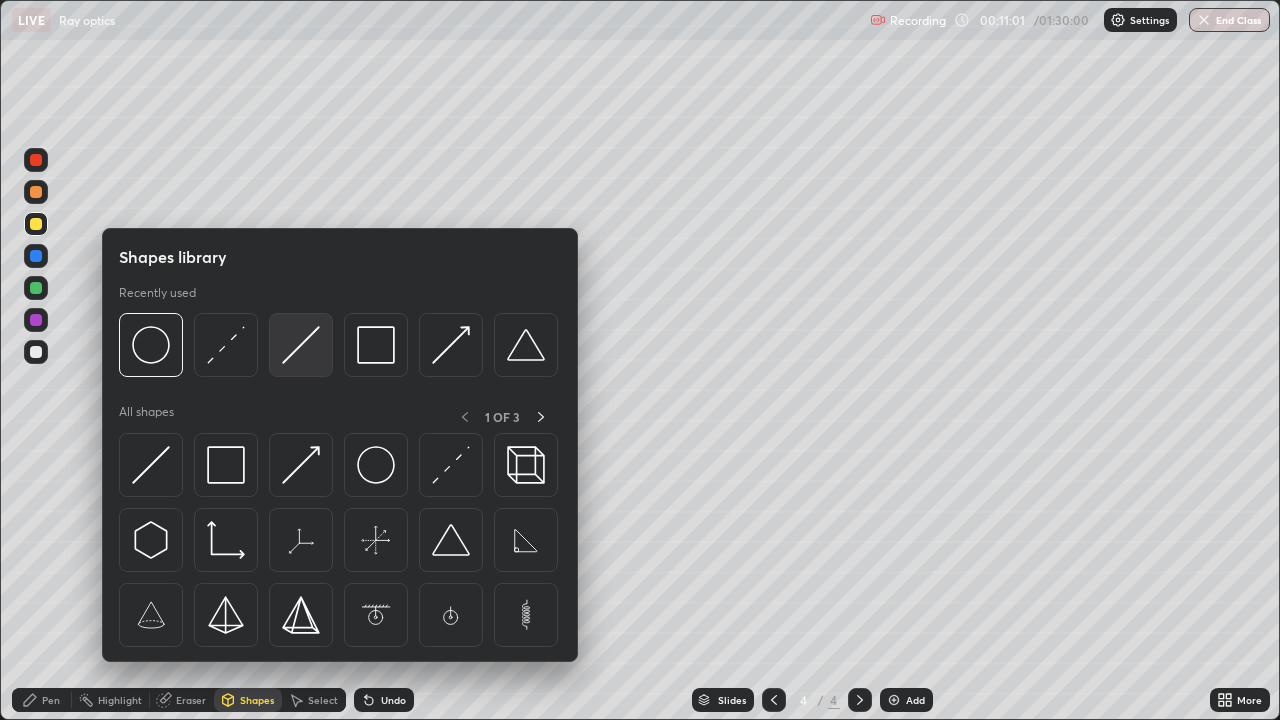 click at bounding box center (301, 345) 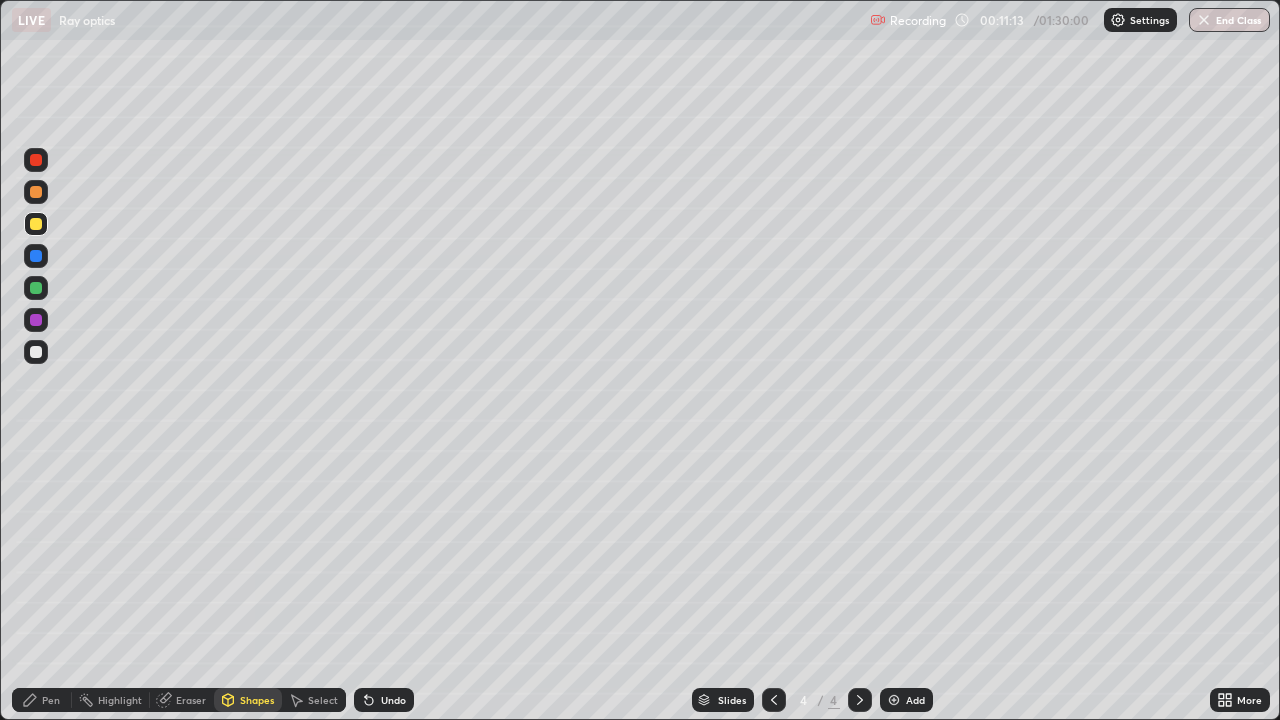 click on "Undo" at bounding box center [393, 700] 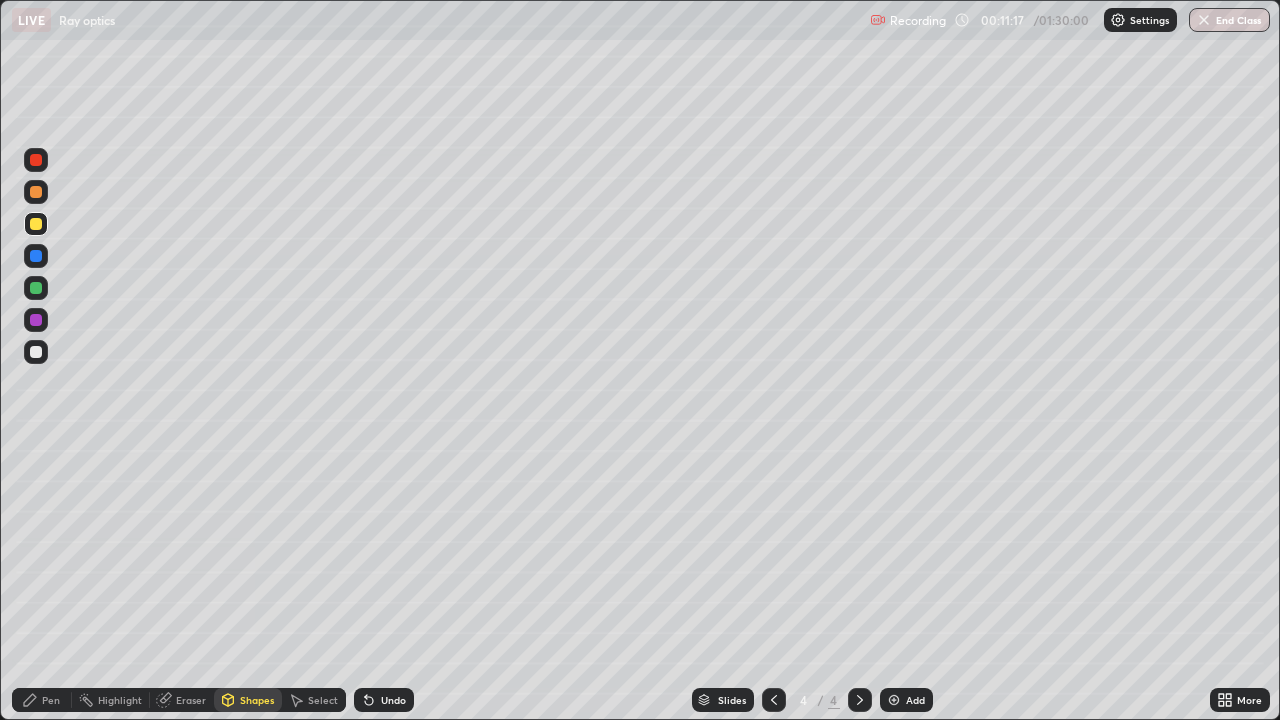 click on "Undo" at bounding box center [384, 700] 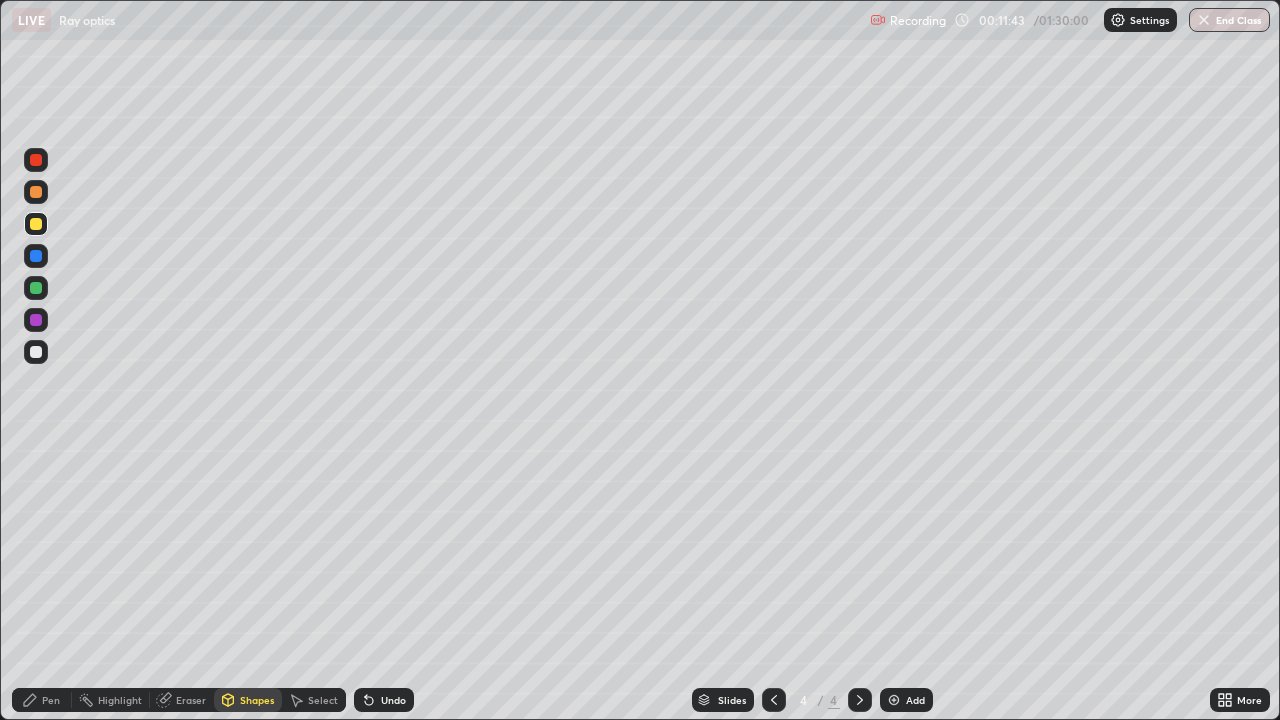 click on "Shapes" at bounding box center [257, 700] 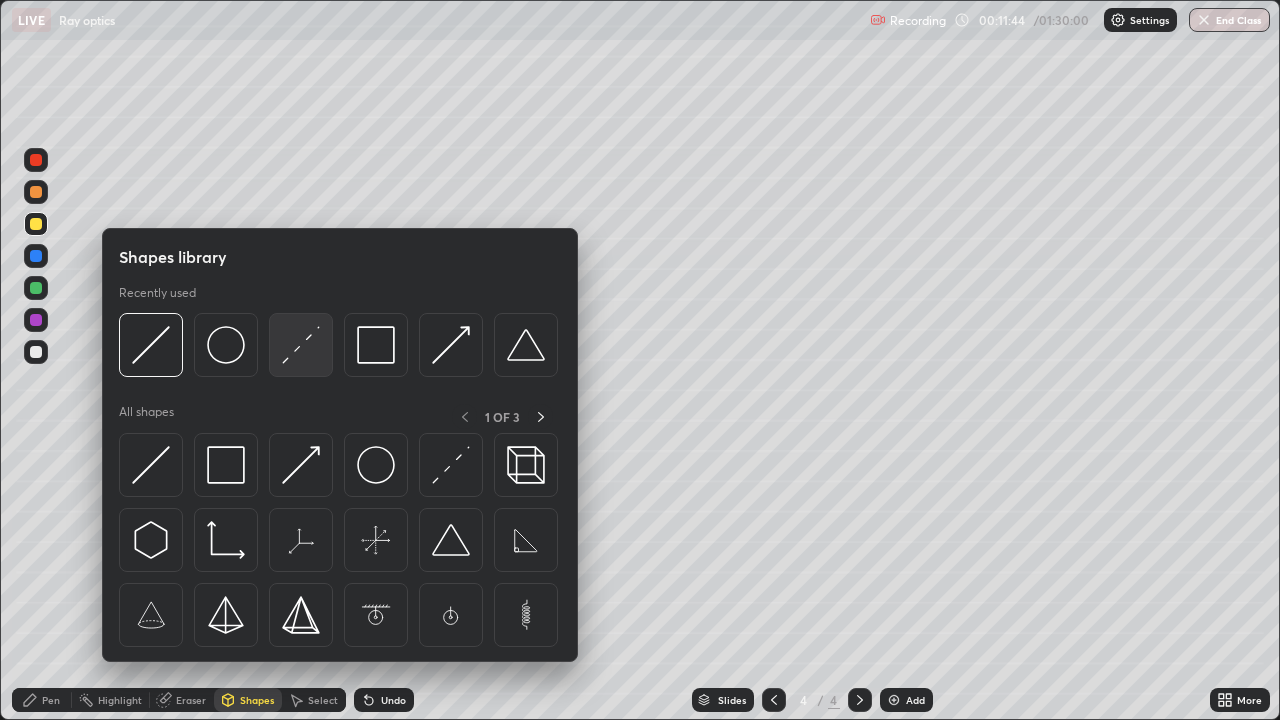 click at bounding box center [301, 345] 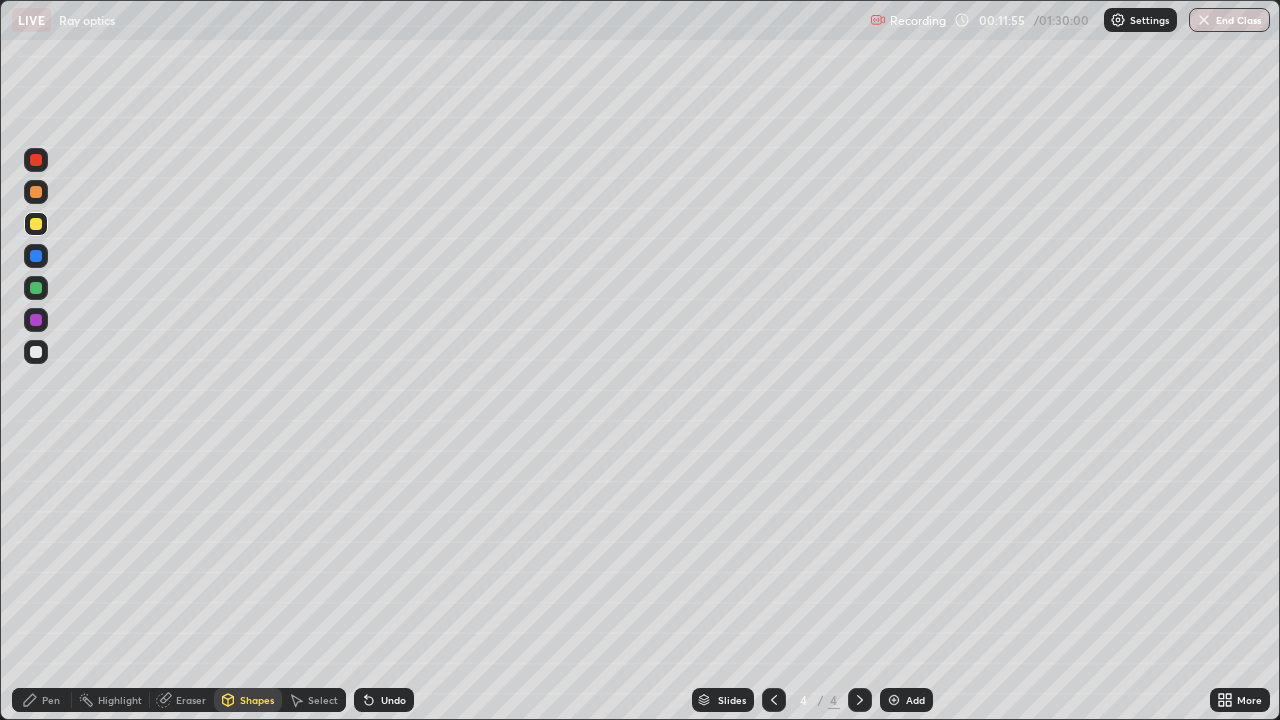 click on "Pen" at bounding box center [42, 700] 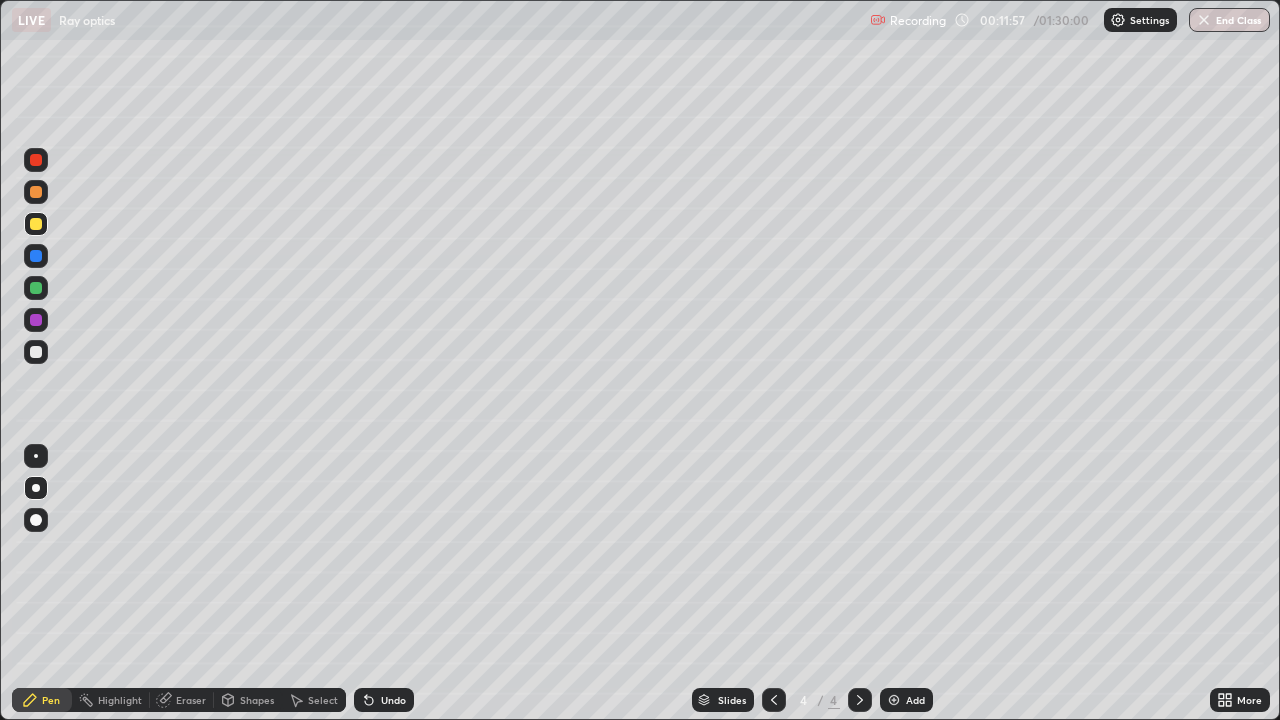 click at bounding box center [36, 352] 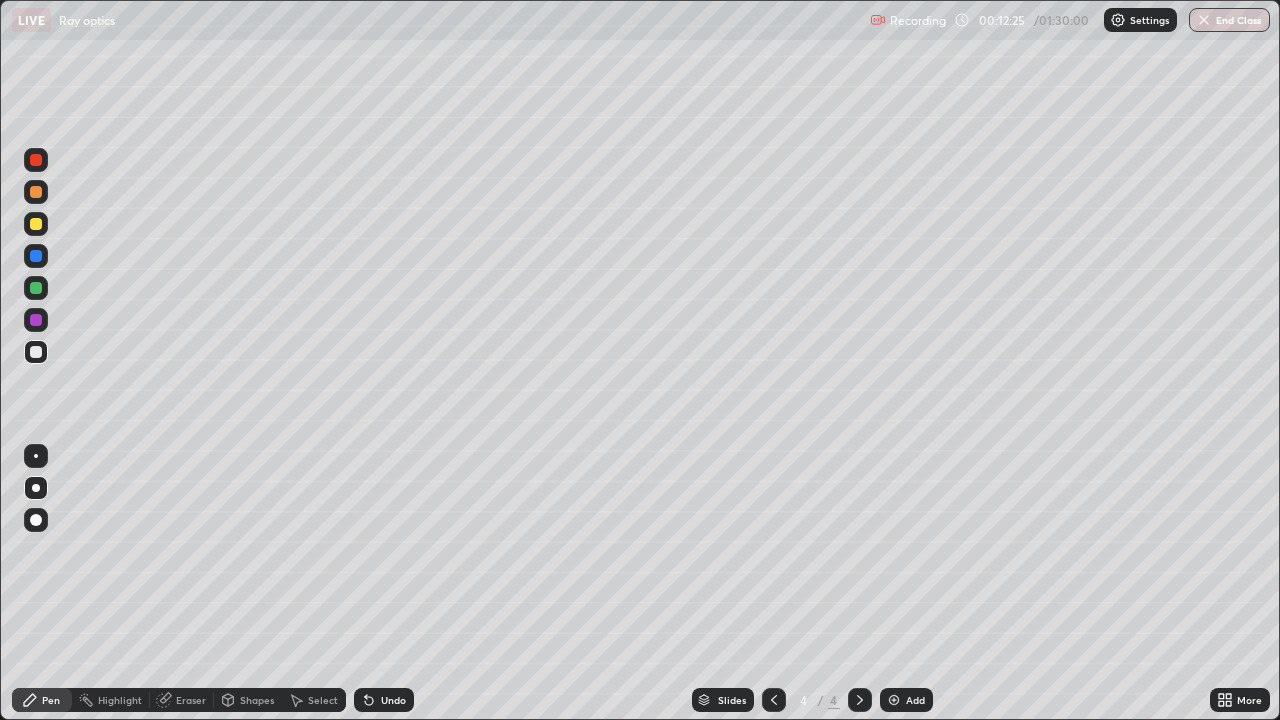 click on "Shapes" at bounding box center (257, 700) 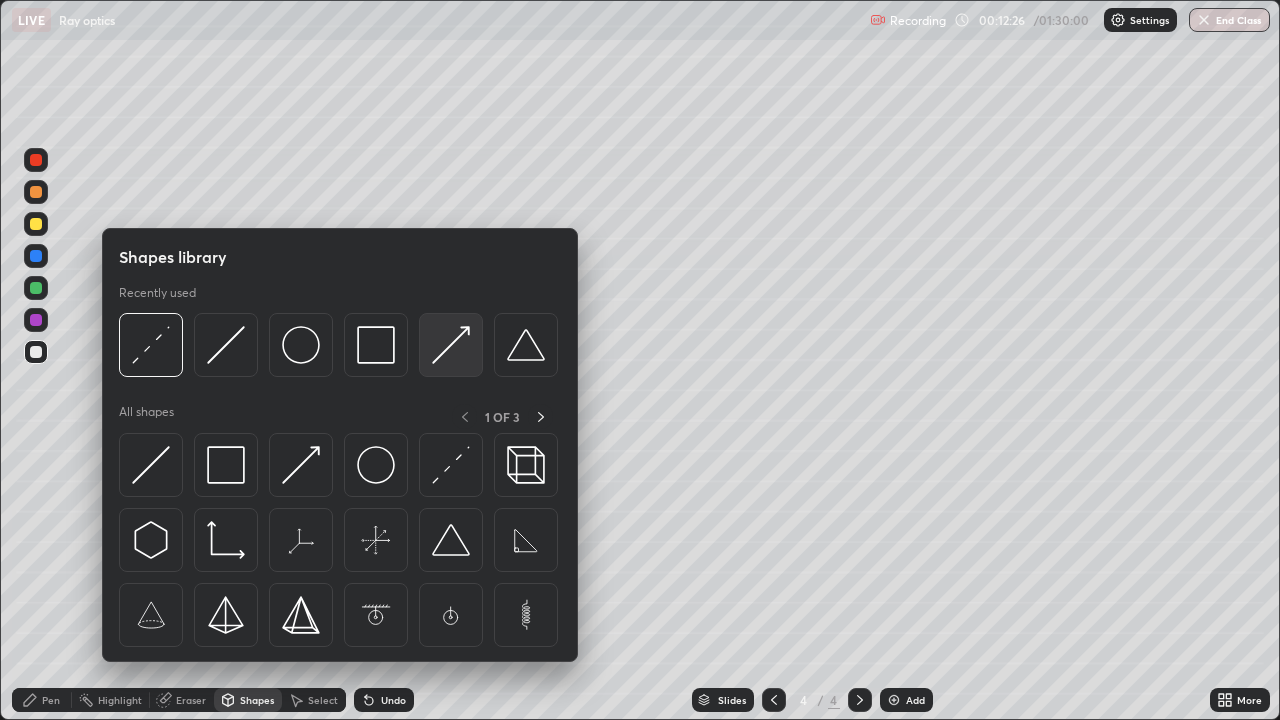 click at bounding box center (451, 345) 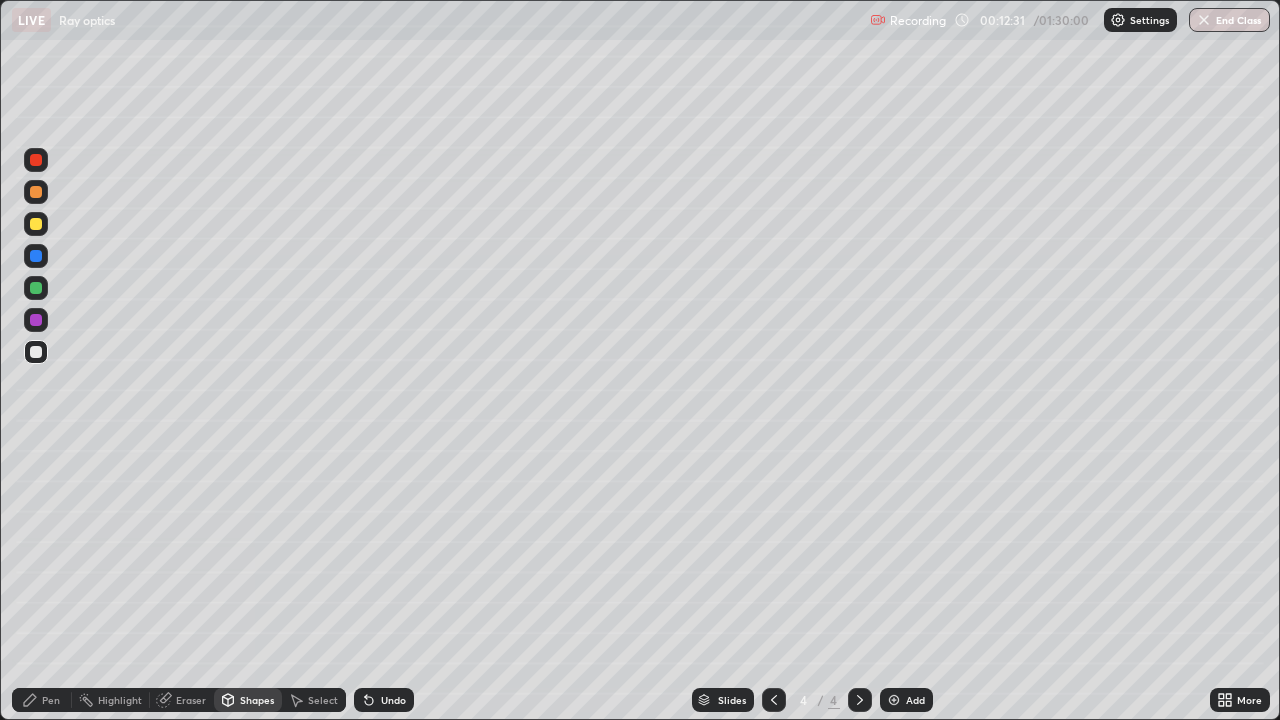 click on "Pen" at bounding box center (51, 700) 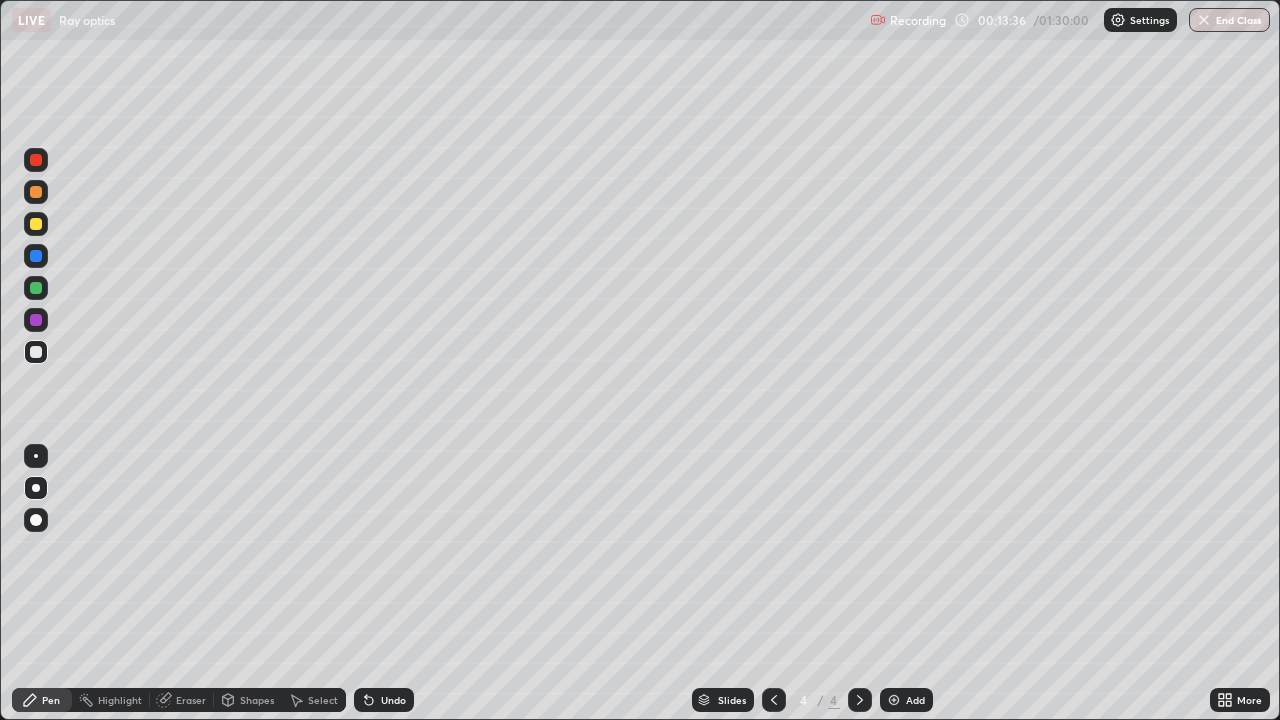 click at bounding box center [36, 192] 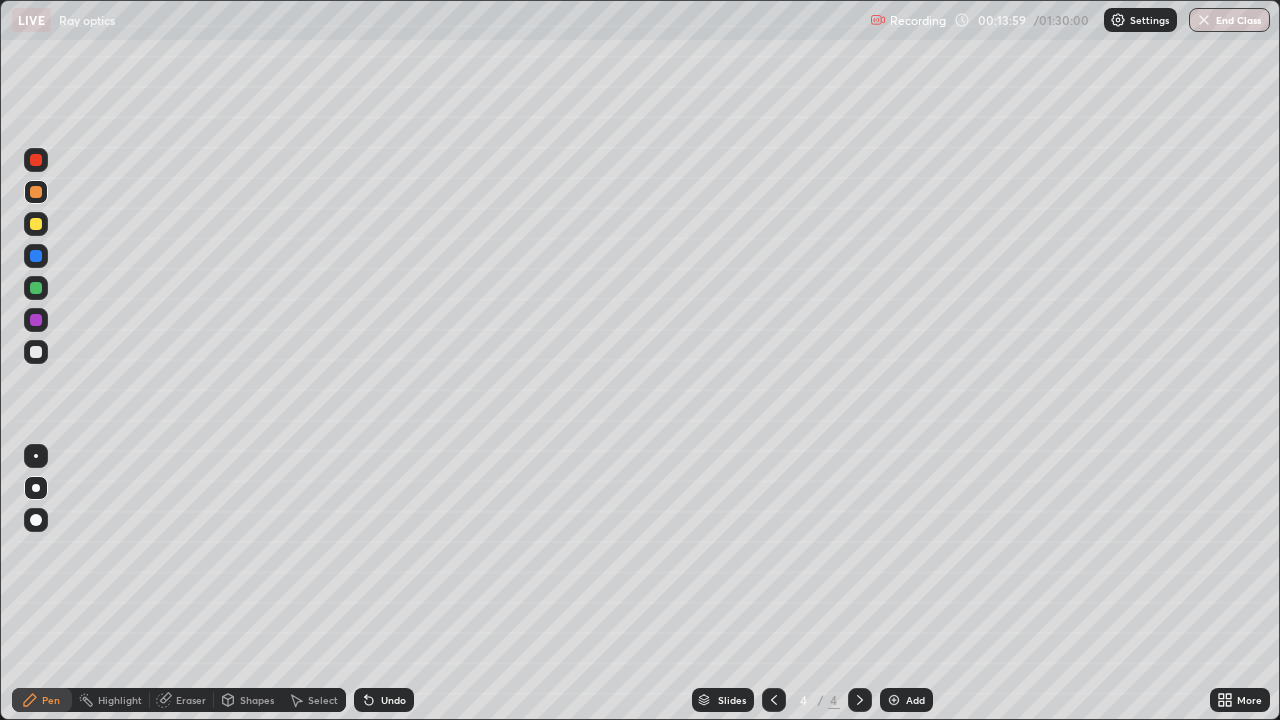 click at bounding box center [36, 320] 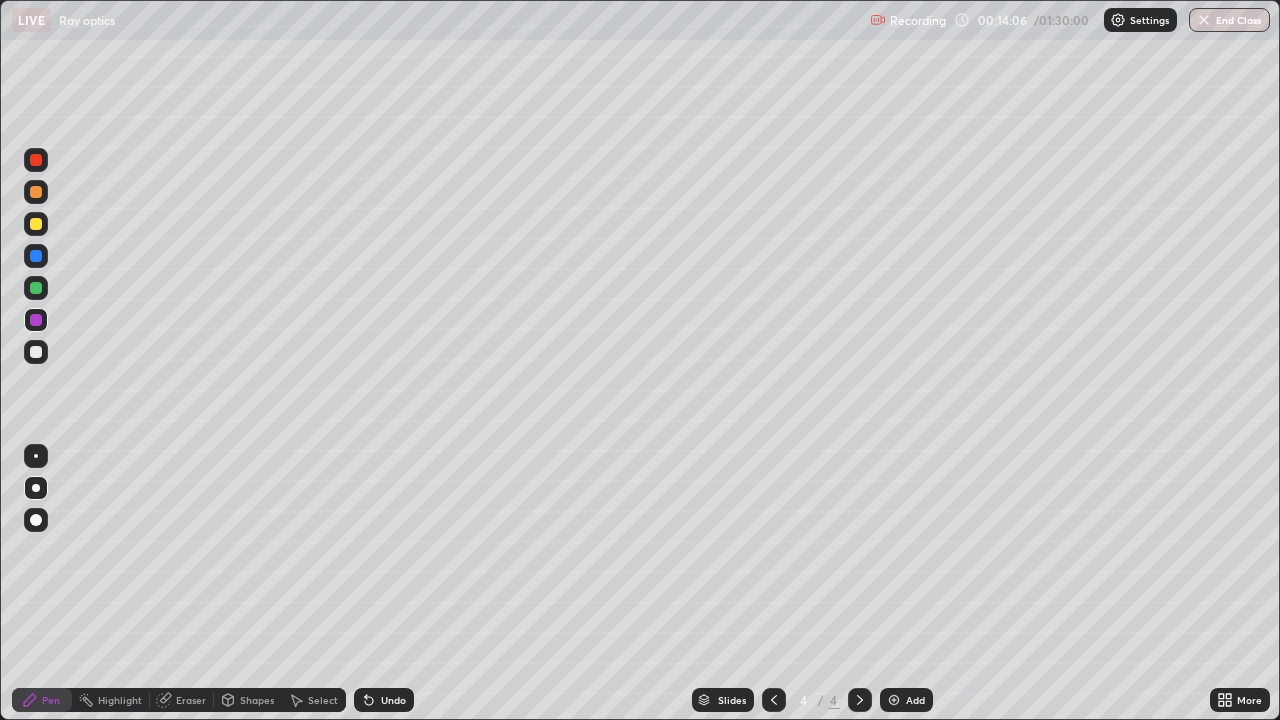click on "Shapes" at bounding box center [257, 700] 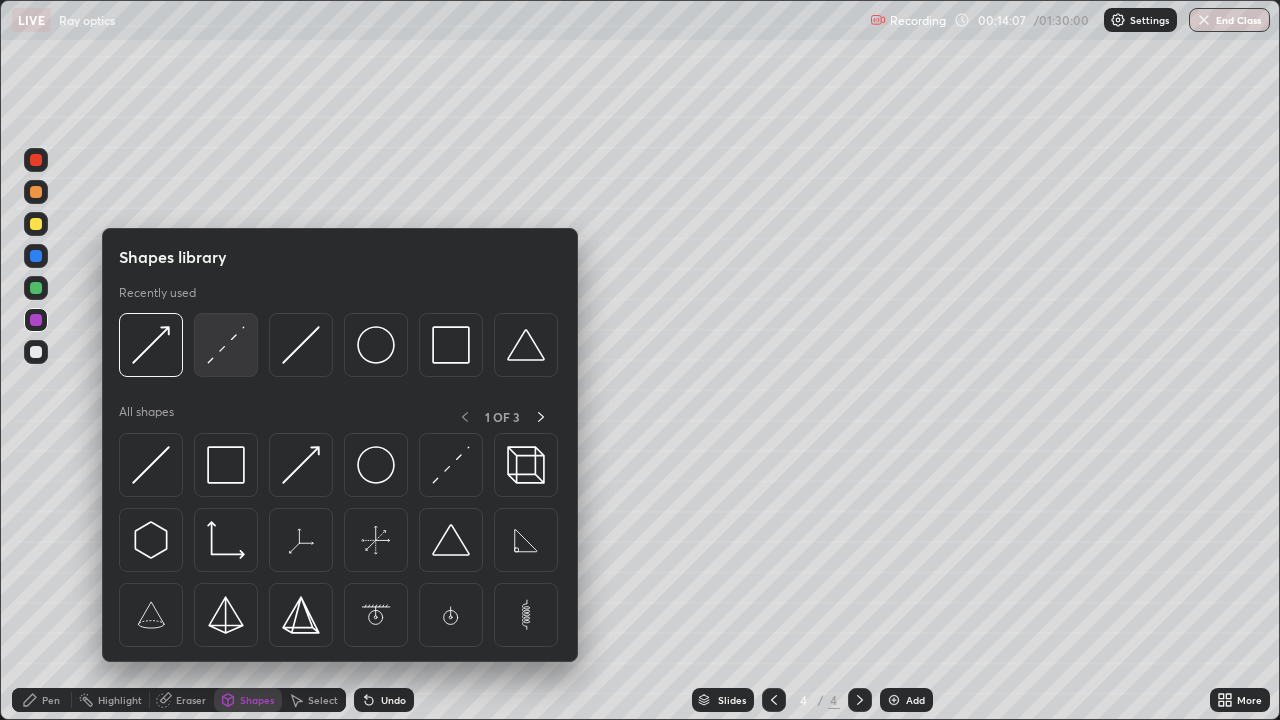 click at bounding box center [226, 345] 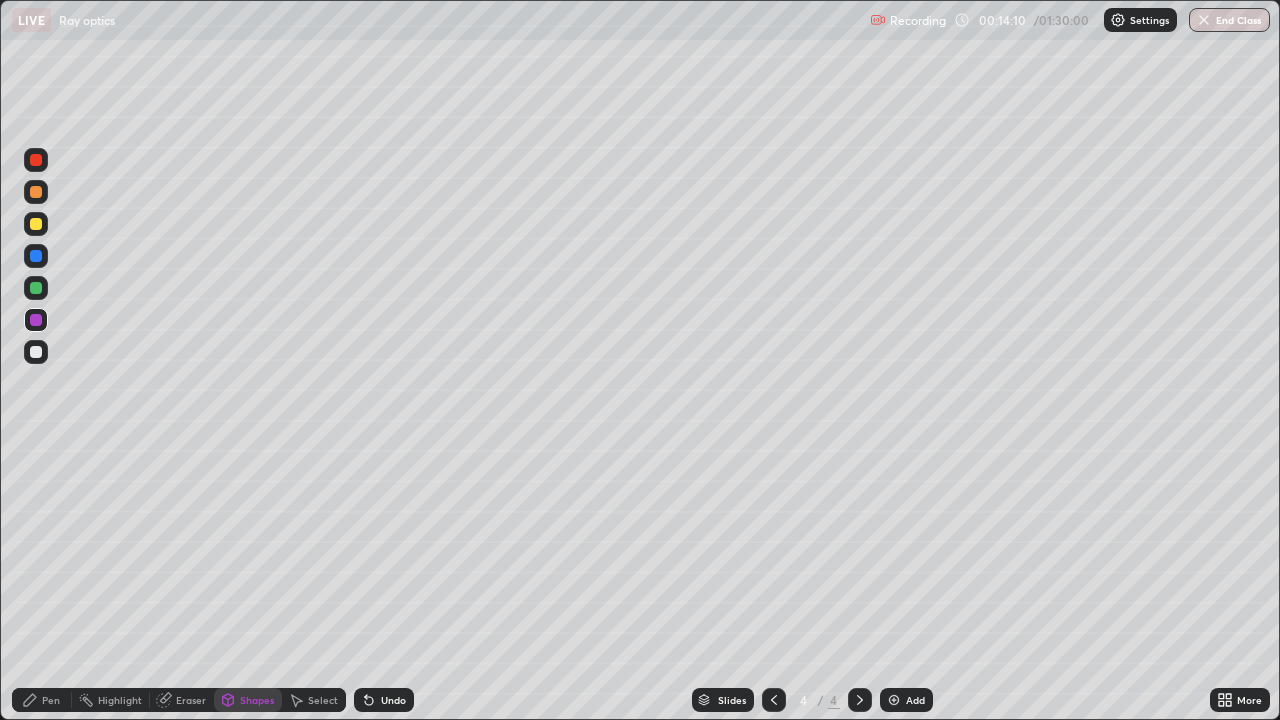 click on "Pen" at bounding box center (51, 700) 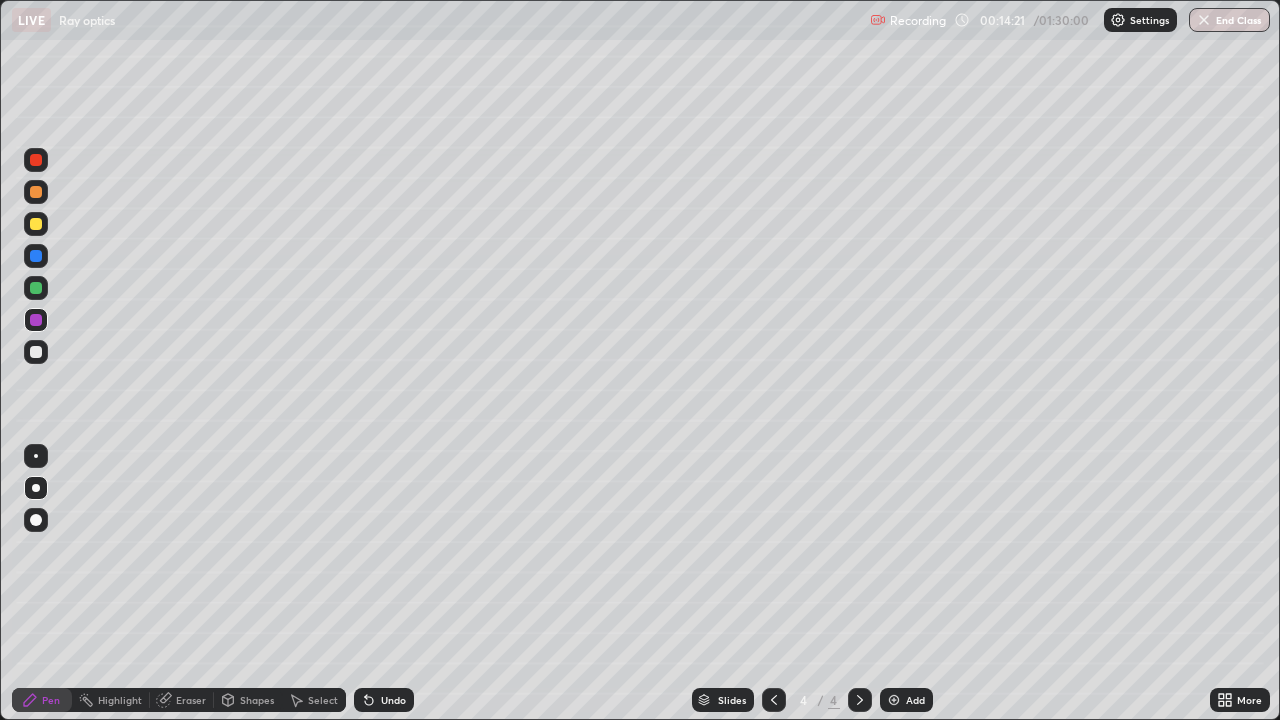 click at bounding box center (36, 352) 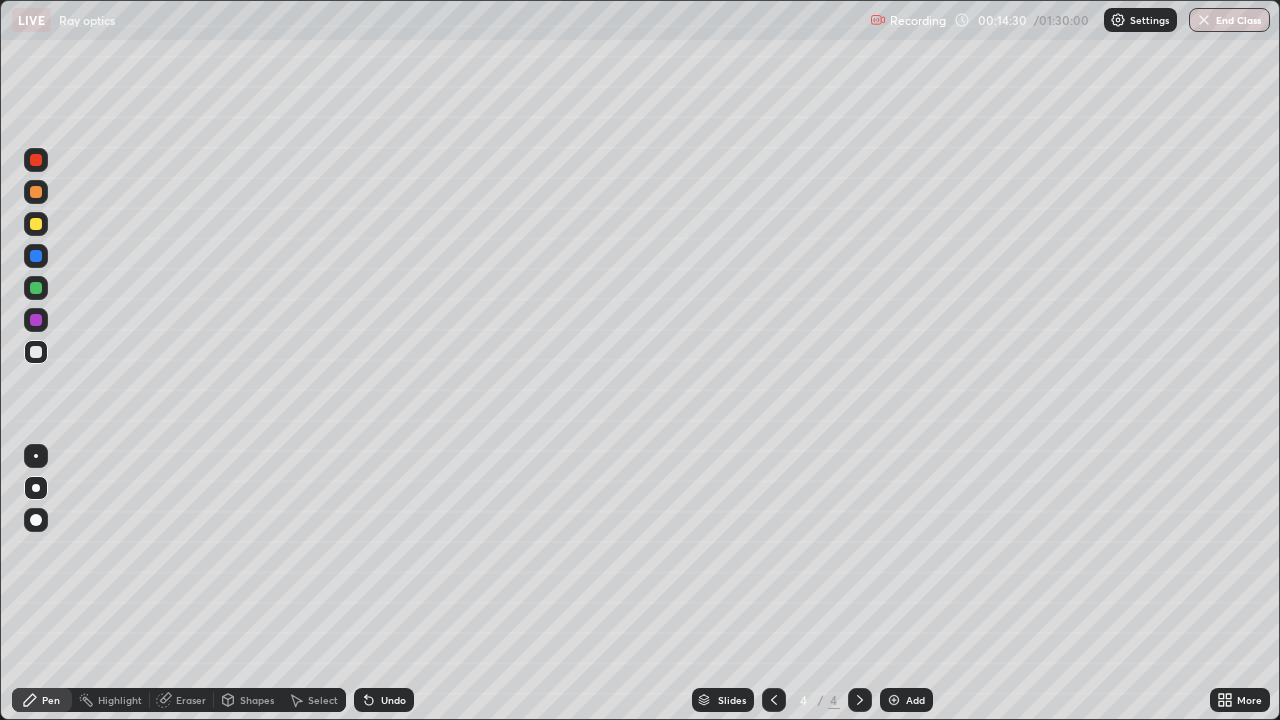 click at bounding box center (36, 160) 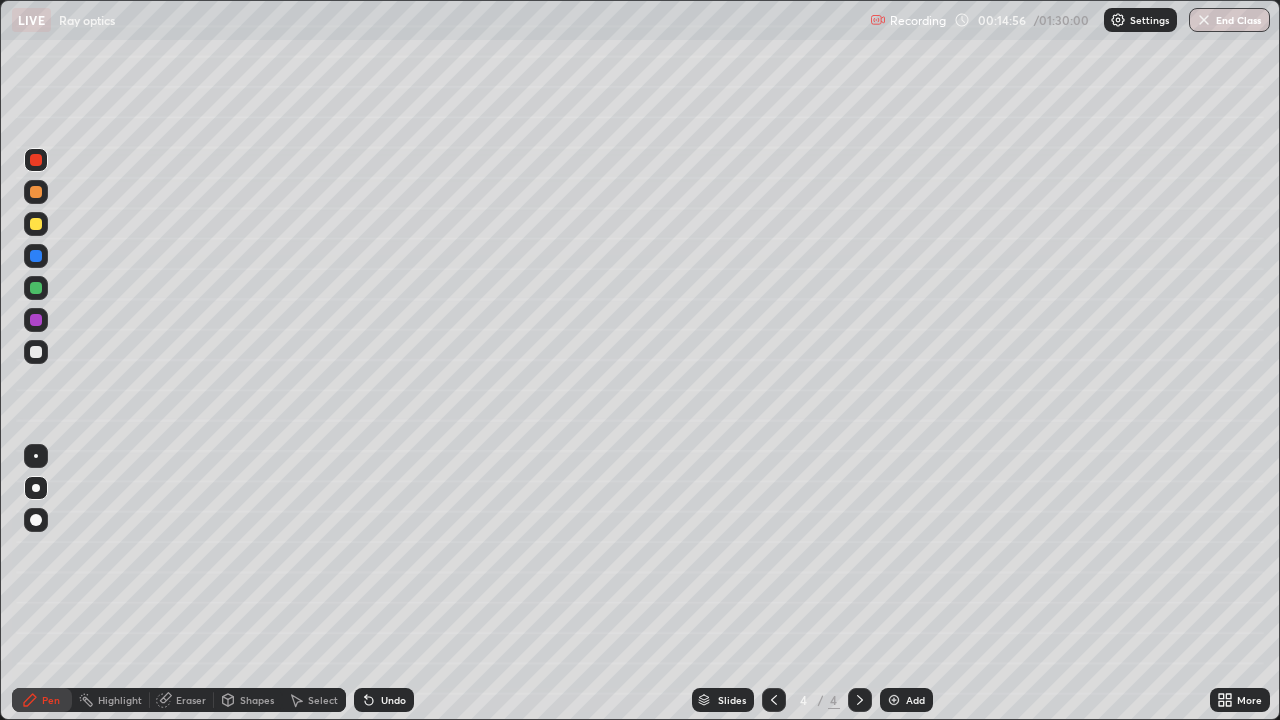 click on "Eraser" at bounding box center [191, 700] 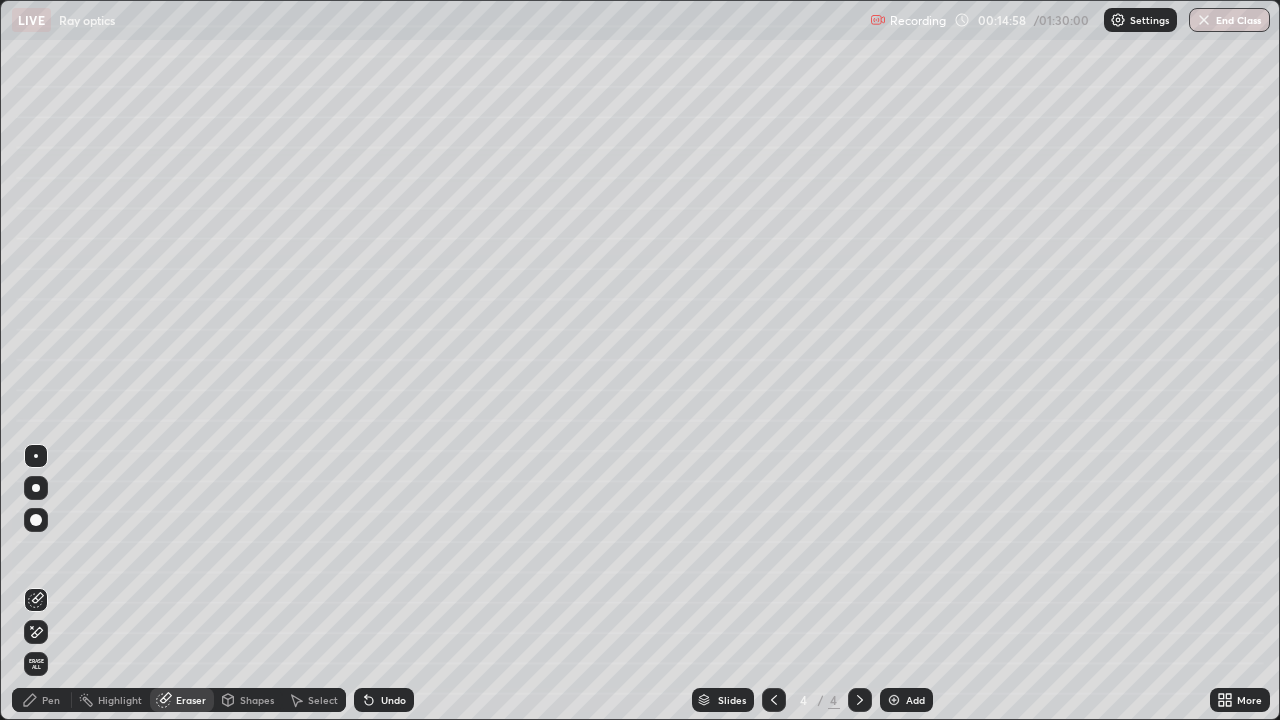 click on "Pen" at bounding box center (51, 700) 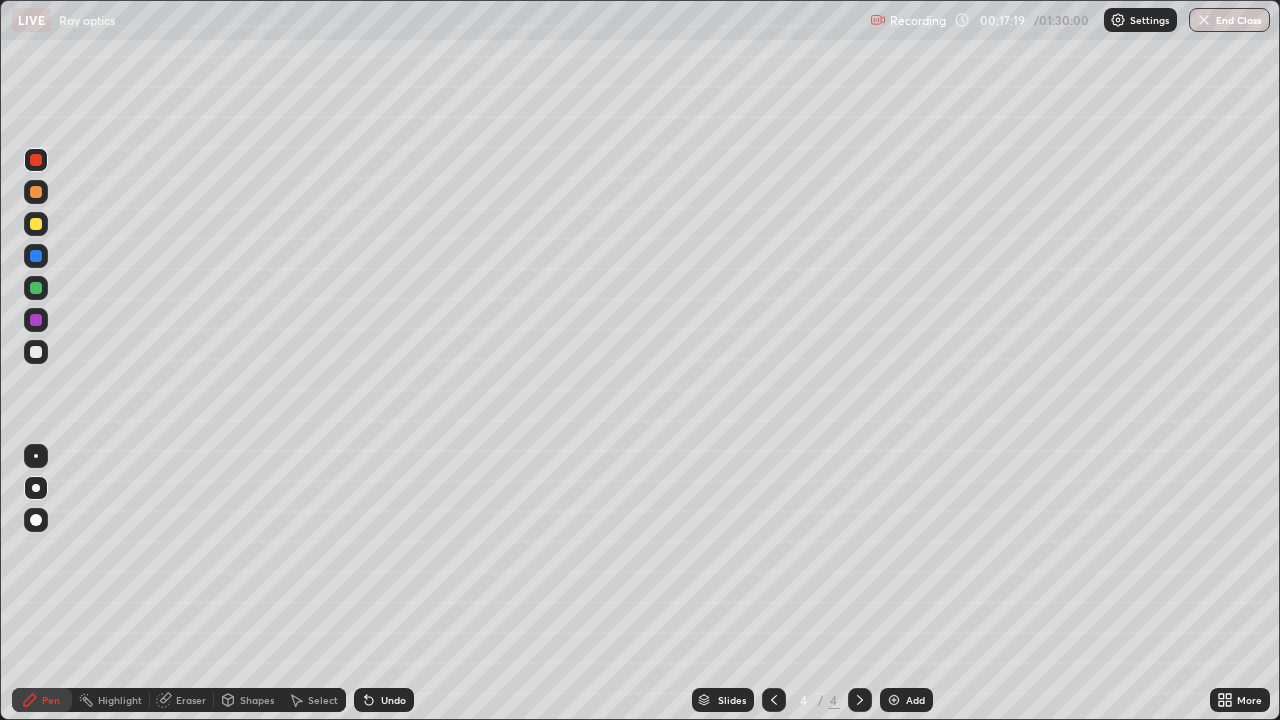 click at bounding box center [36, 352] 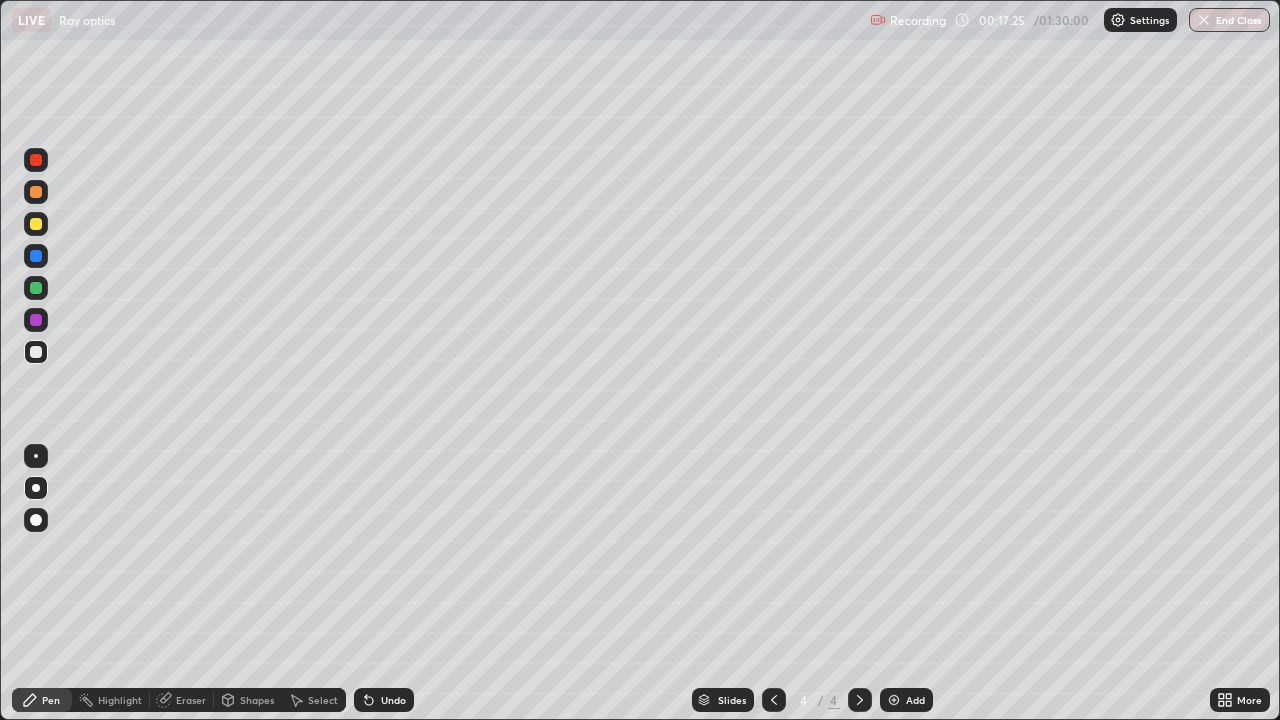 click on "Shapes" at bounding box center (257, 700) 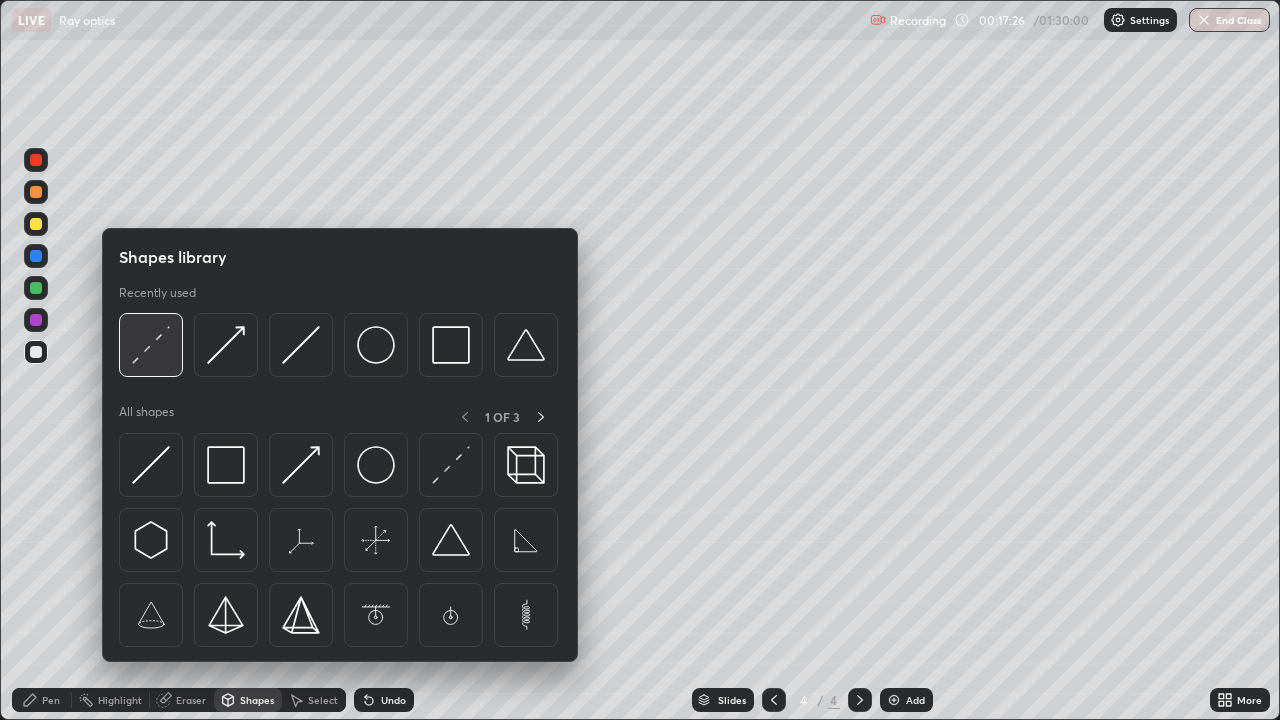 click at bounding box center (151, 345) 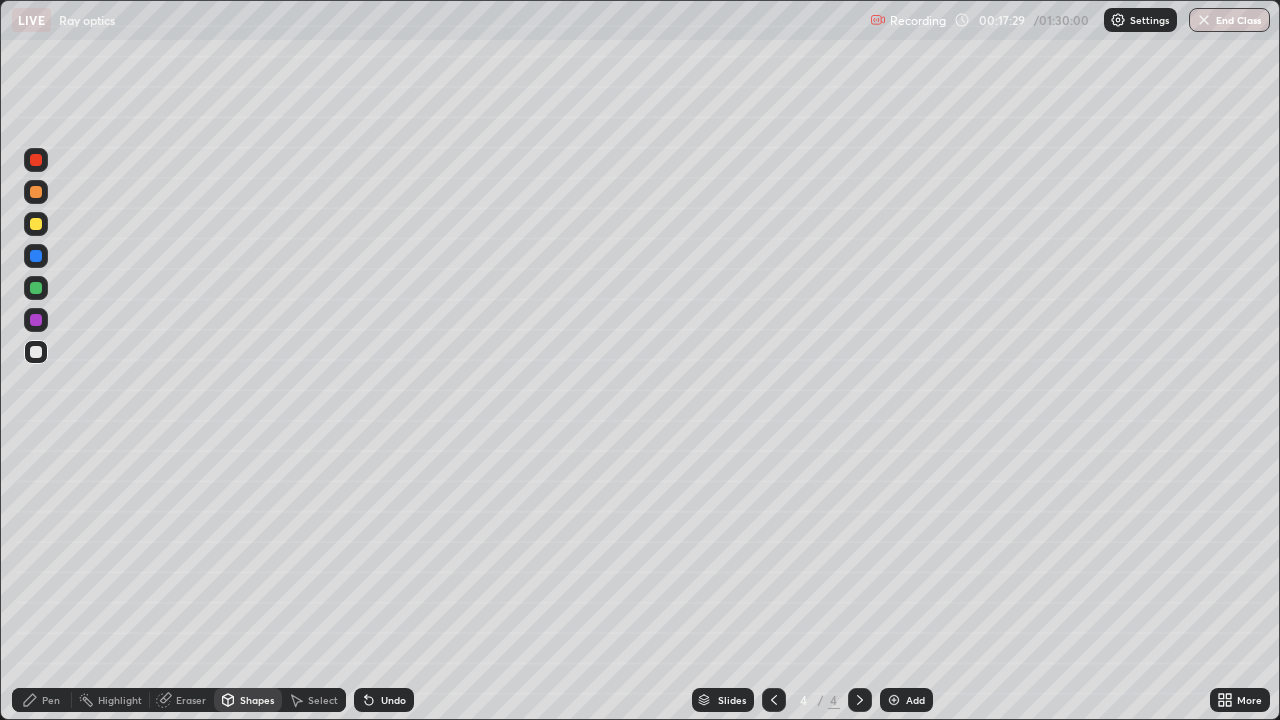 click on "Pen" at bounding box center [51, 700] 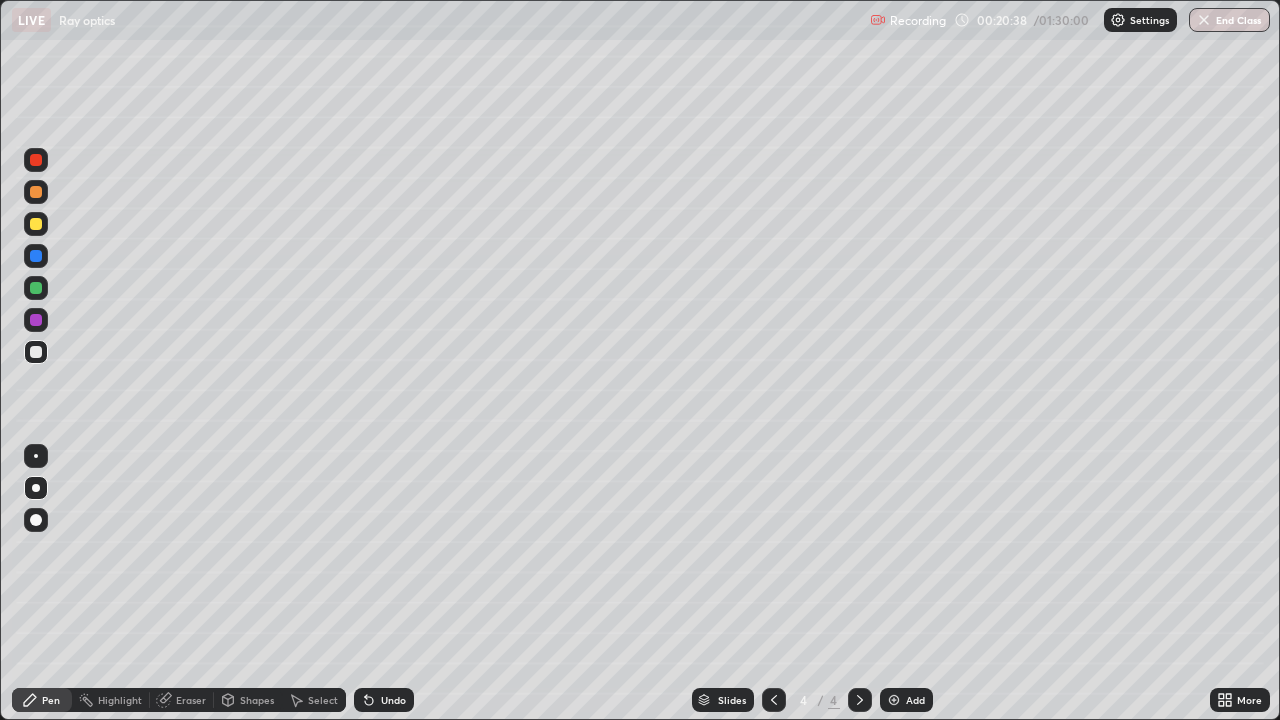 click at bounding box center [894, 700] 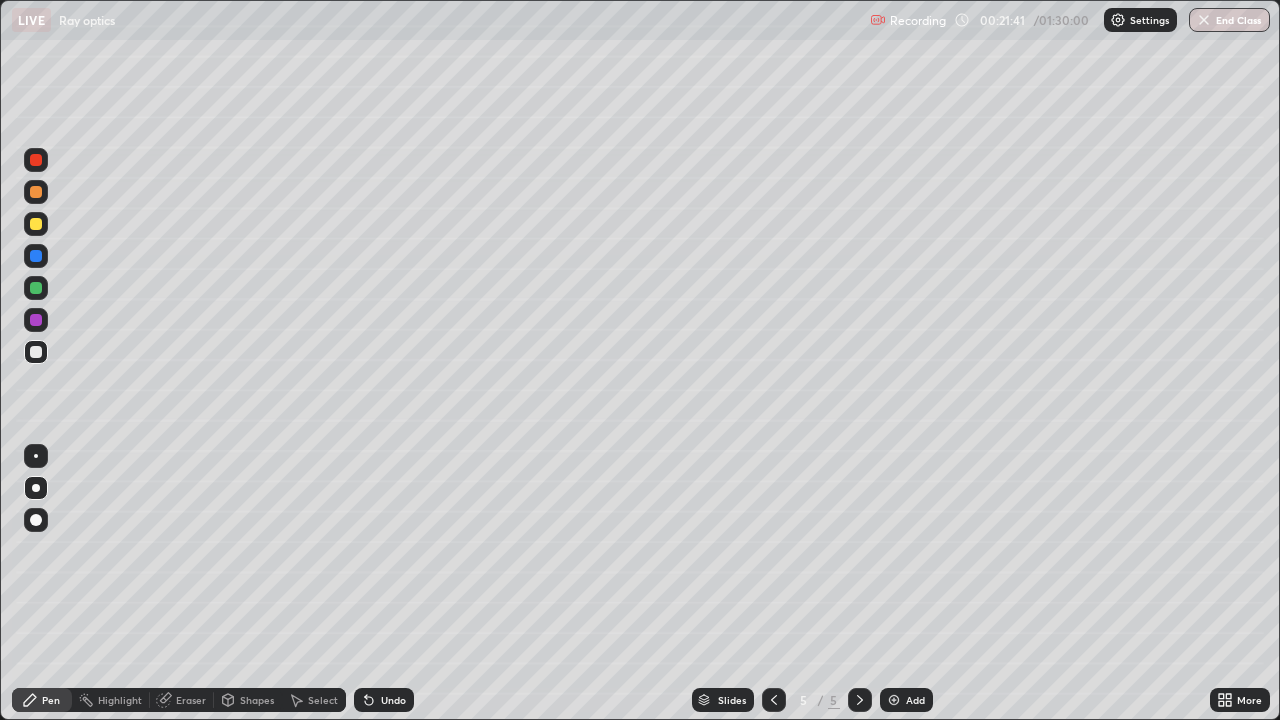 click 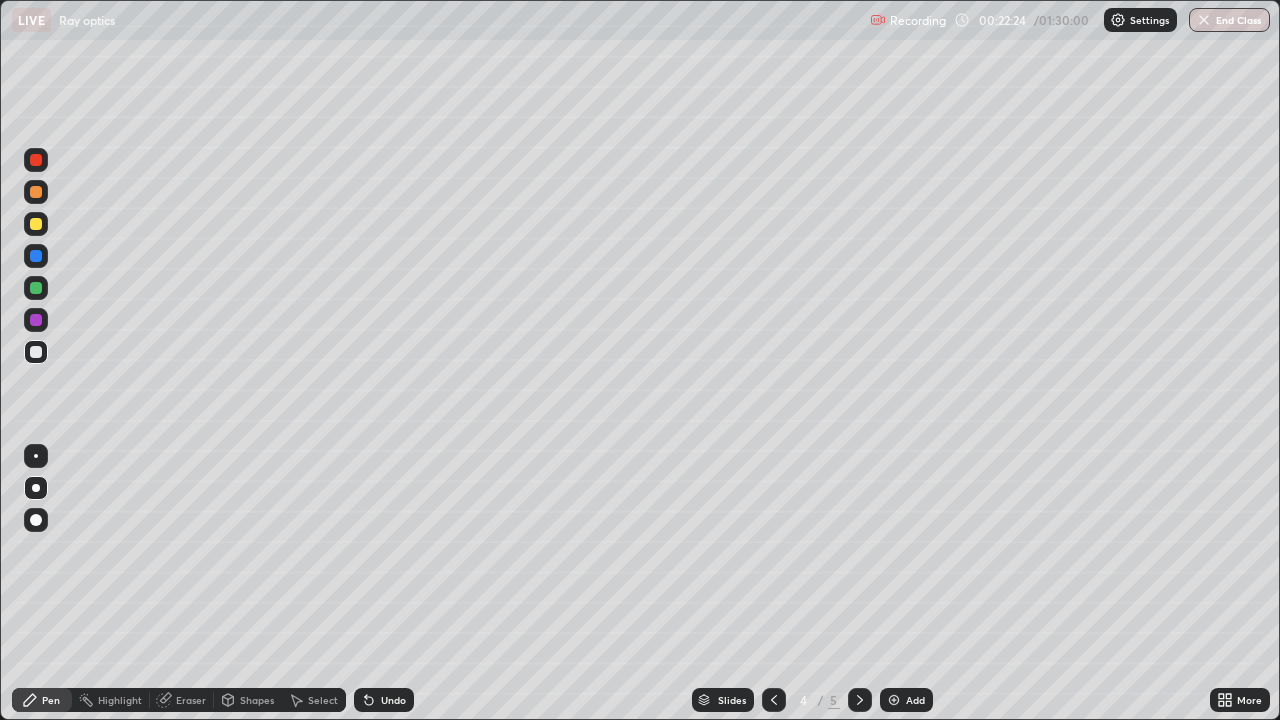 click 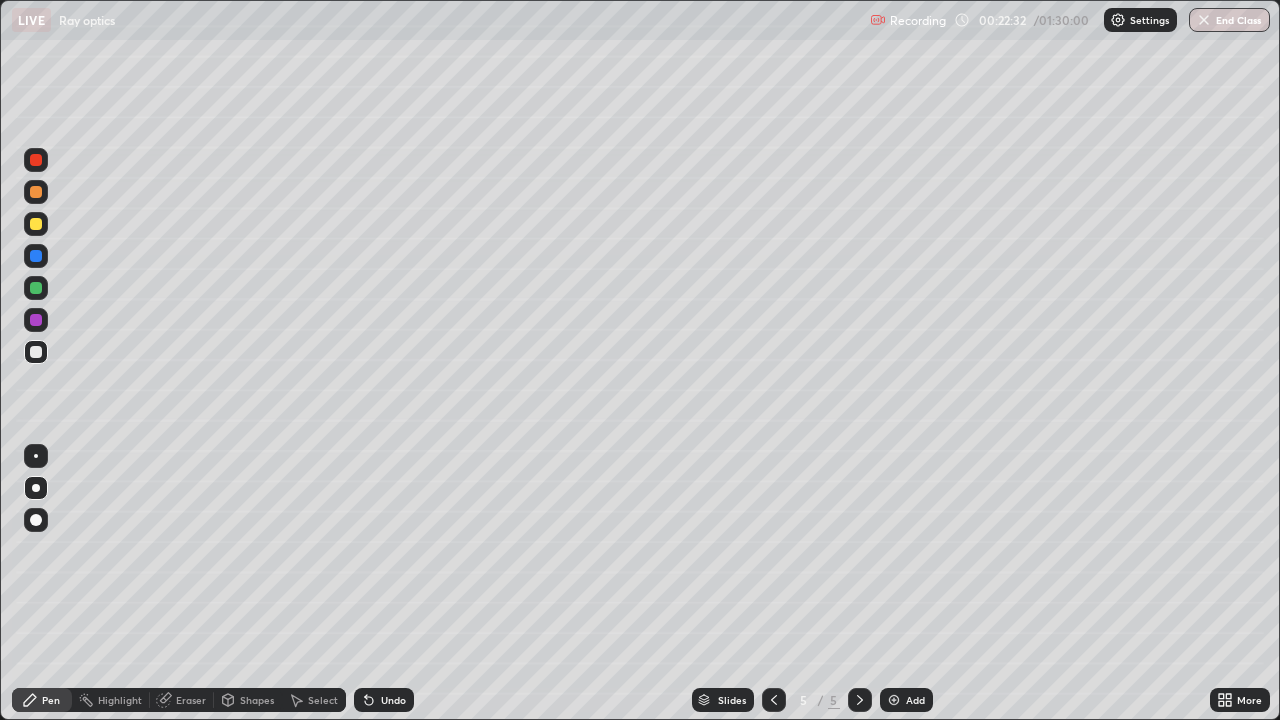 click 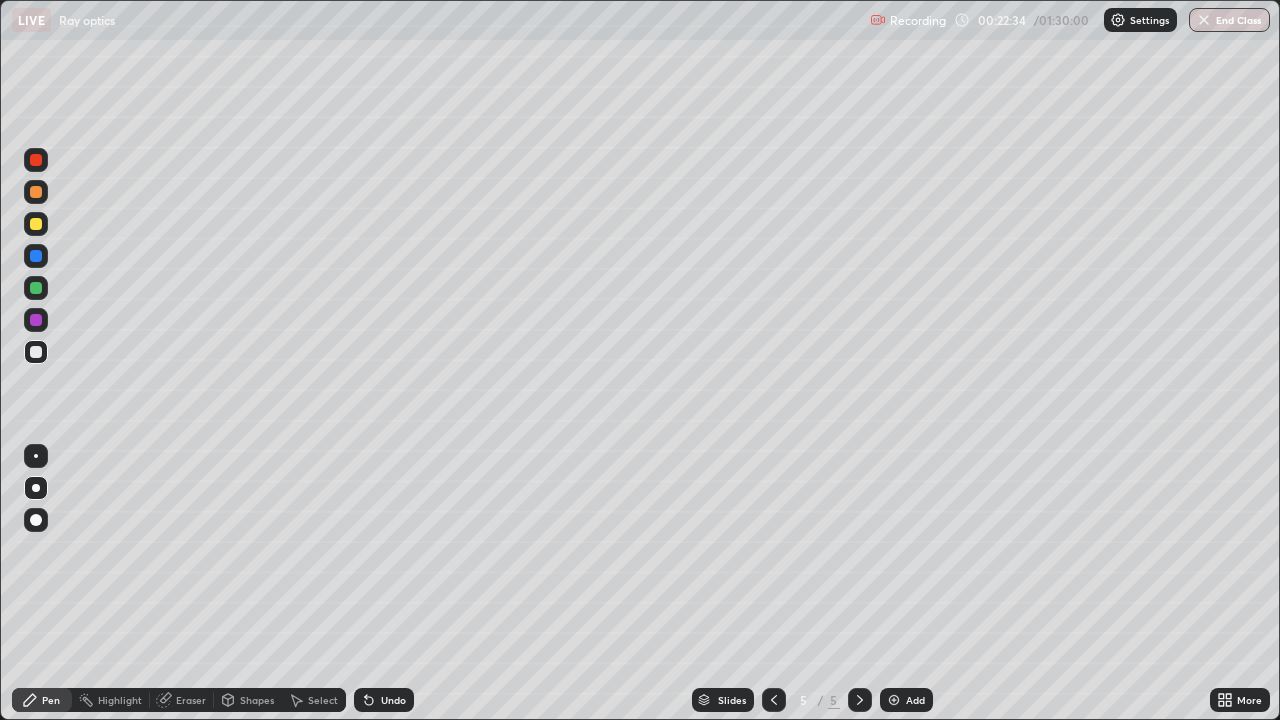 click 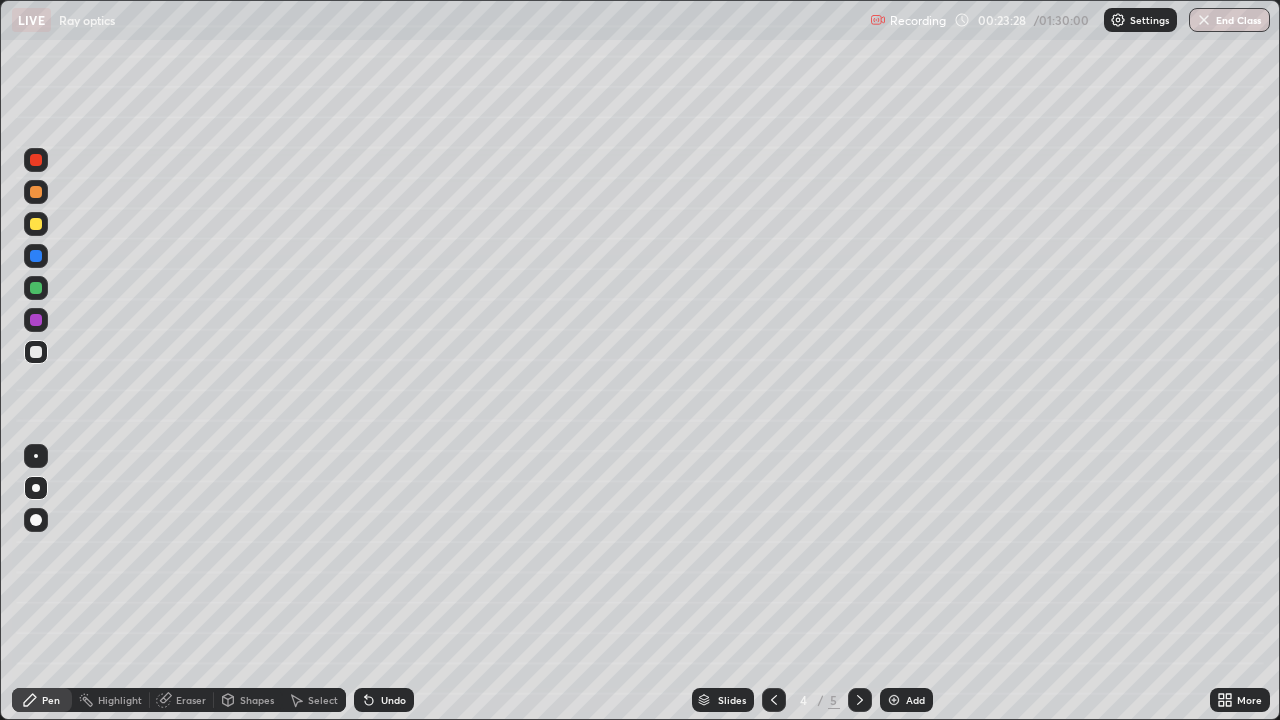 click 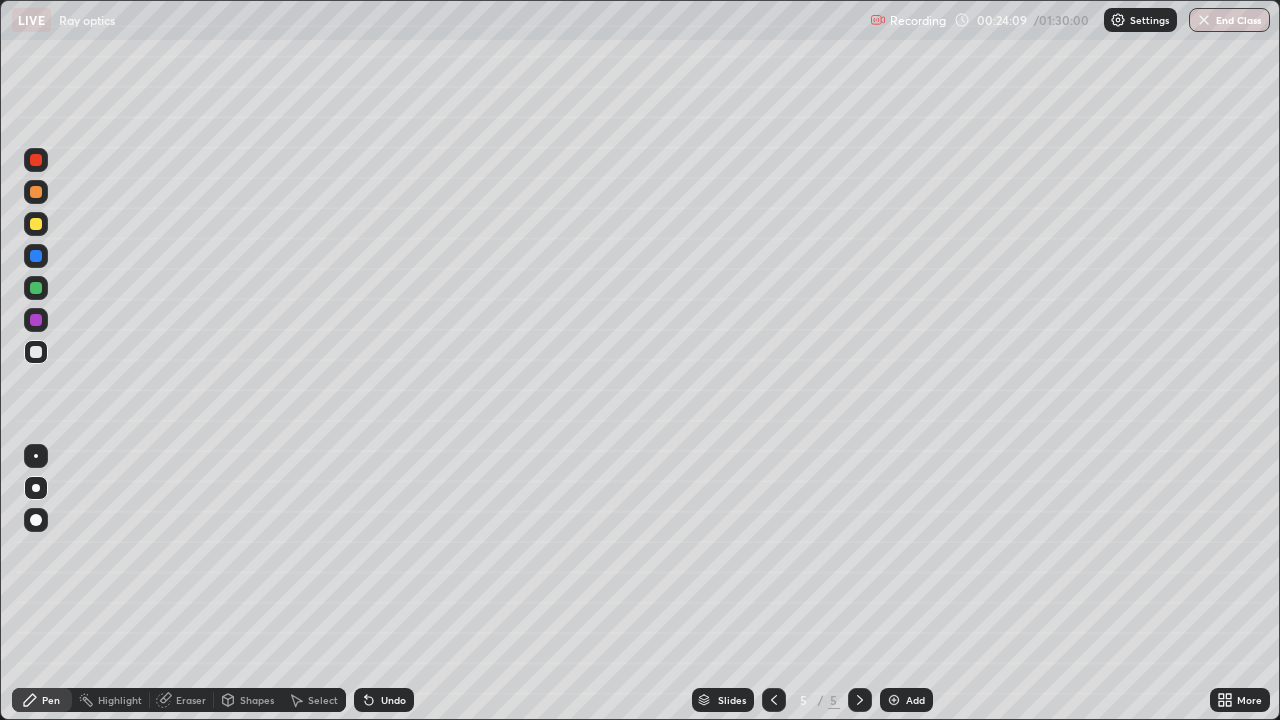 click at bounding box center (894, 700) 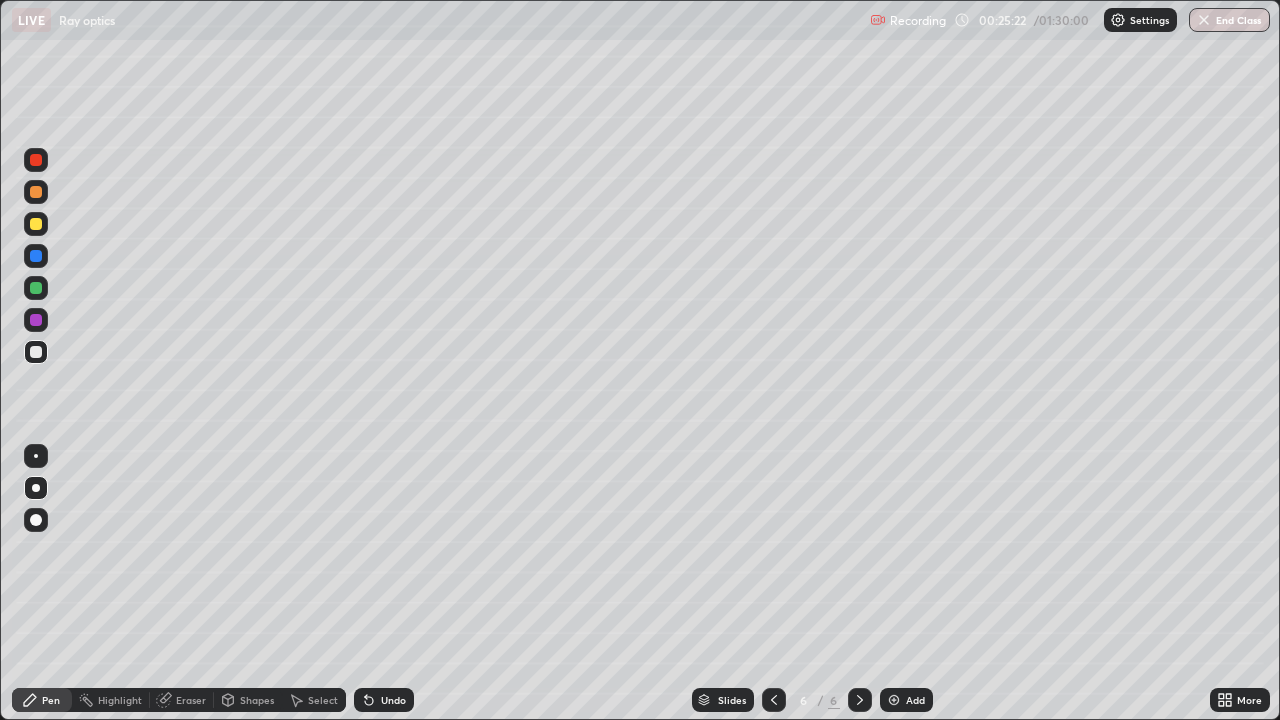 click 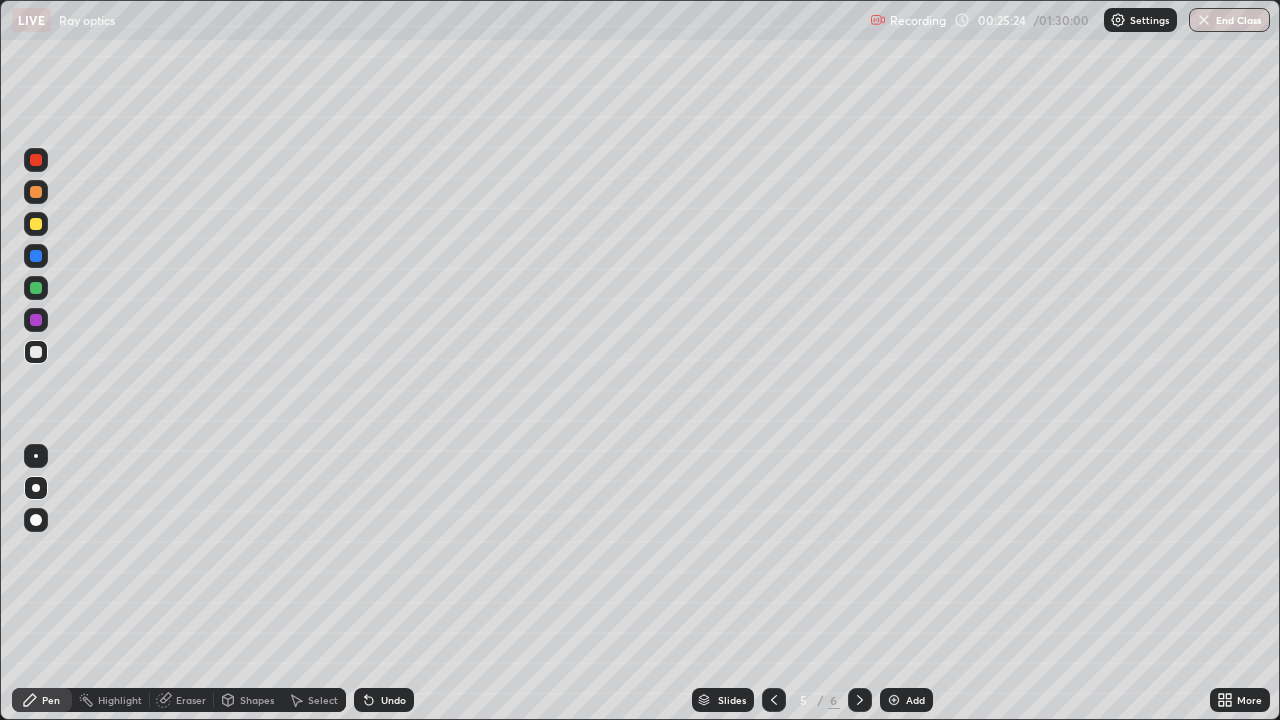click 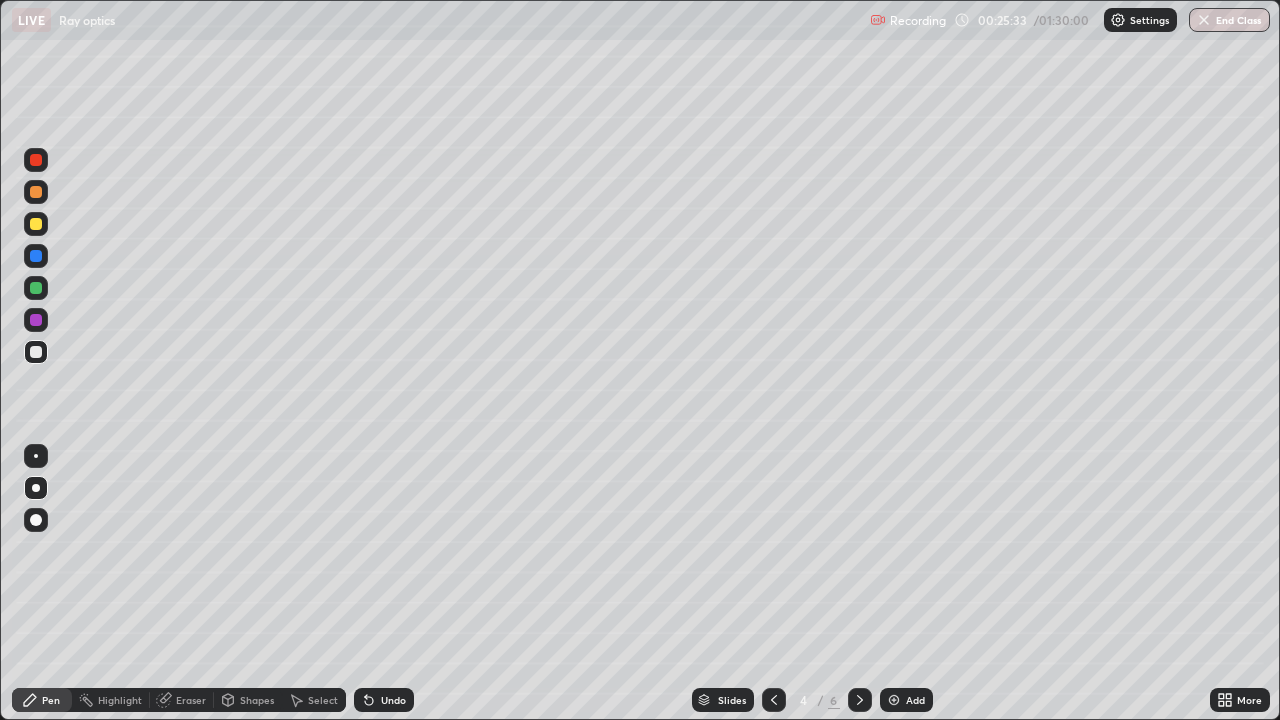 click 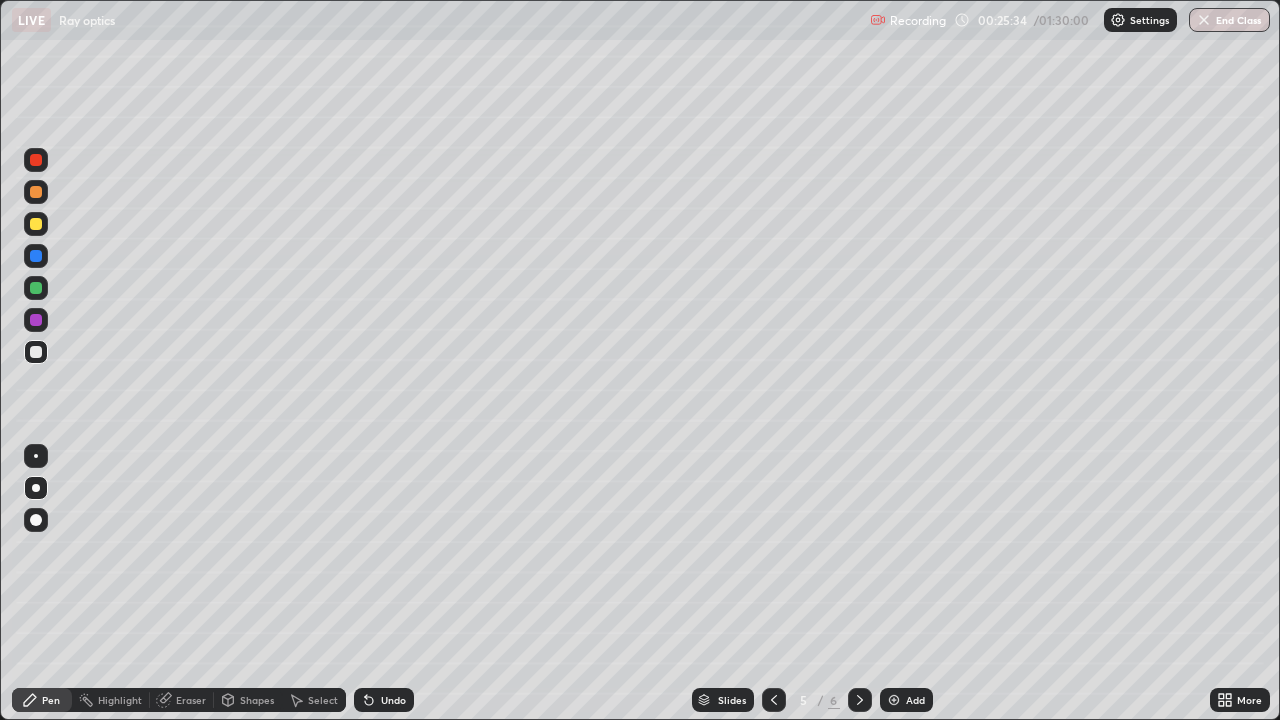 click at bounding box center (860, 700) 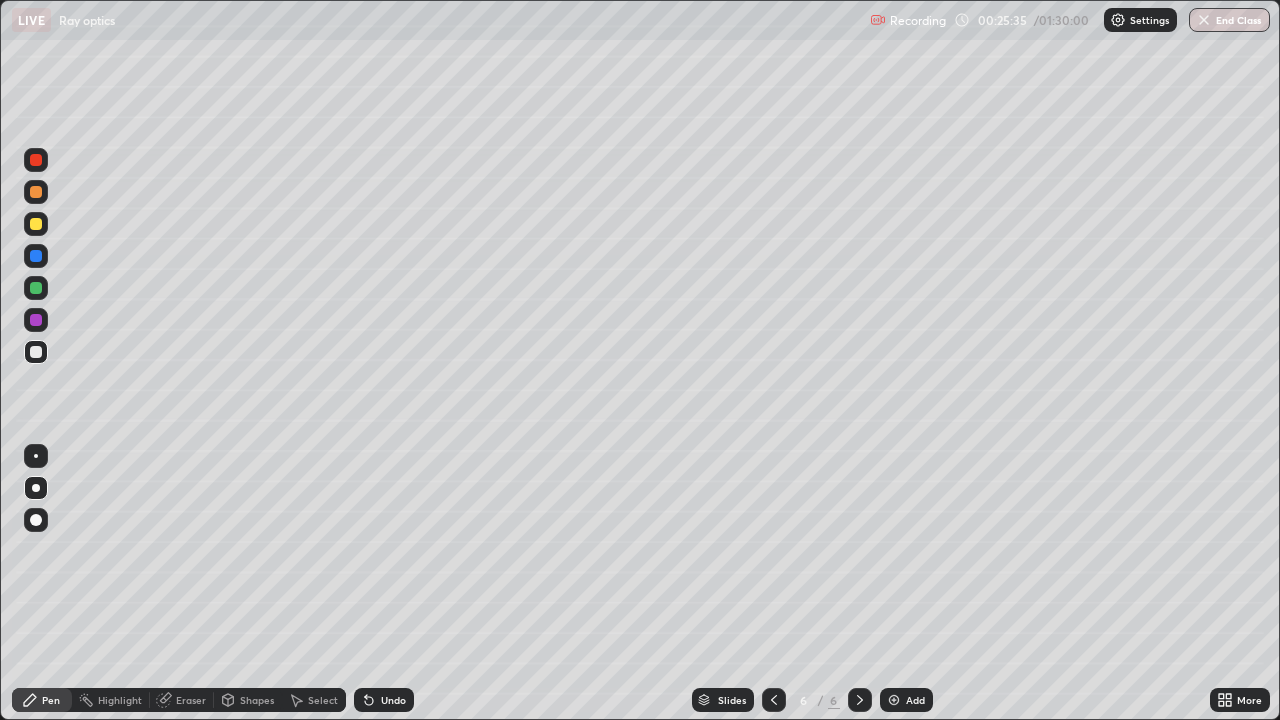 click on "Eraser" at bounding box center [191, 700] 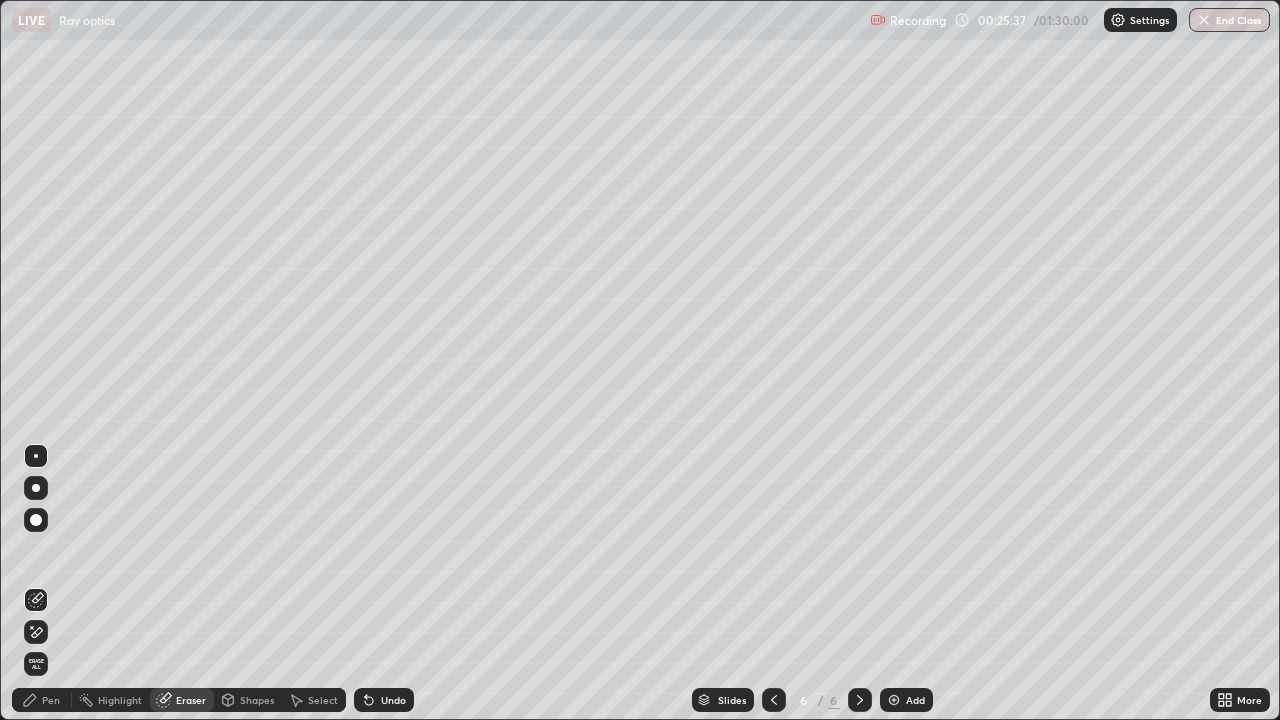 click on "Pen" at bounding box center [51, 700] 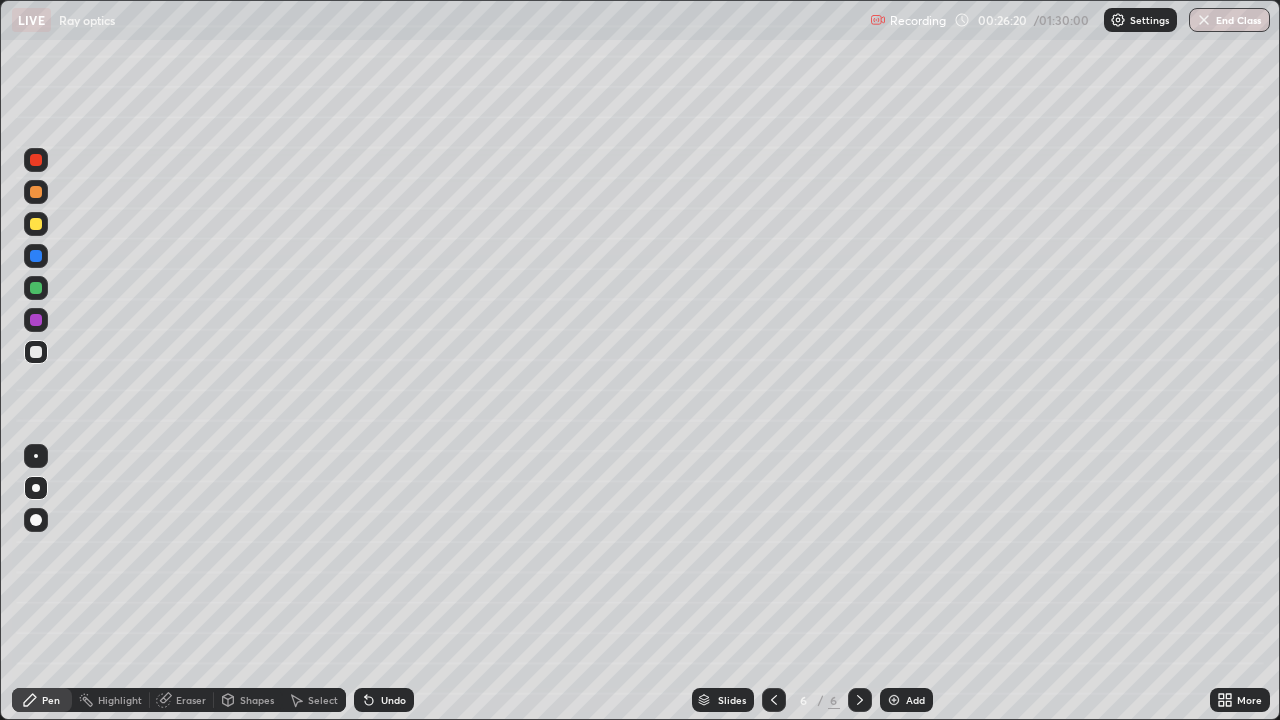 click at bounding box center (774, 700) 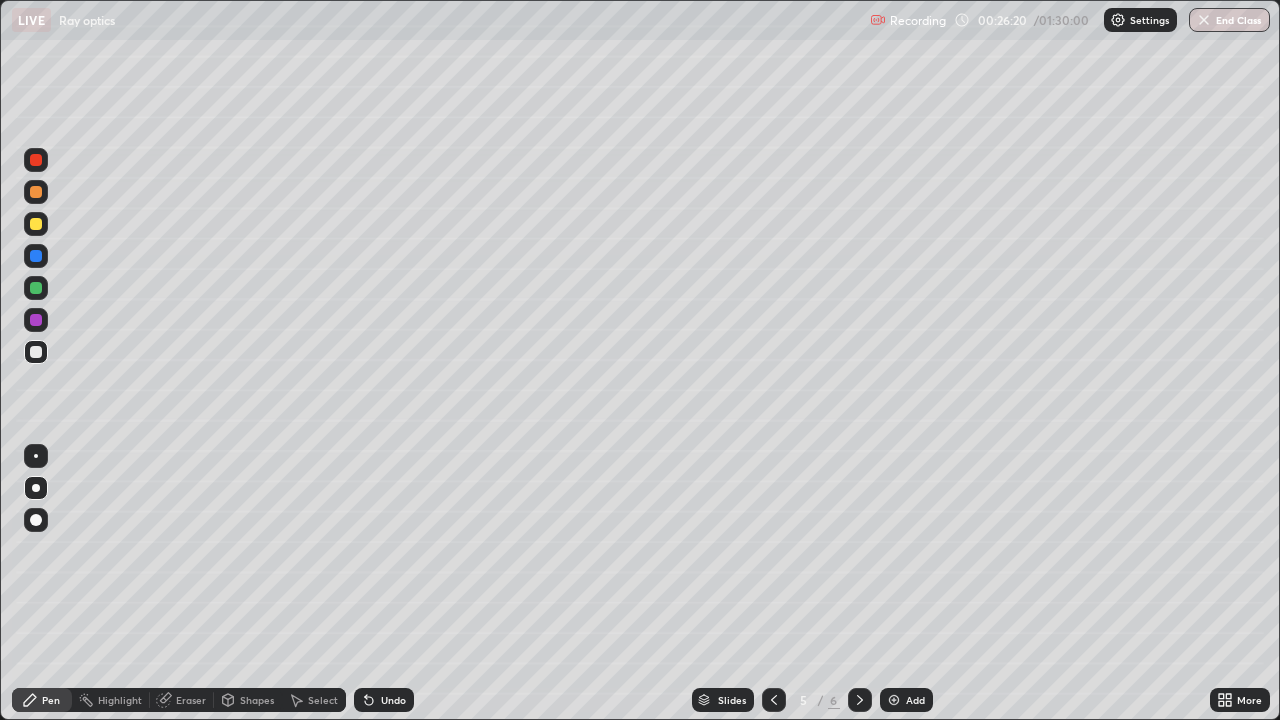 click 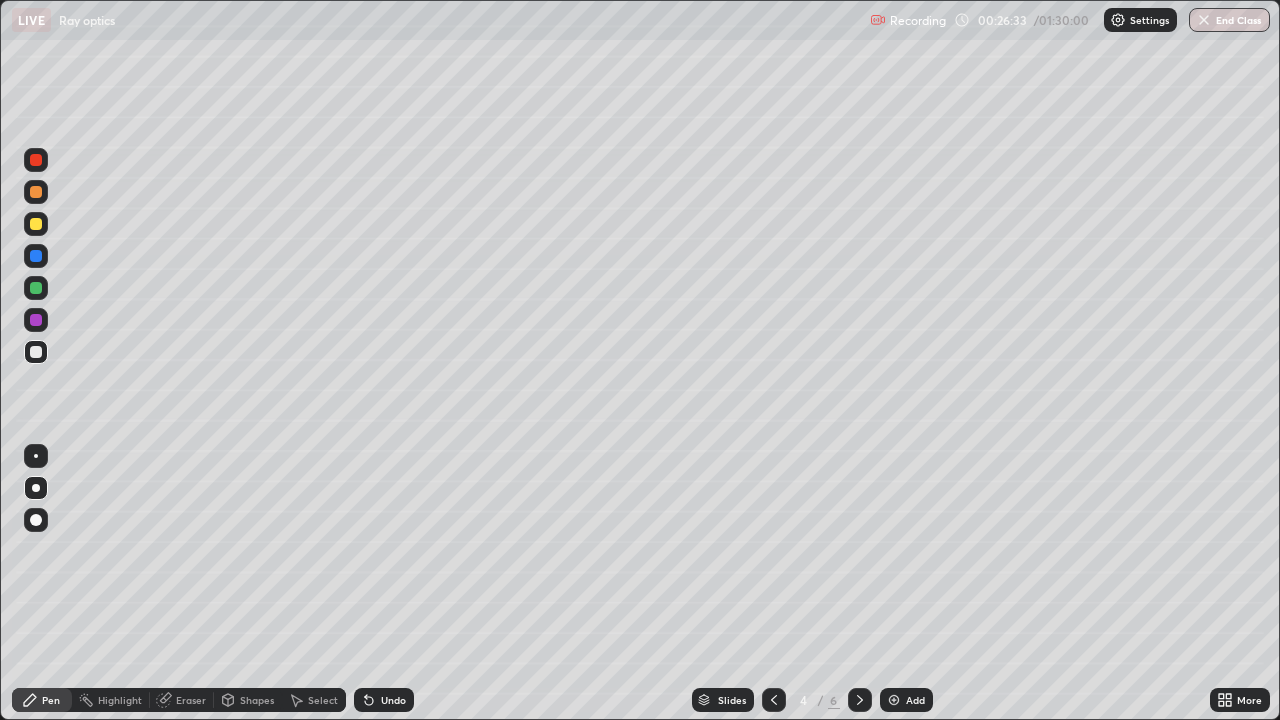 click 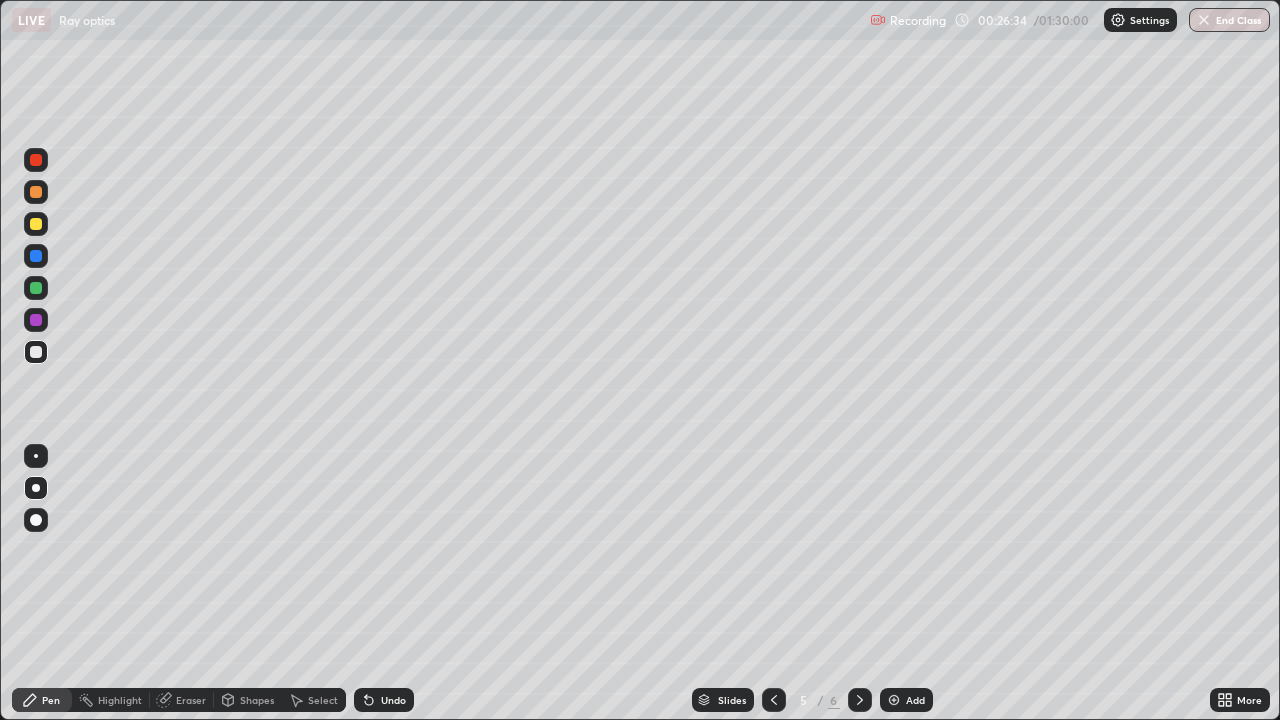 click 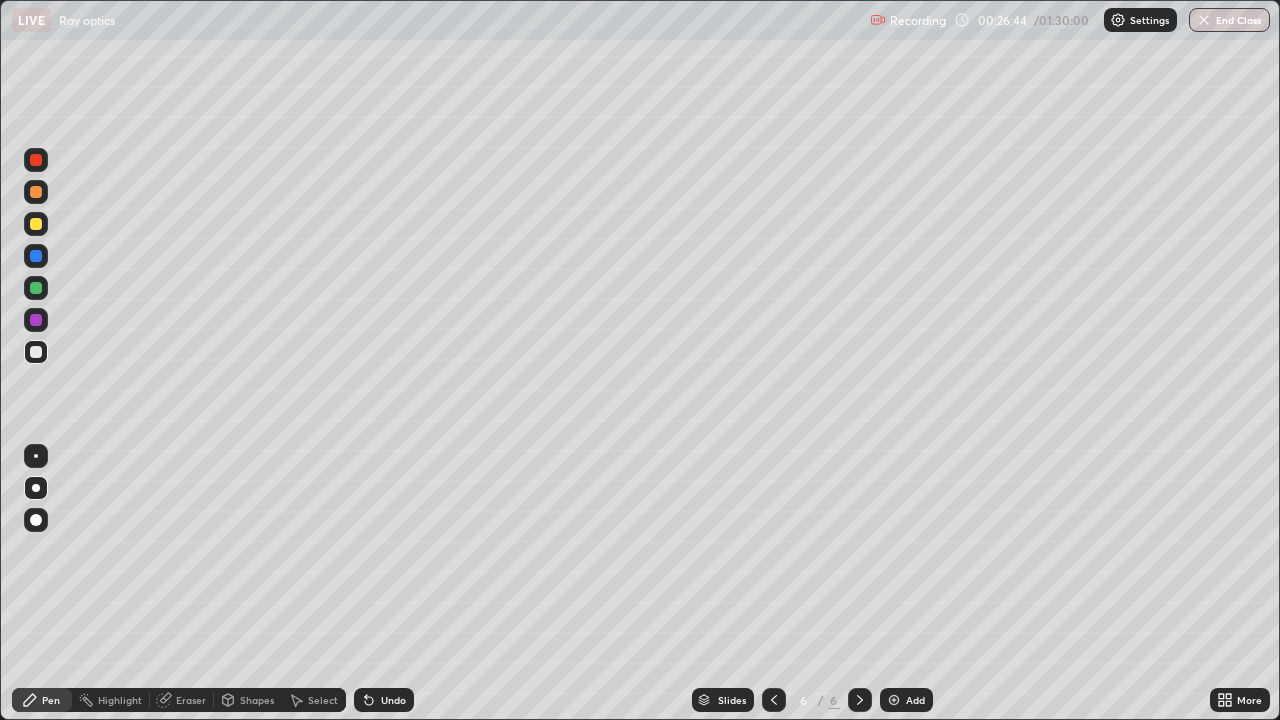 click 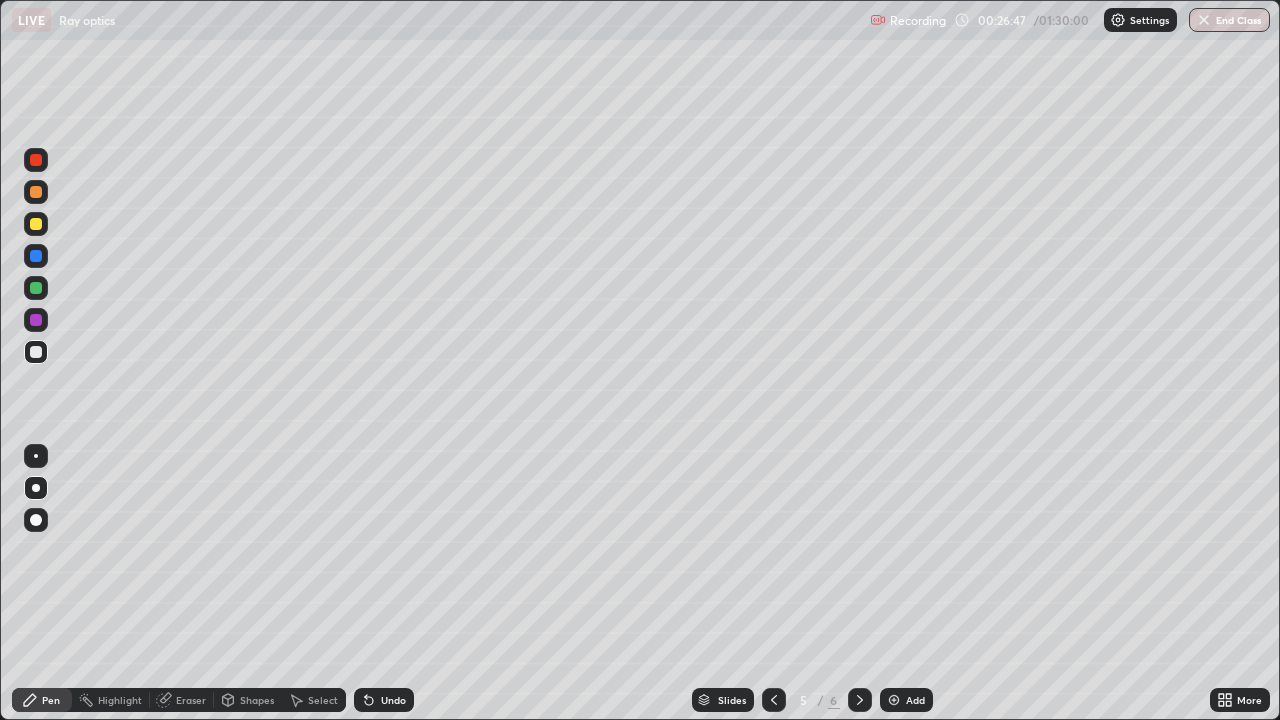 click 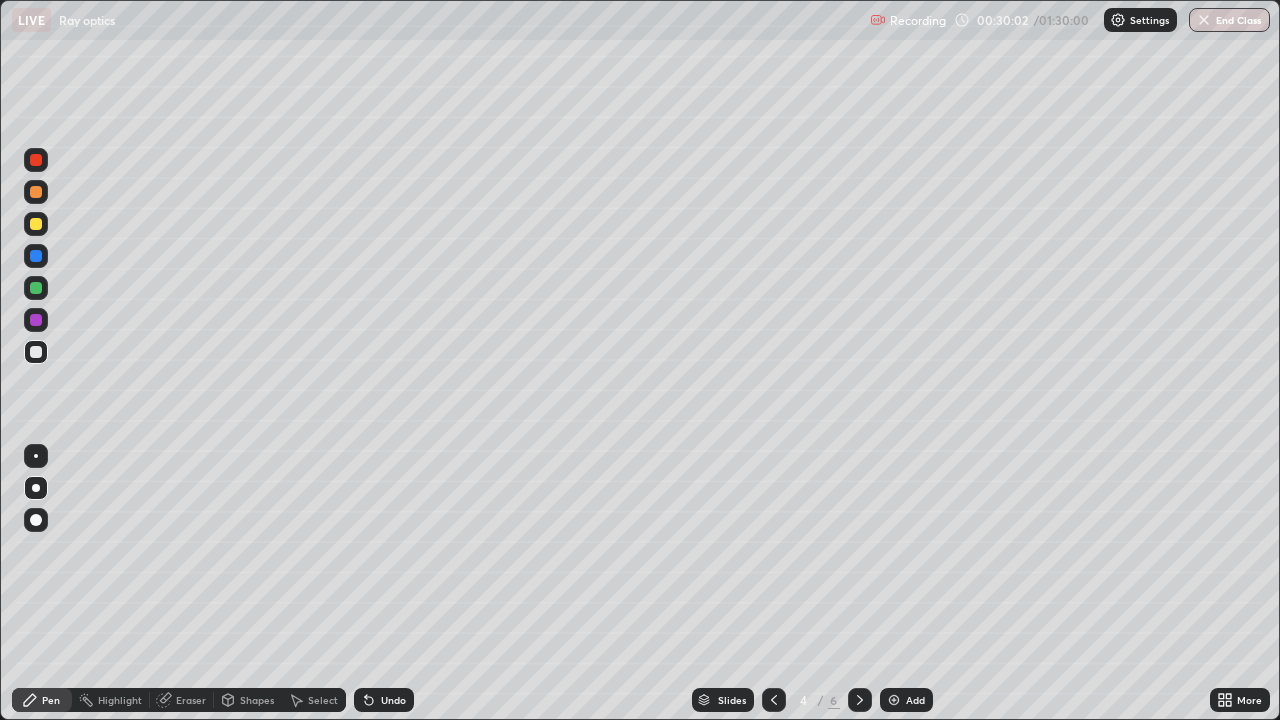 click 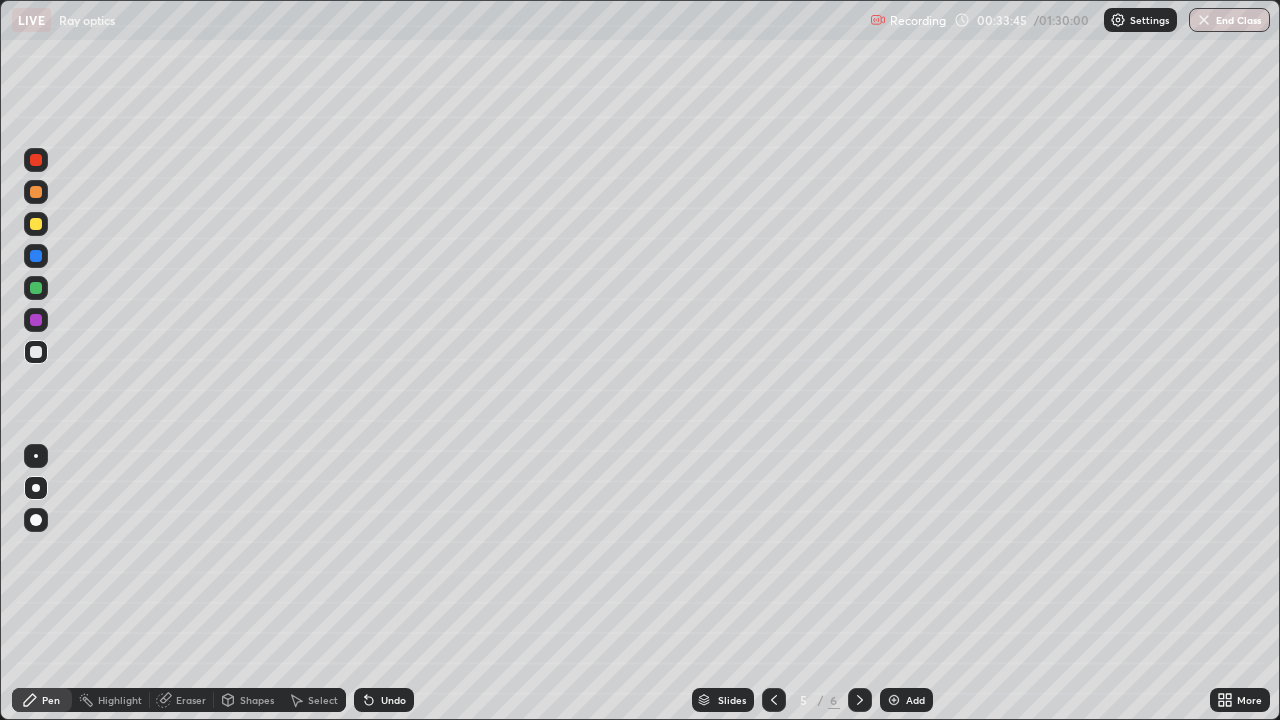 click 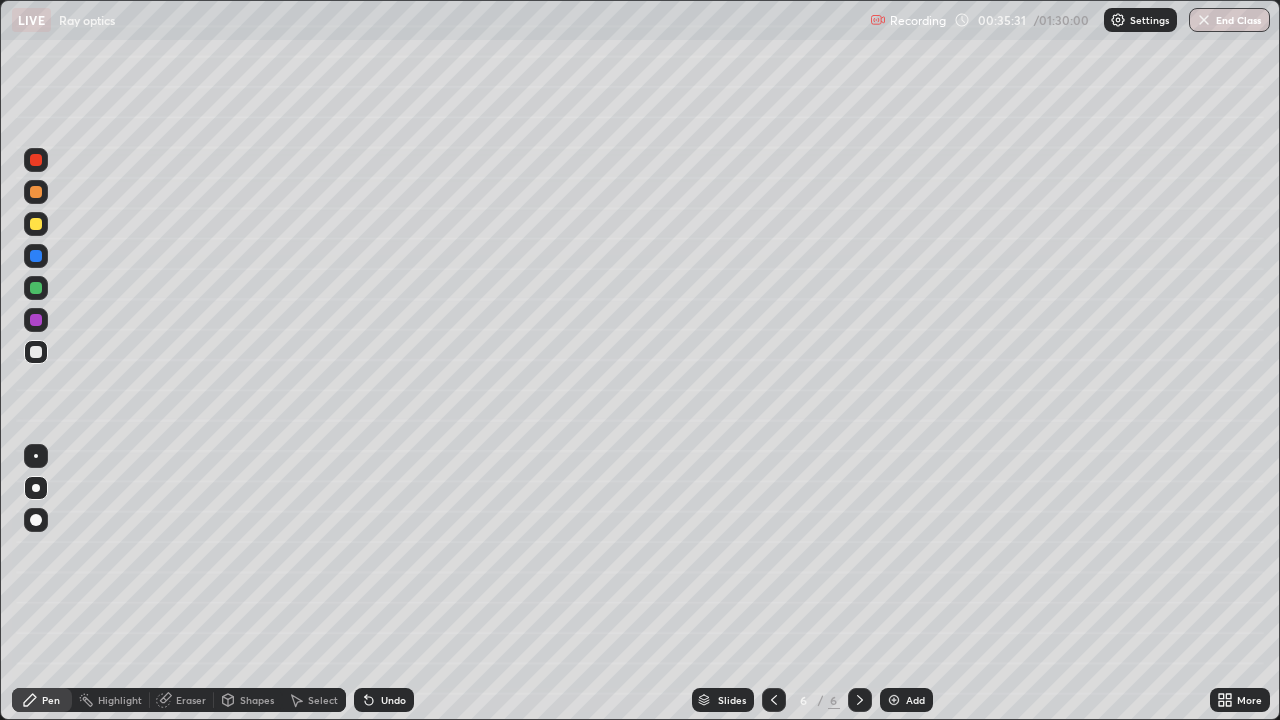click at bounding box center [894, 700] 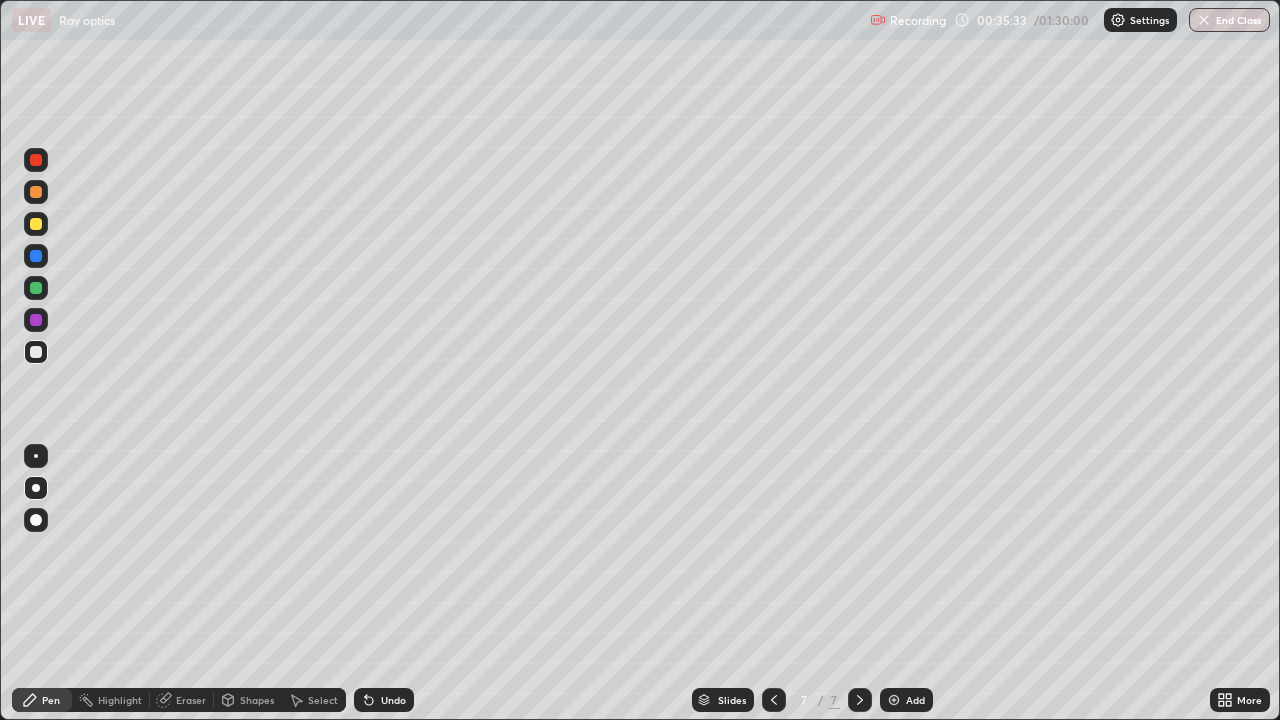 click at bounding box center [36, 224] 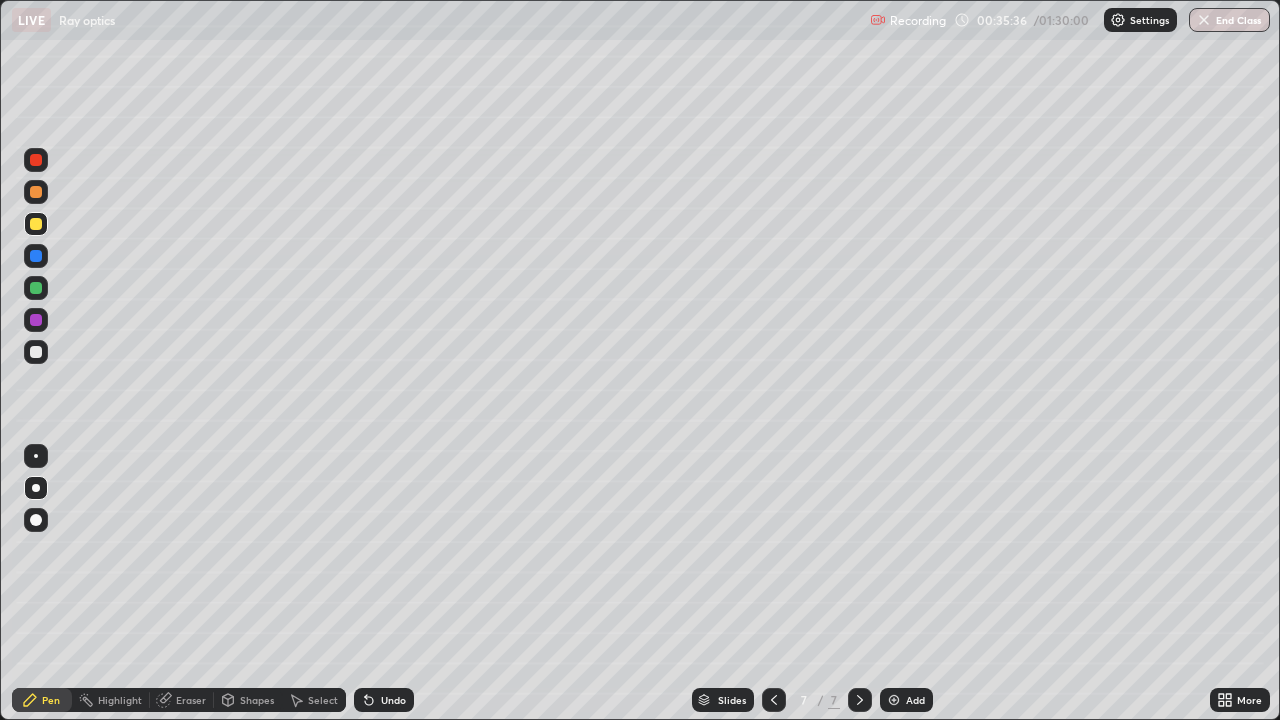 click at bounding box center [774, 700] 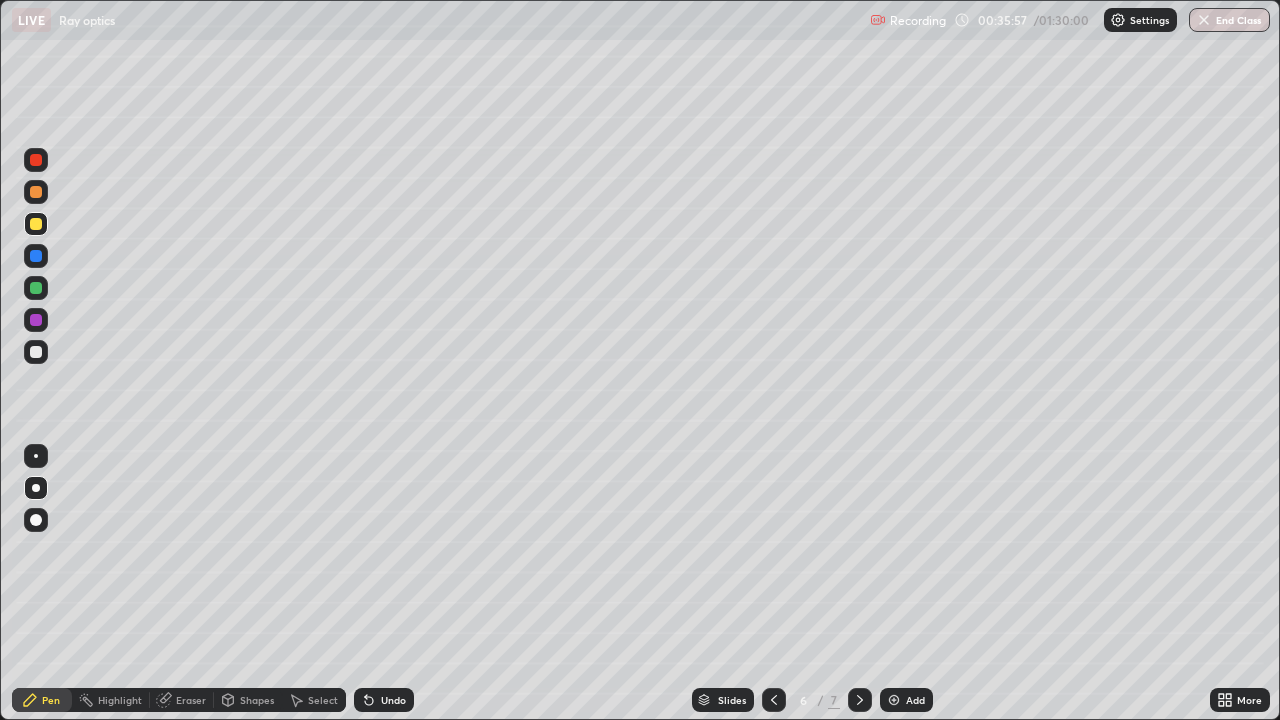 click 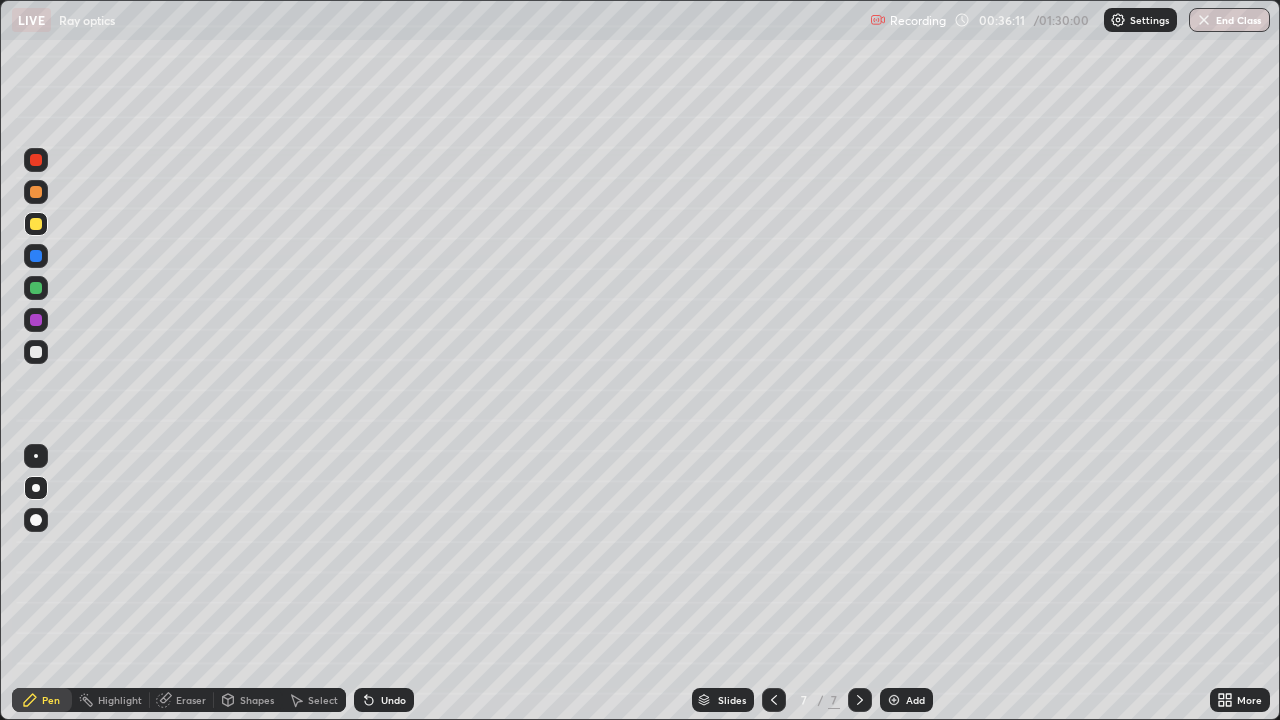 click on "Shapes" at bounding box center (257, 700) 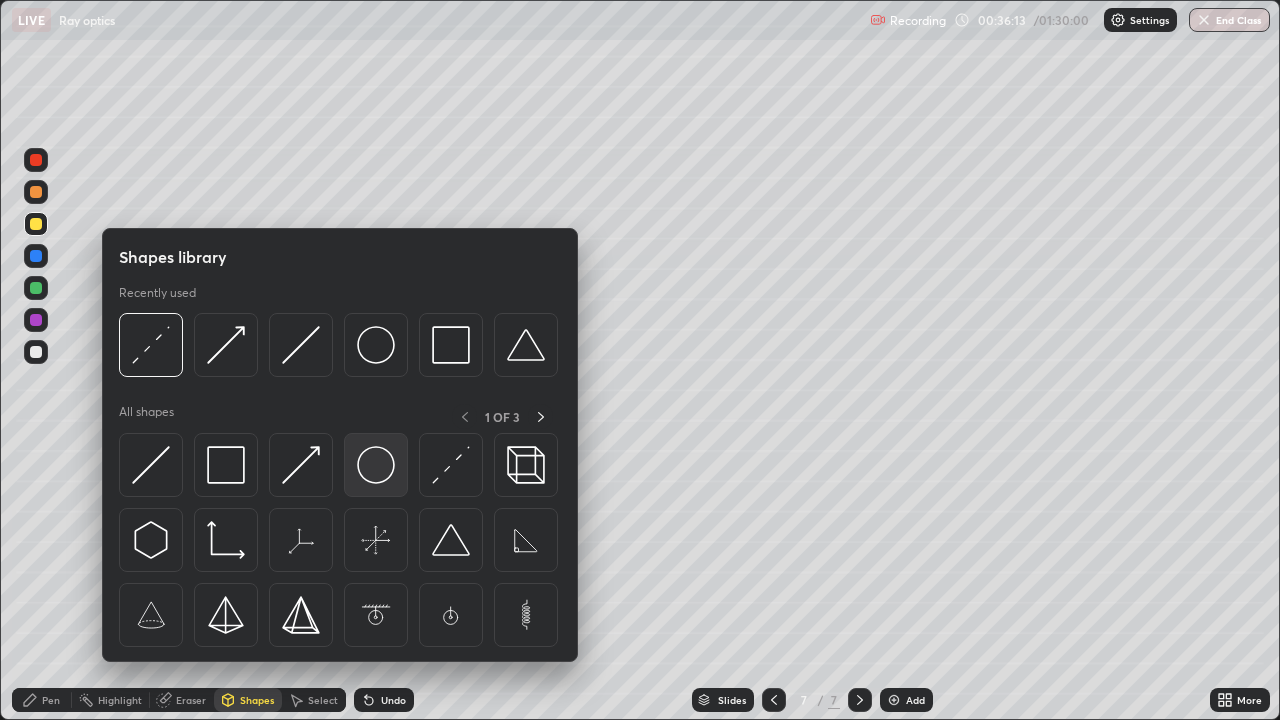 click at bounding box center [376, 465] 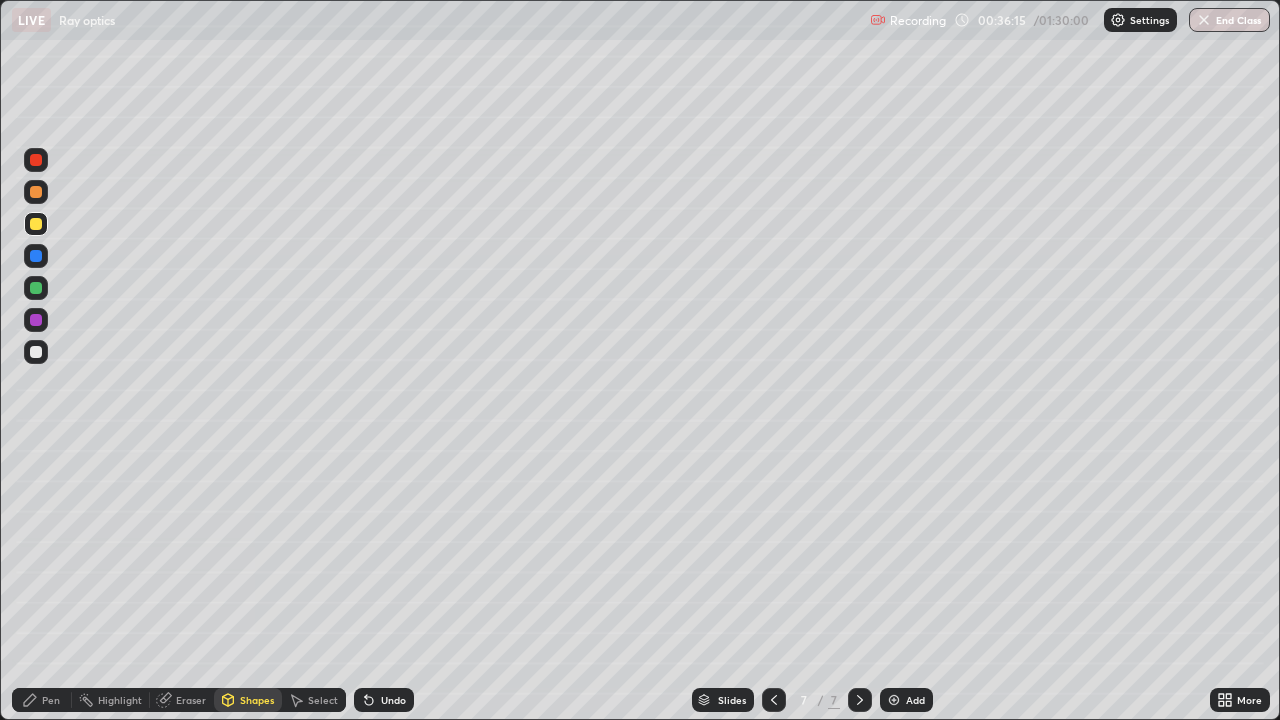 click at bounding box center [36, 352] 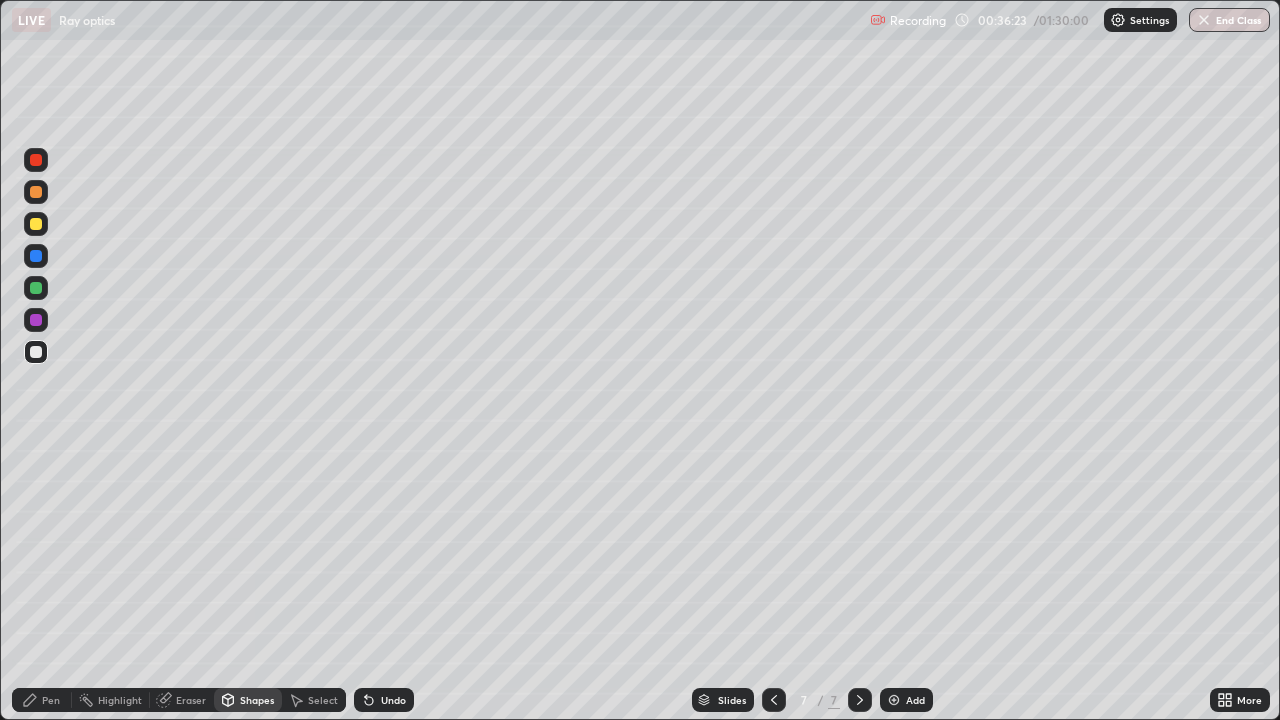 click on "Shapes" at bounding box center (248, 700) 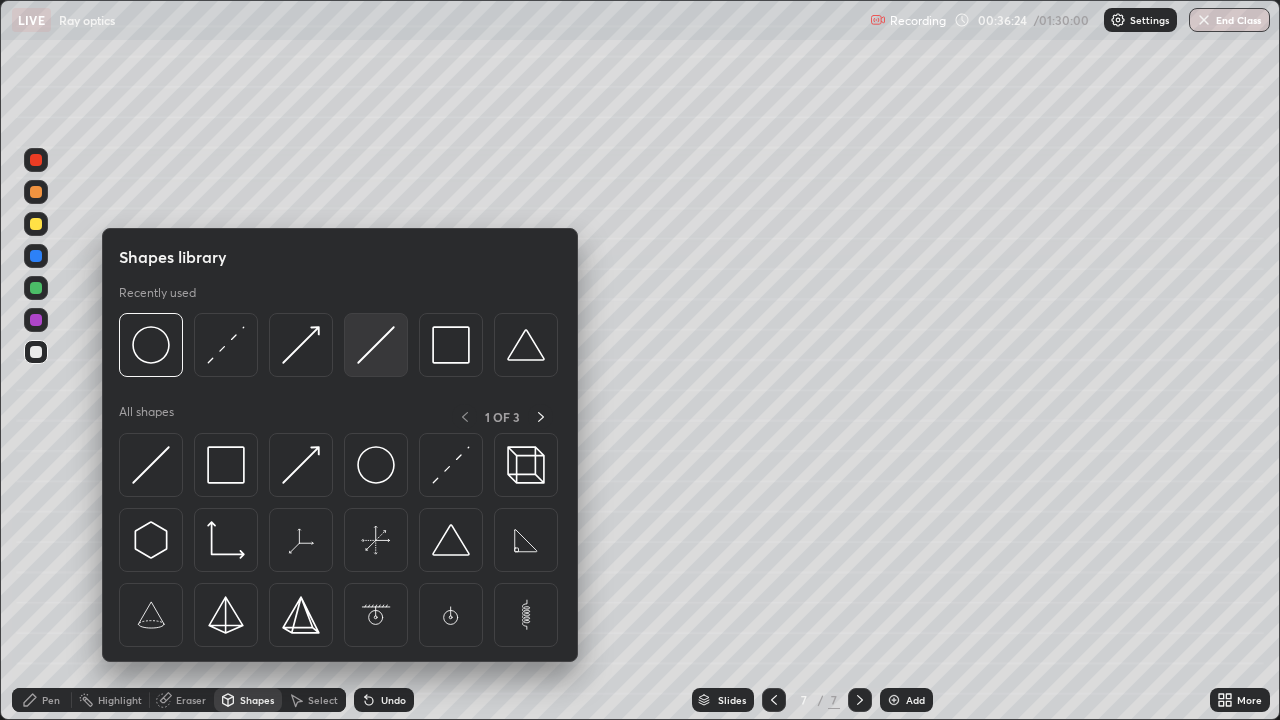 click at bounding box center [376, 345] 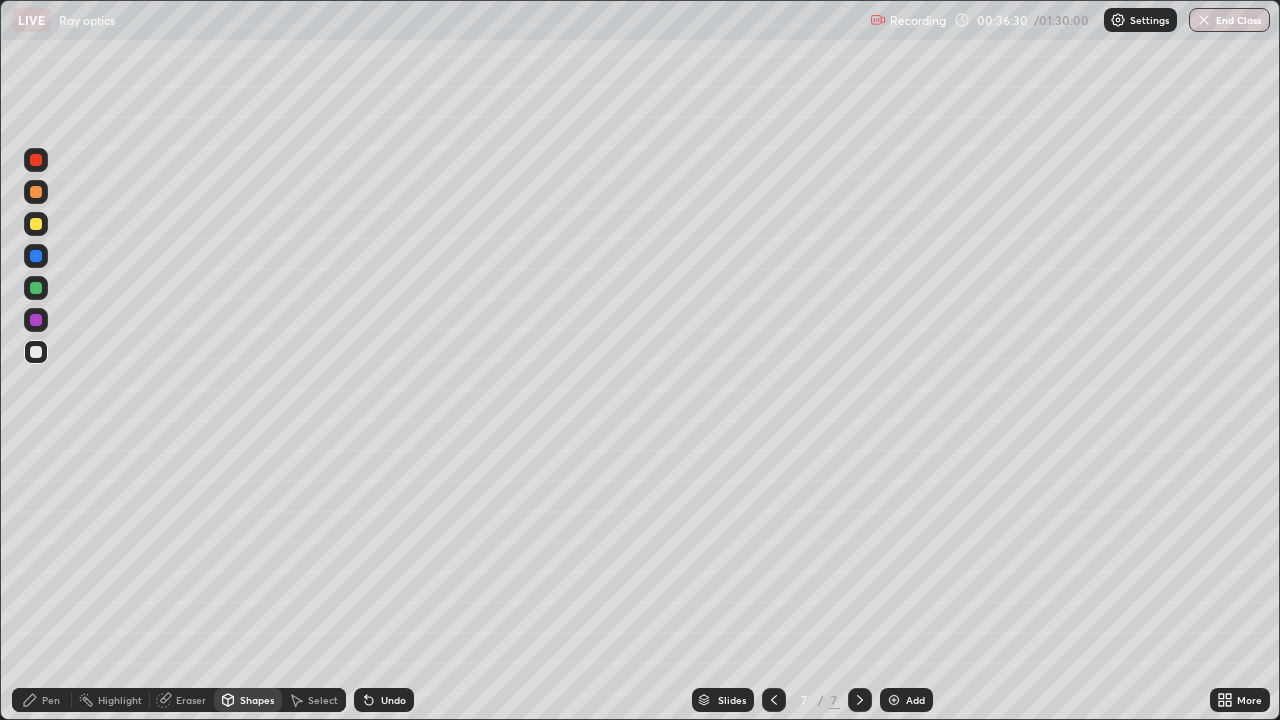 click at bounding box center [36, 224] 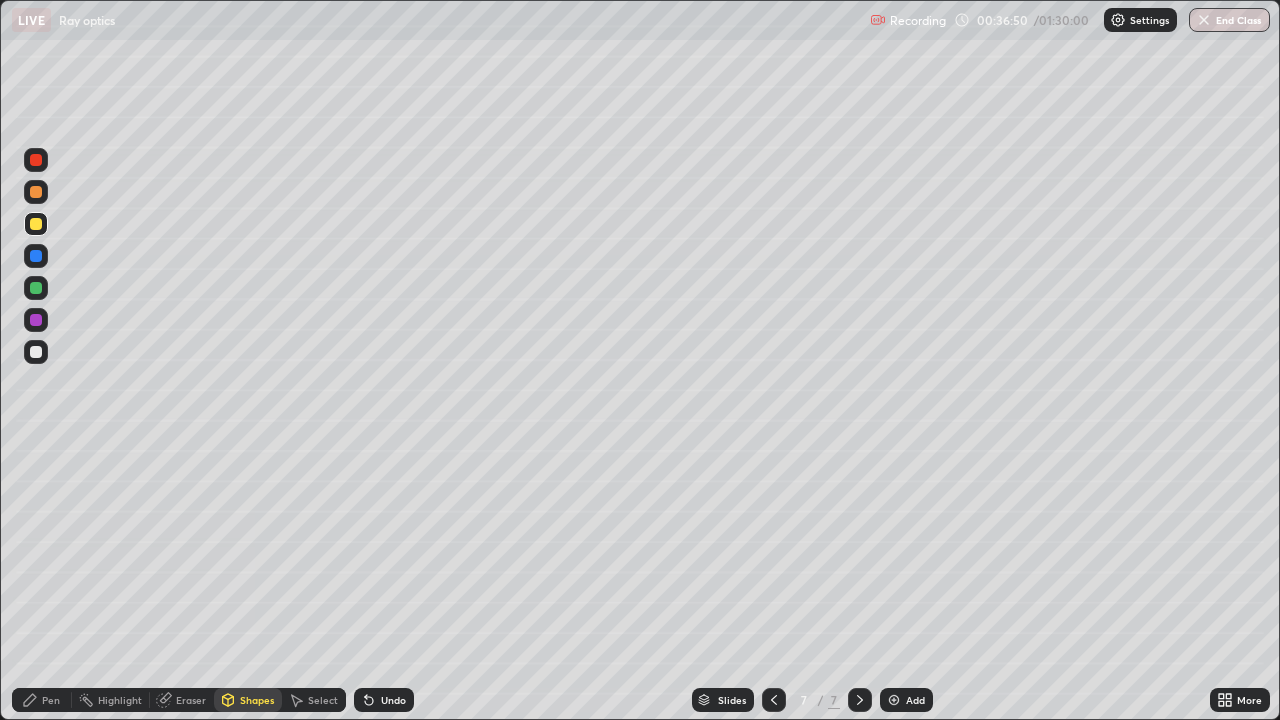 click on "Pen" at bounding box center (51, 700) 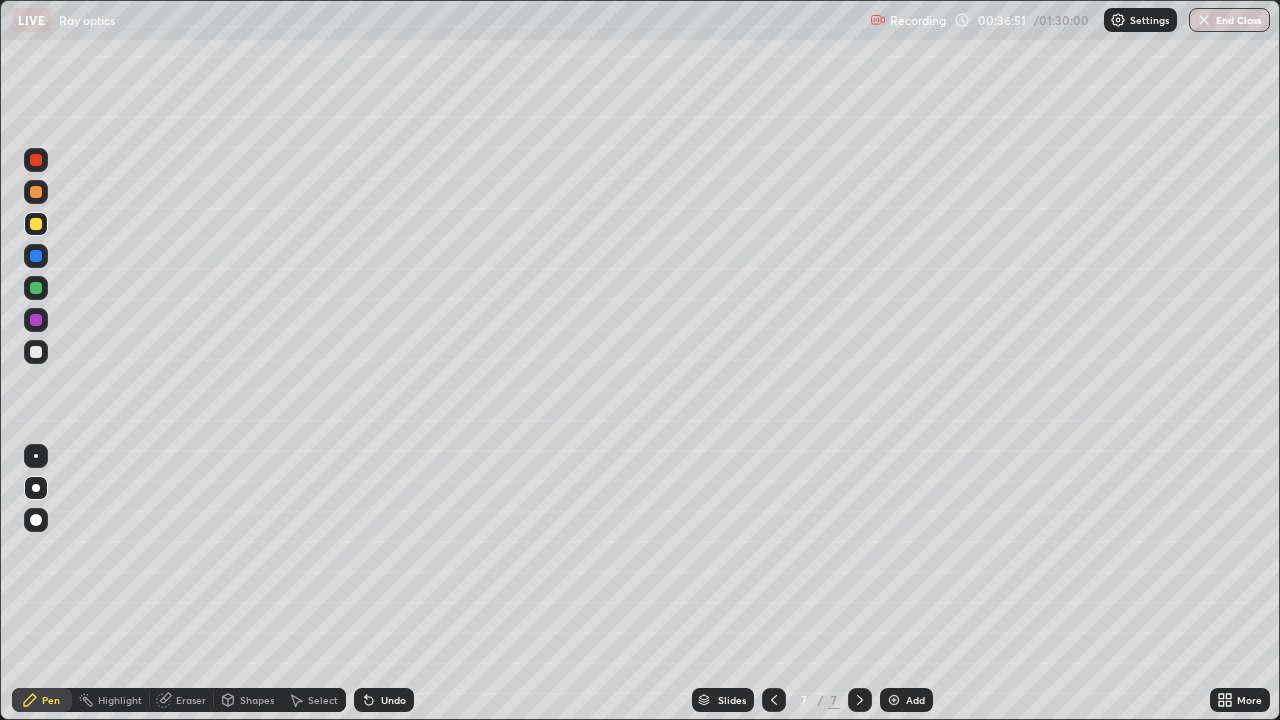 click at bounding box center [36, 320] 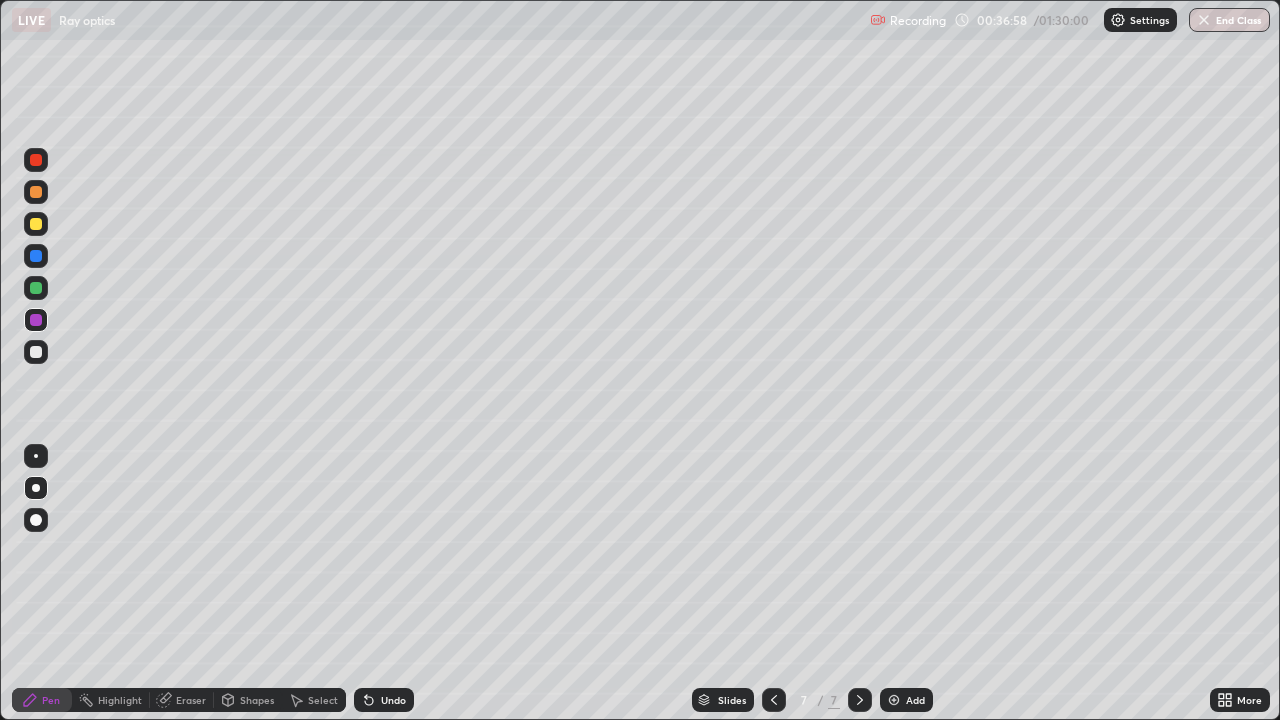 click at bounding box center [36, 192] 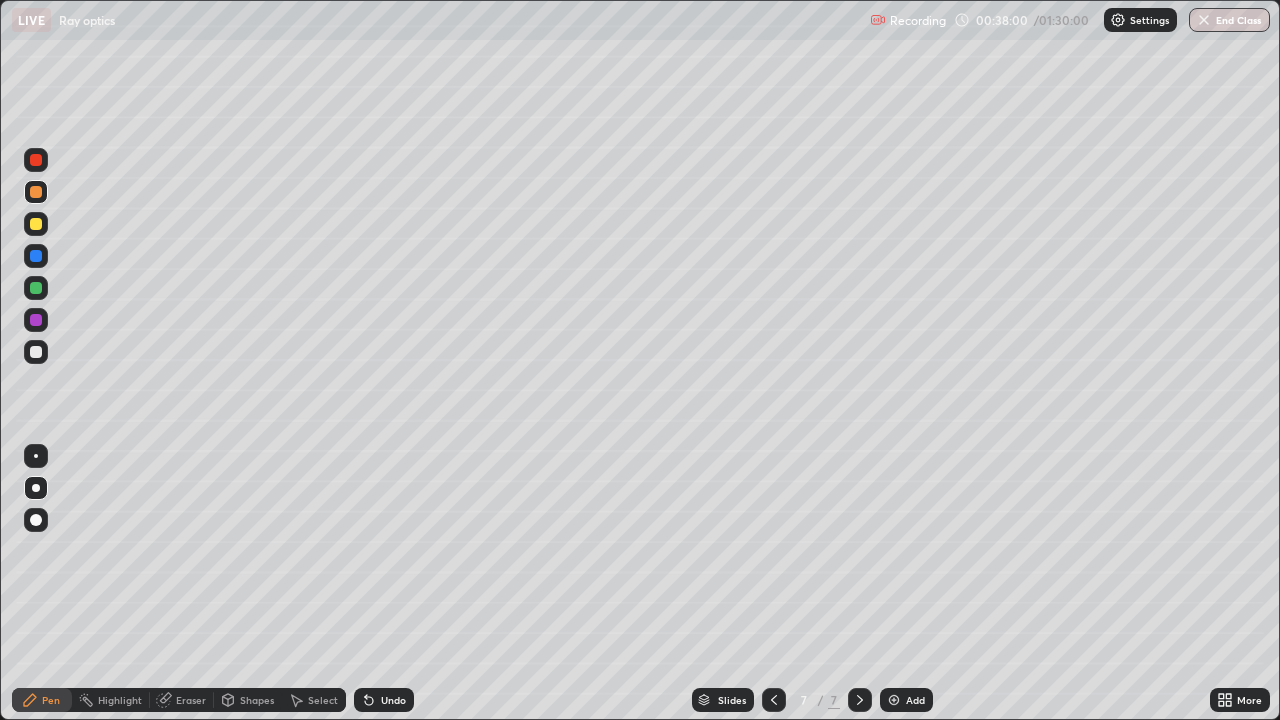 click on "Undo" at bounding box center [393, 700] 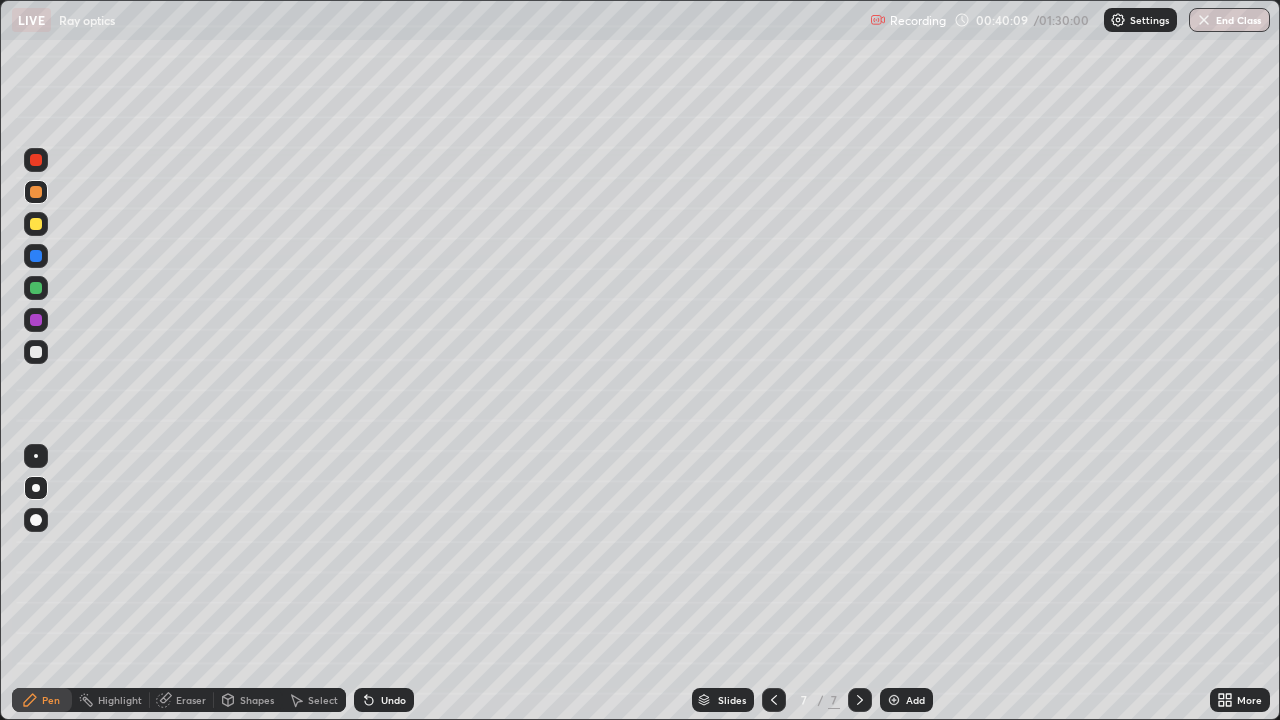click on "Eraser" at bounding box center [191, 700] 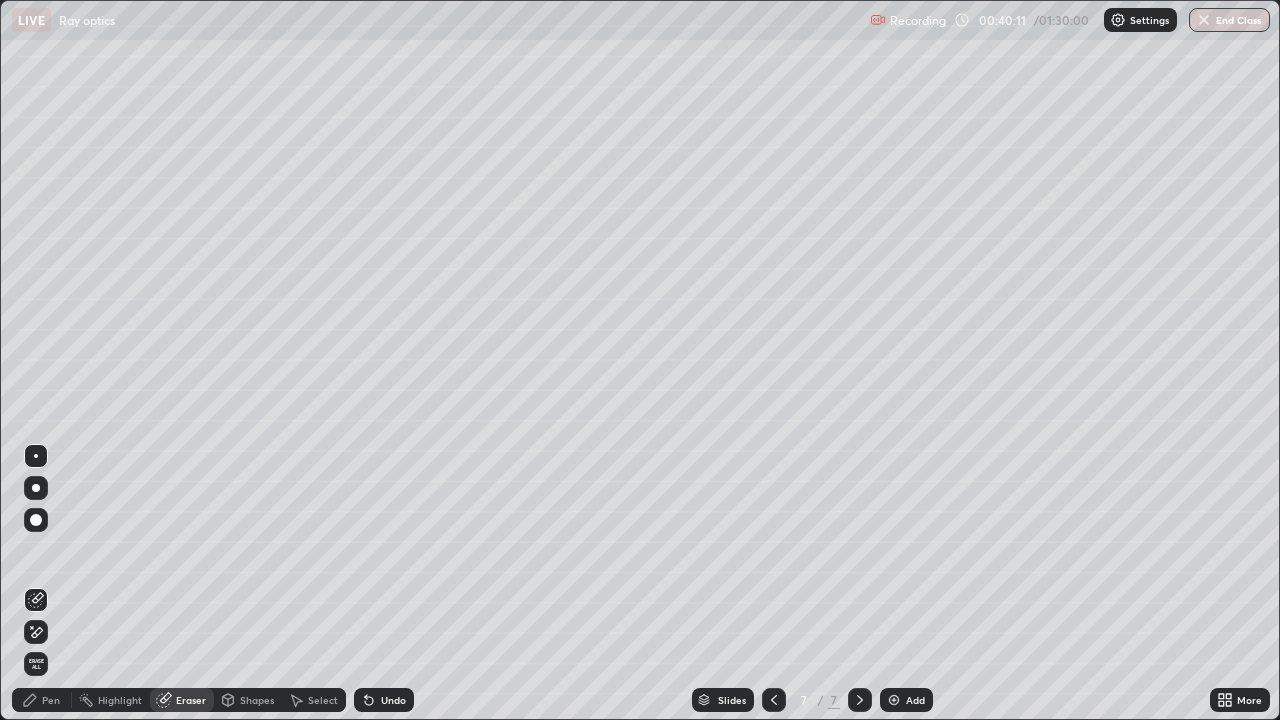 click on "Pen" at bounding box center (51, 700) 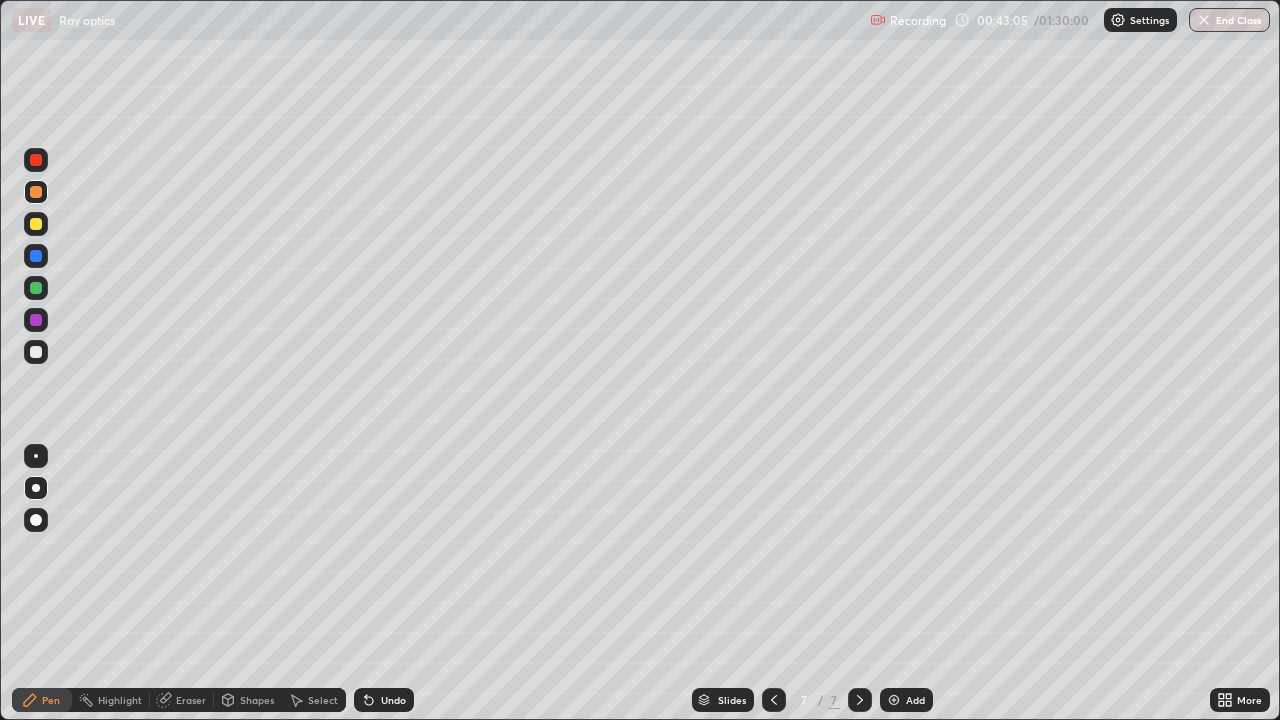 click 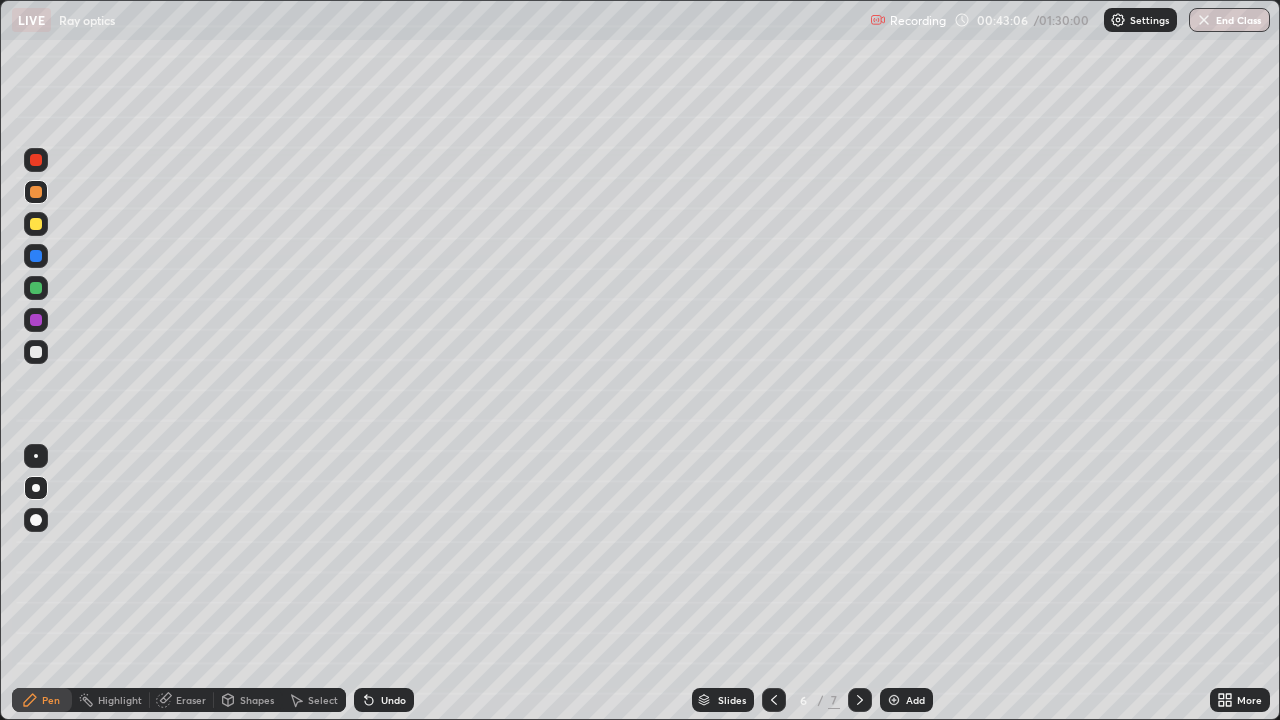 click at bounding box center [774, 700] 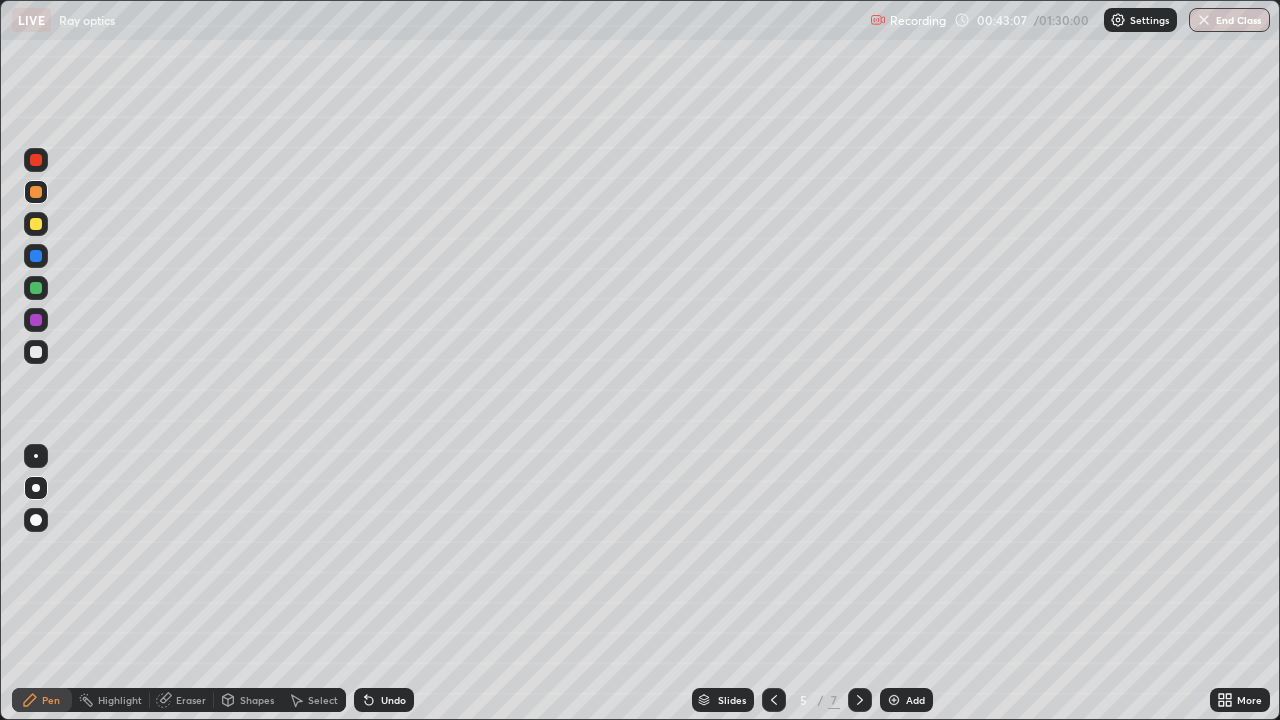 click at bounding box center (774, 700) 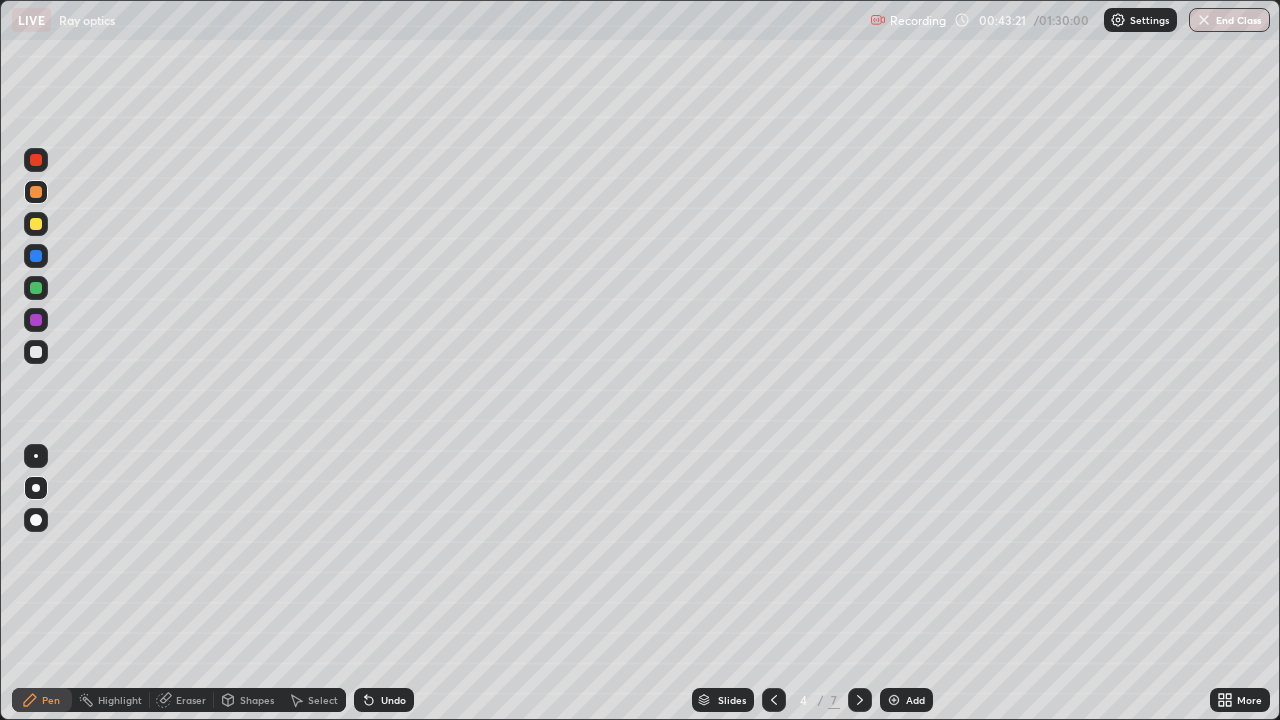 click 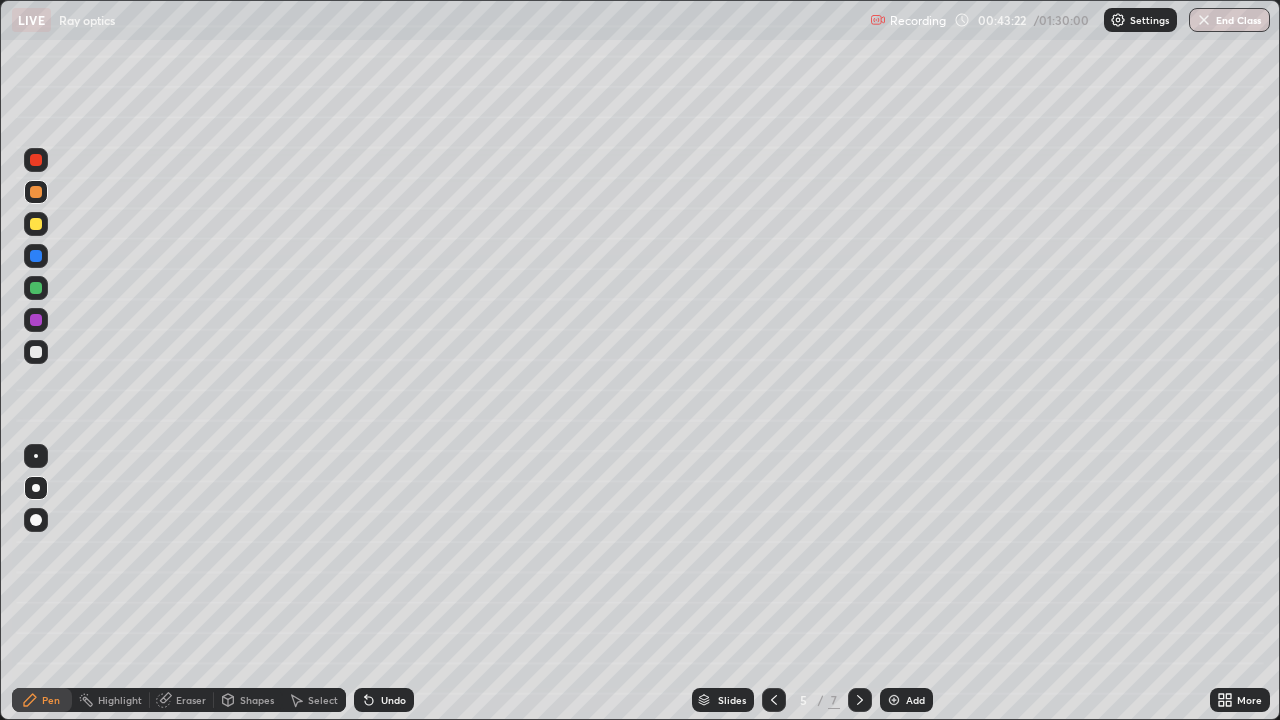 click 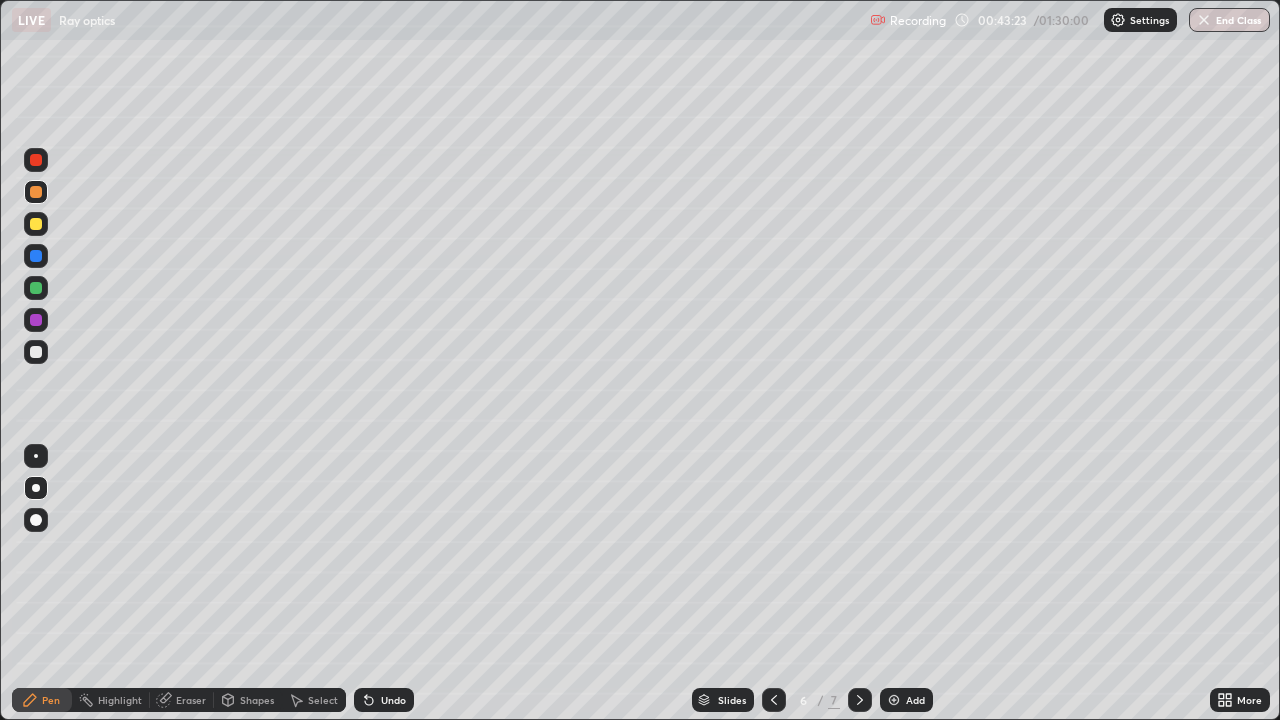 click 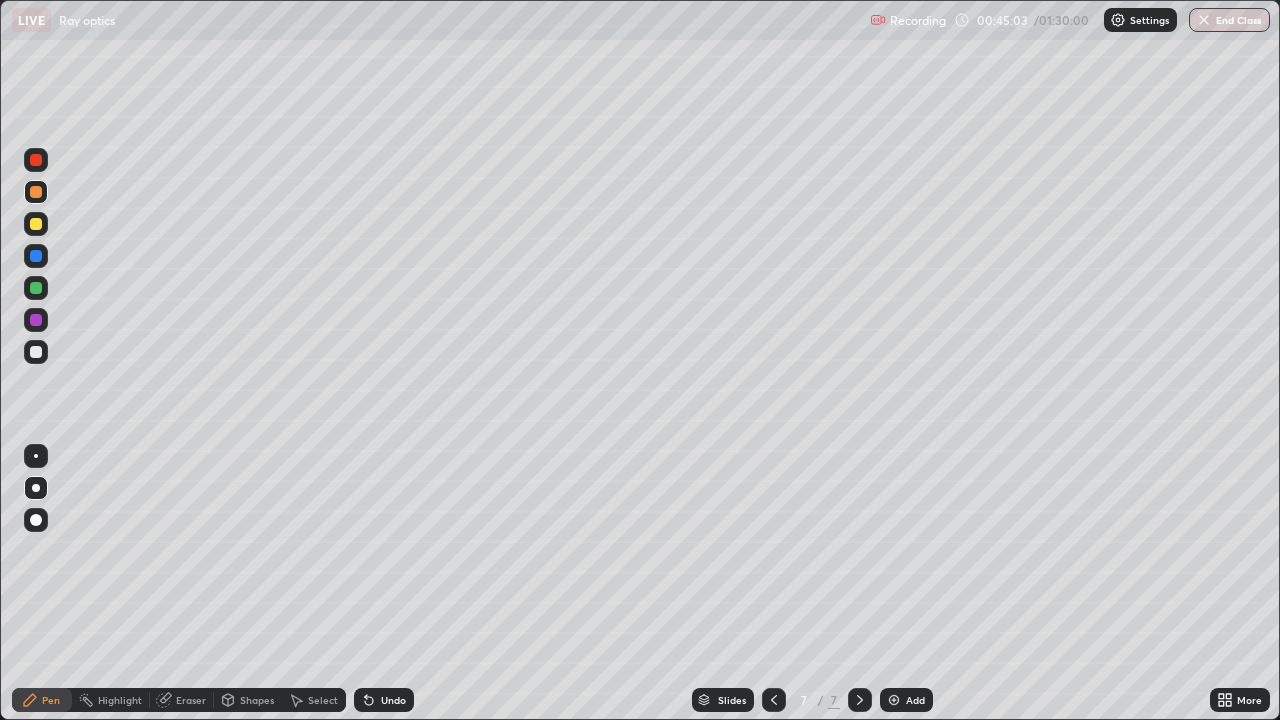 click on "Undo" at bounding box center (393, 700) 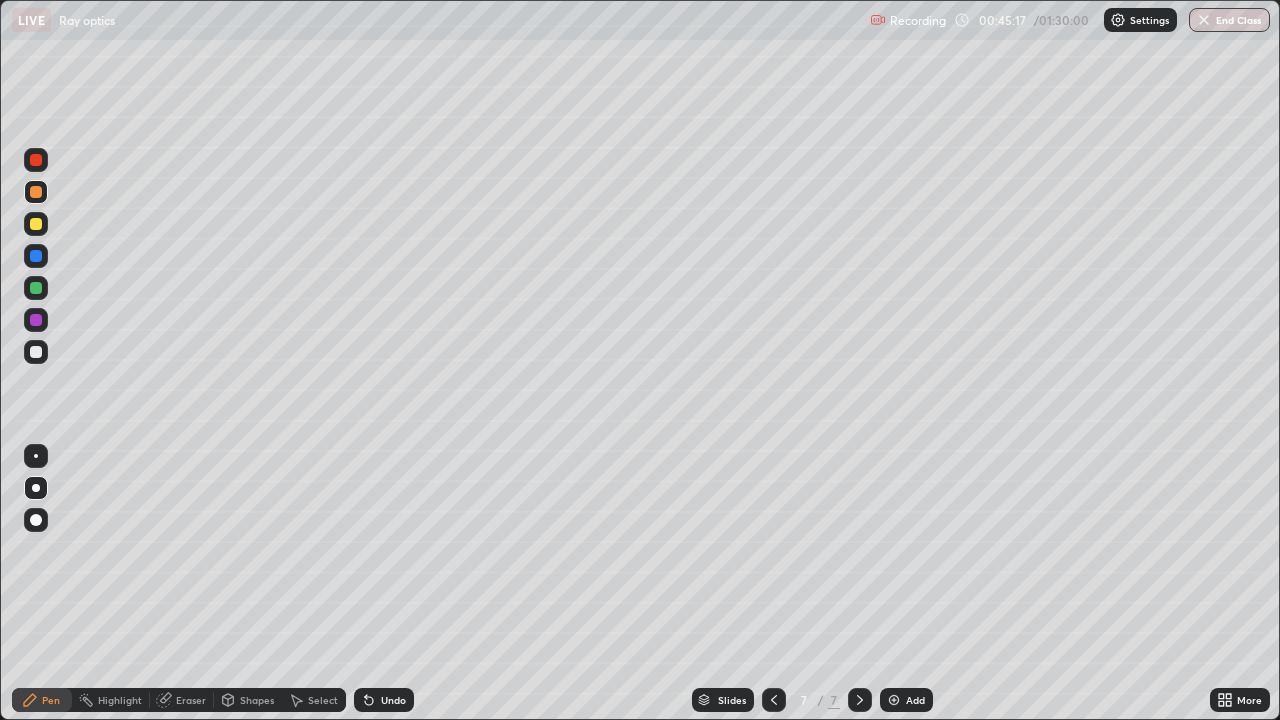 click on "Eraser" at bounding box center [191, 700] 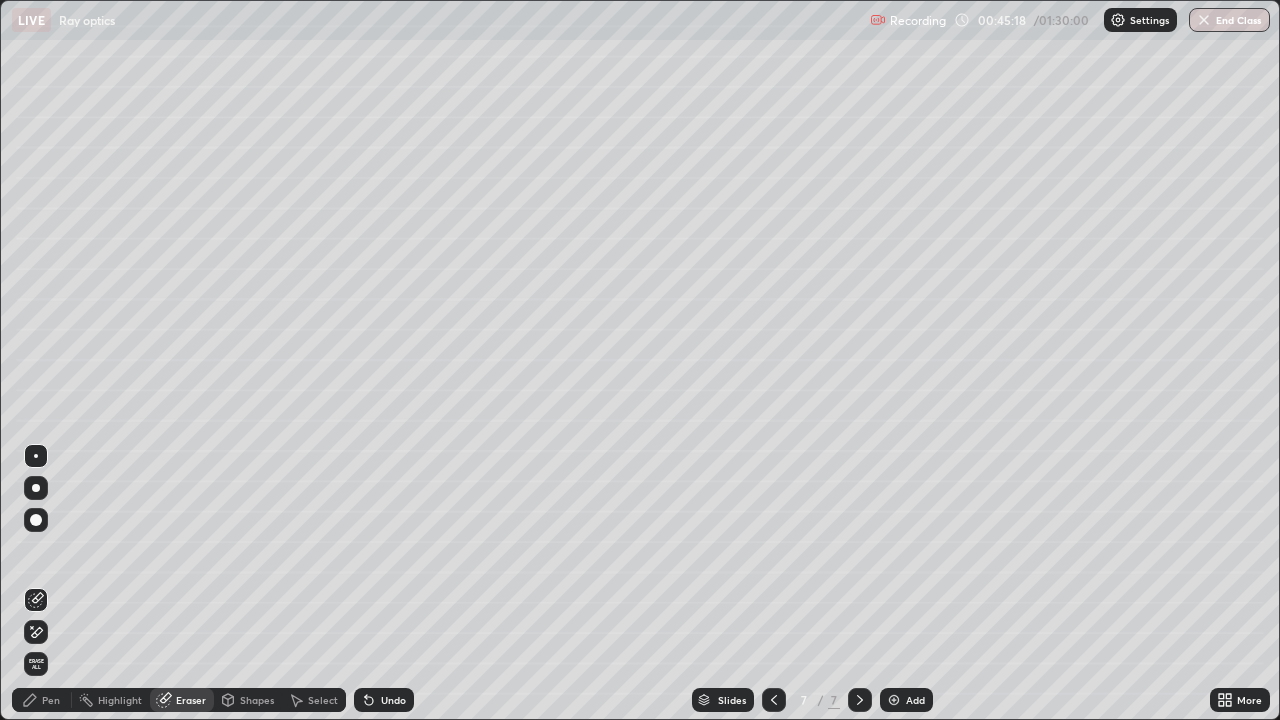 click on "Pen" at bounding box center (51, 700) 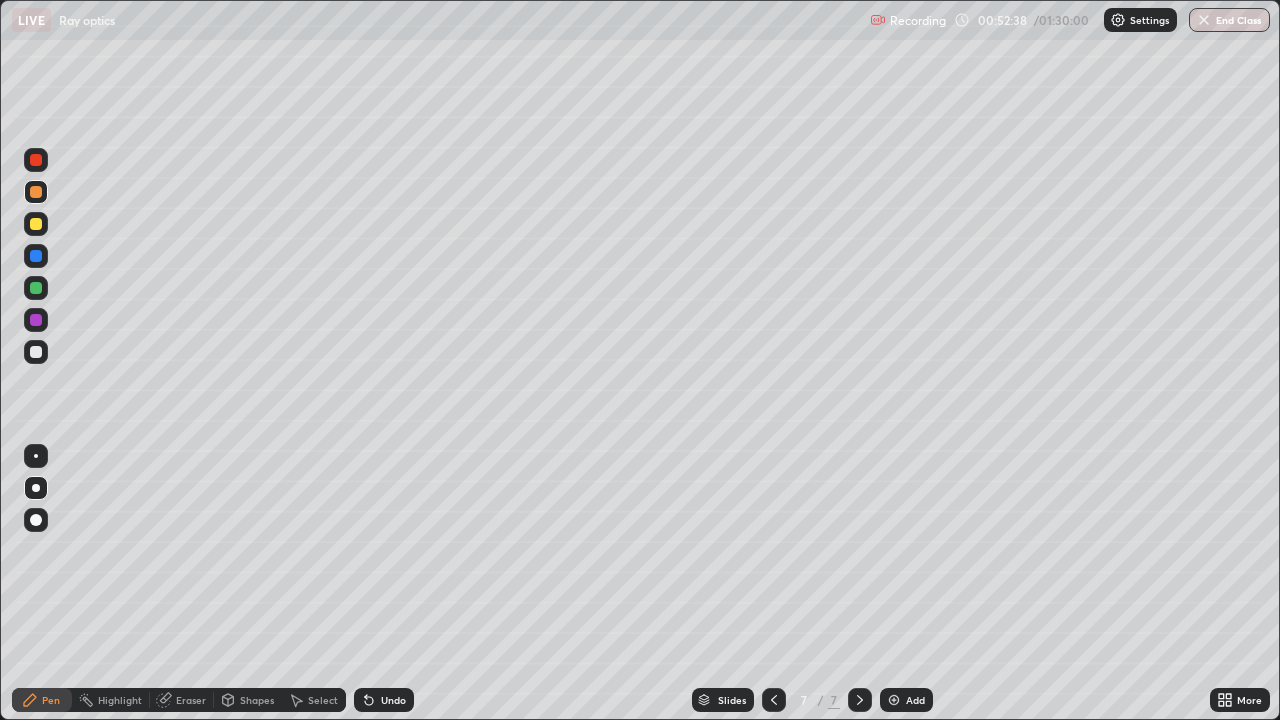 click at bounding box center [894, 700] 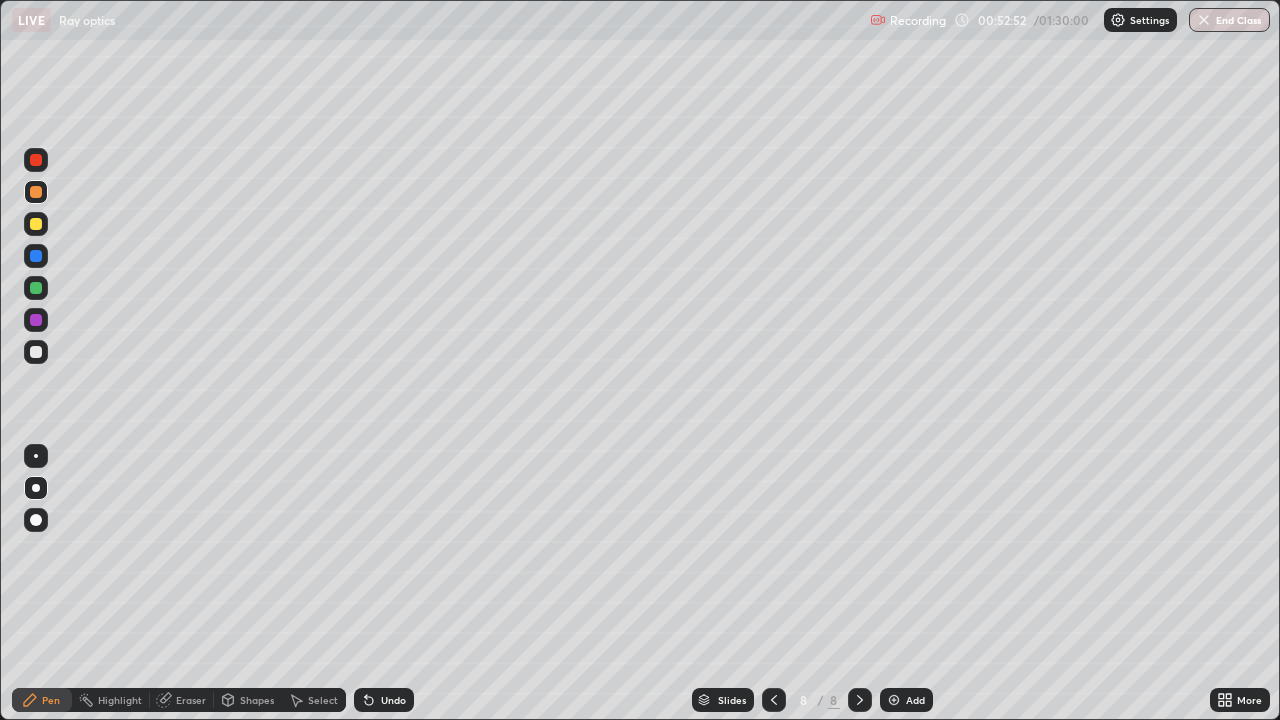 click on "Shapes" at bounding box center (257, 700) 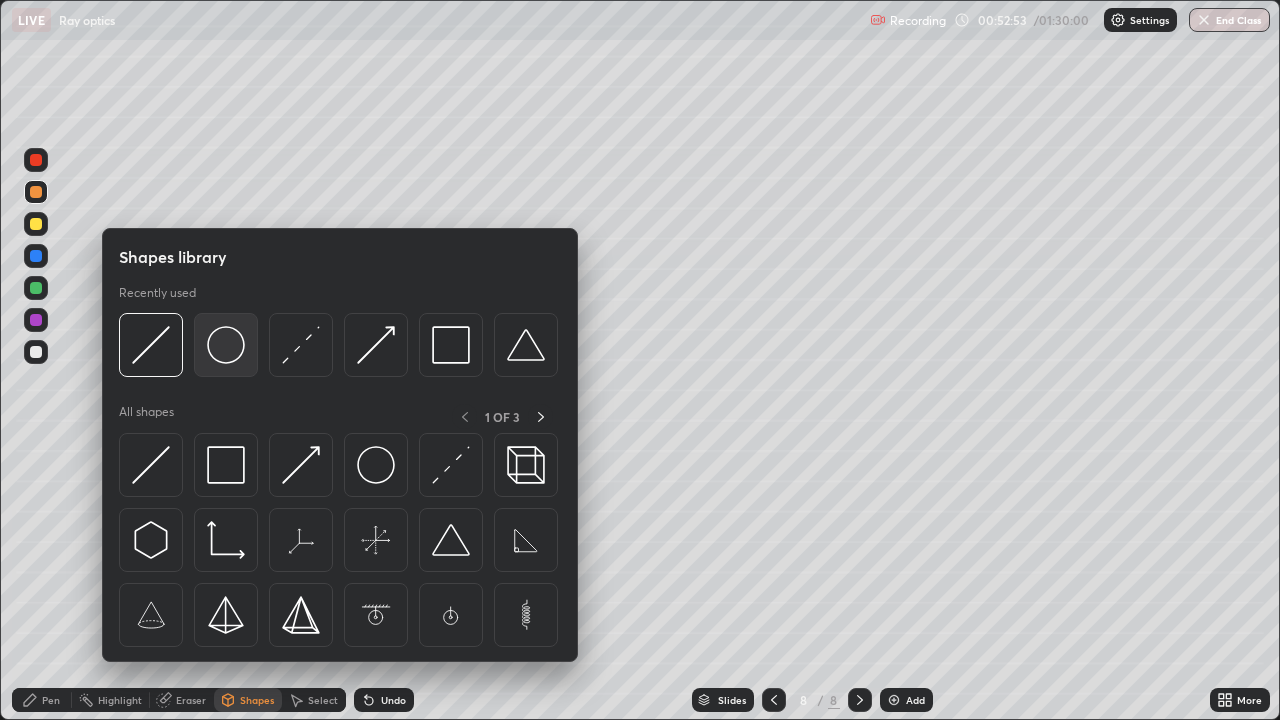 click at bounding box center (226, 345) 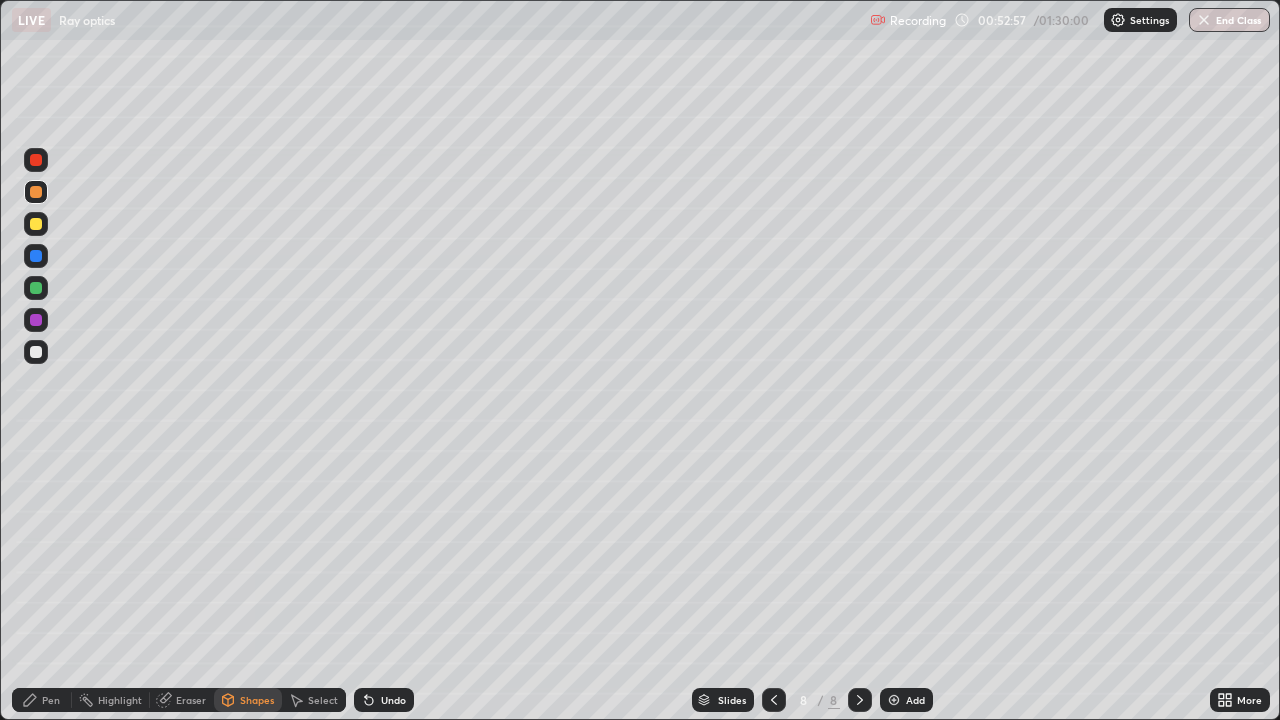 click on "Pen" at bounding box center (51, 700) 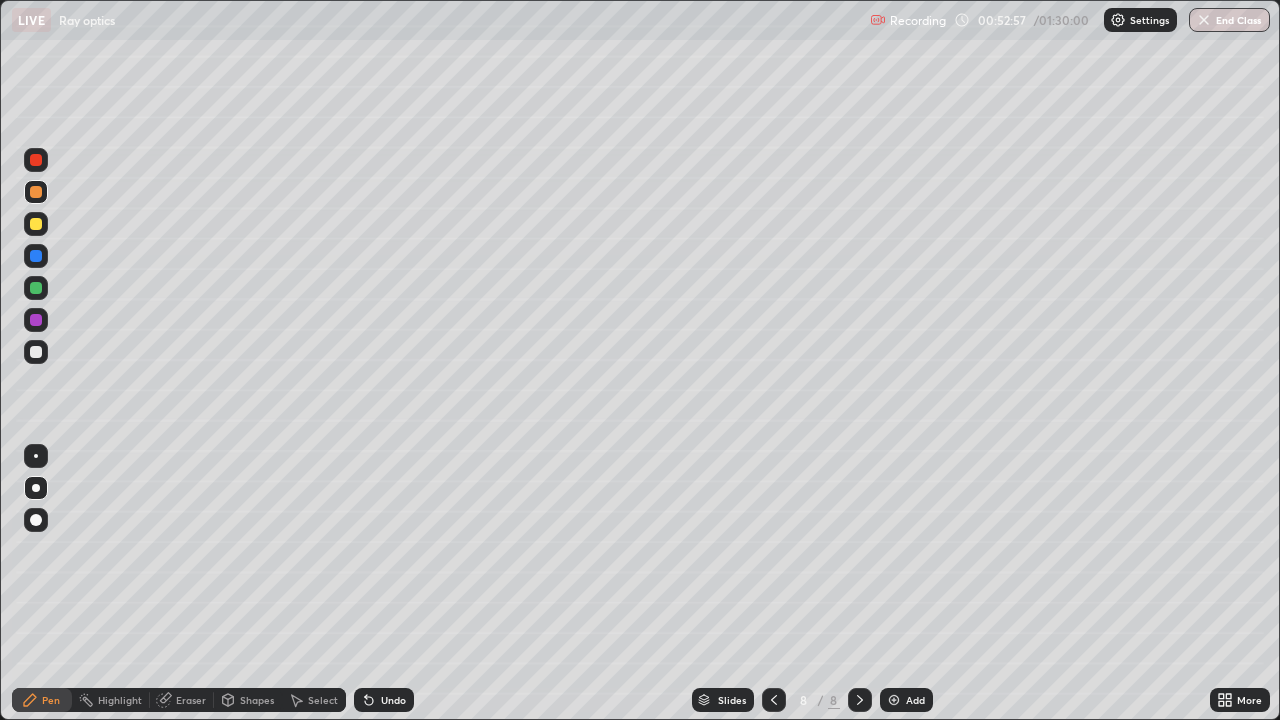click at bounding box center [774, 700] 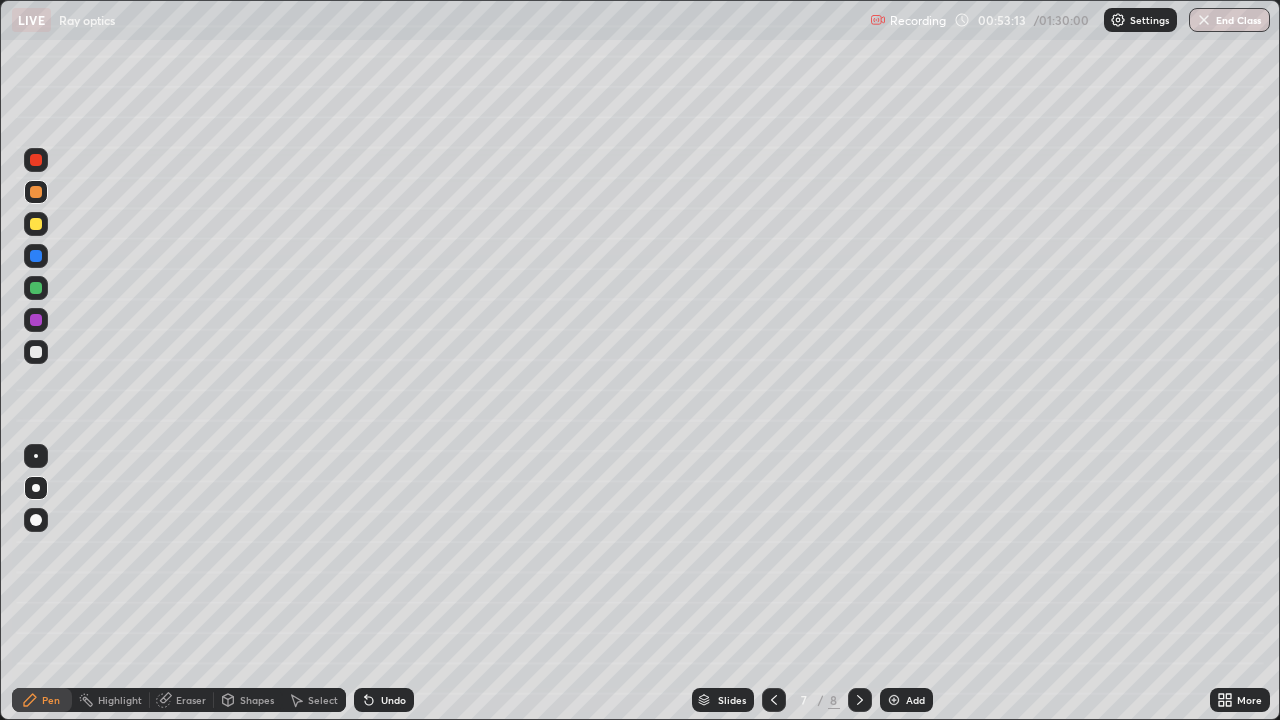 click 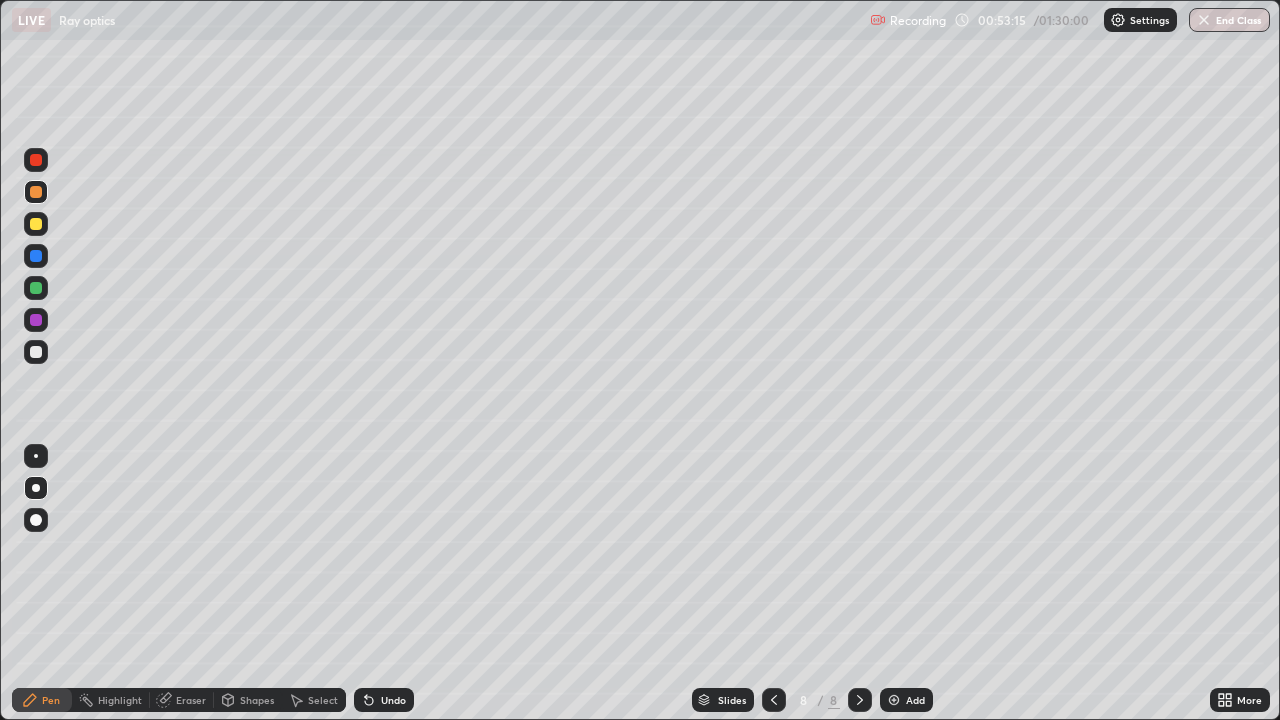 click on "Shapes" at bounding box center [257, 700] 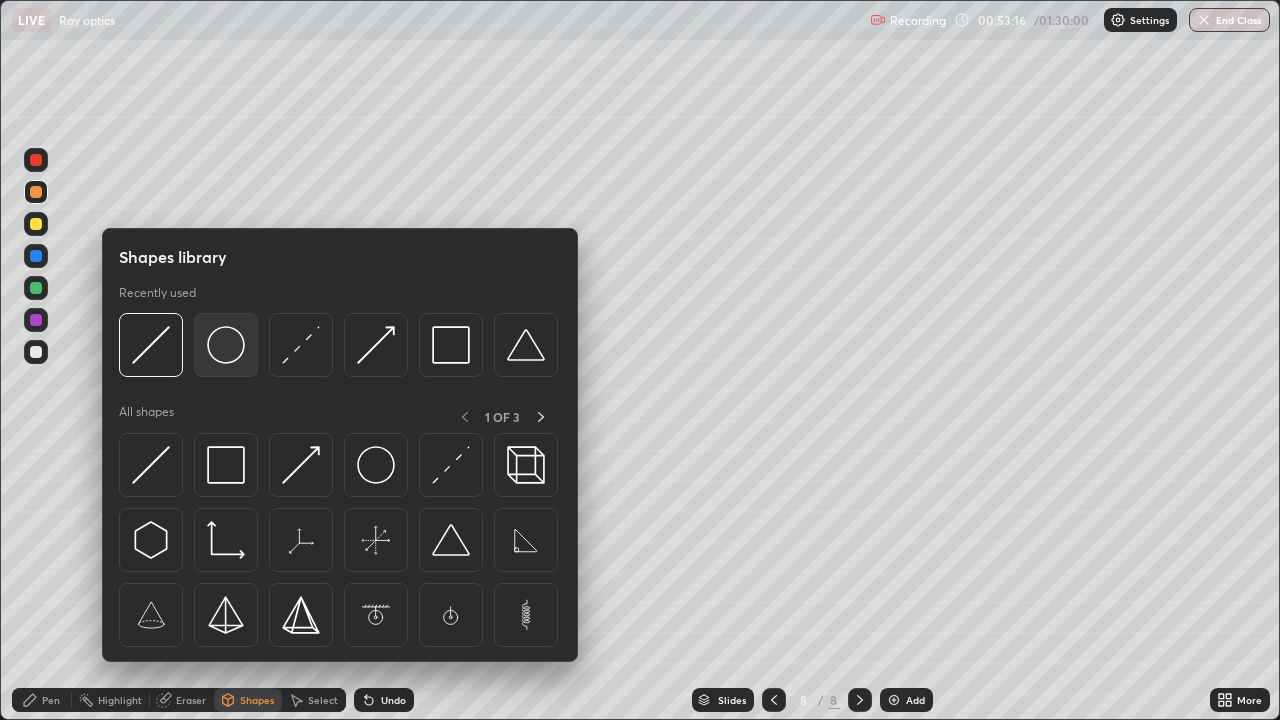 click at bounding box center [226, 345] 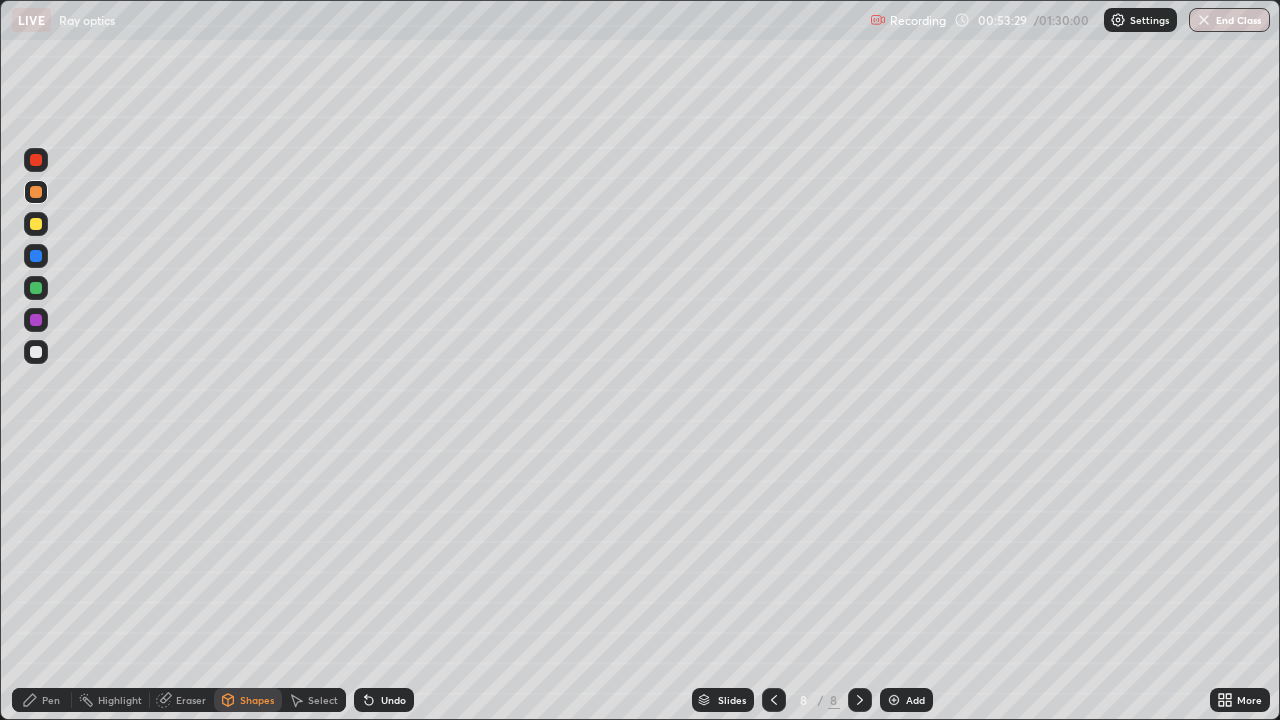 click on "Shapes" at bounding box center (248, 700) 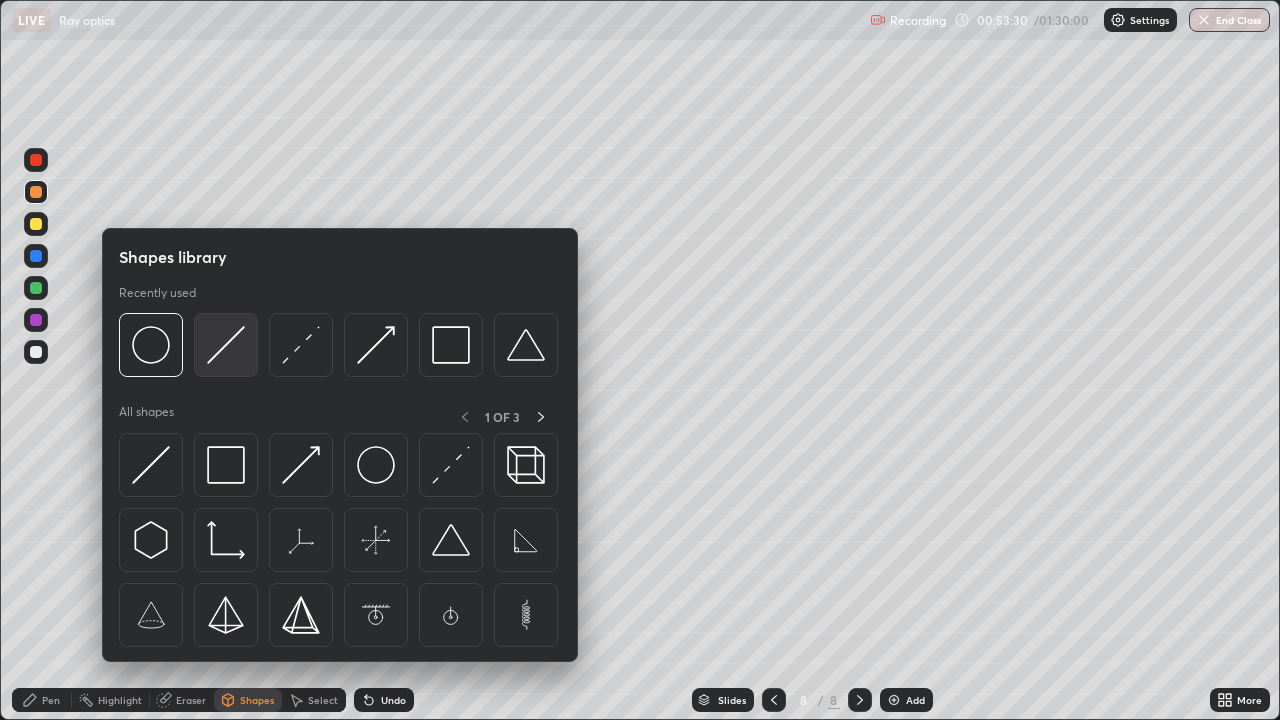 click at bounding box center (226, 345) 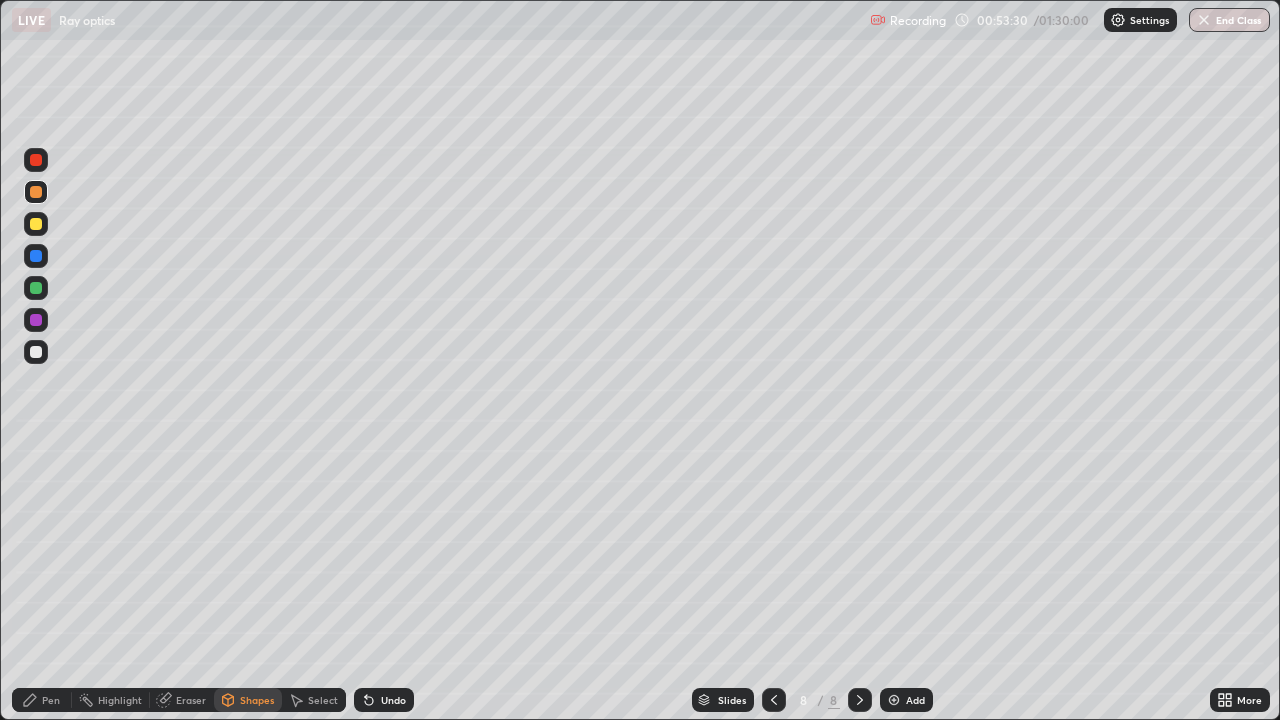 click at bounding box center (36, 352) 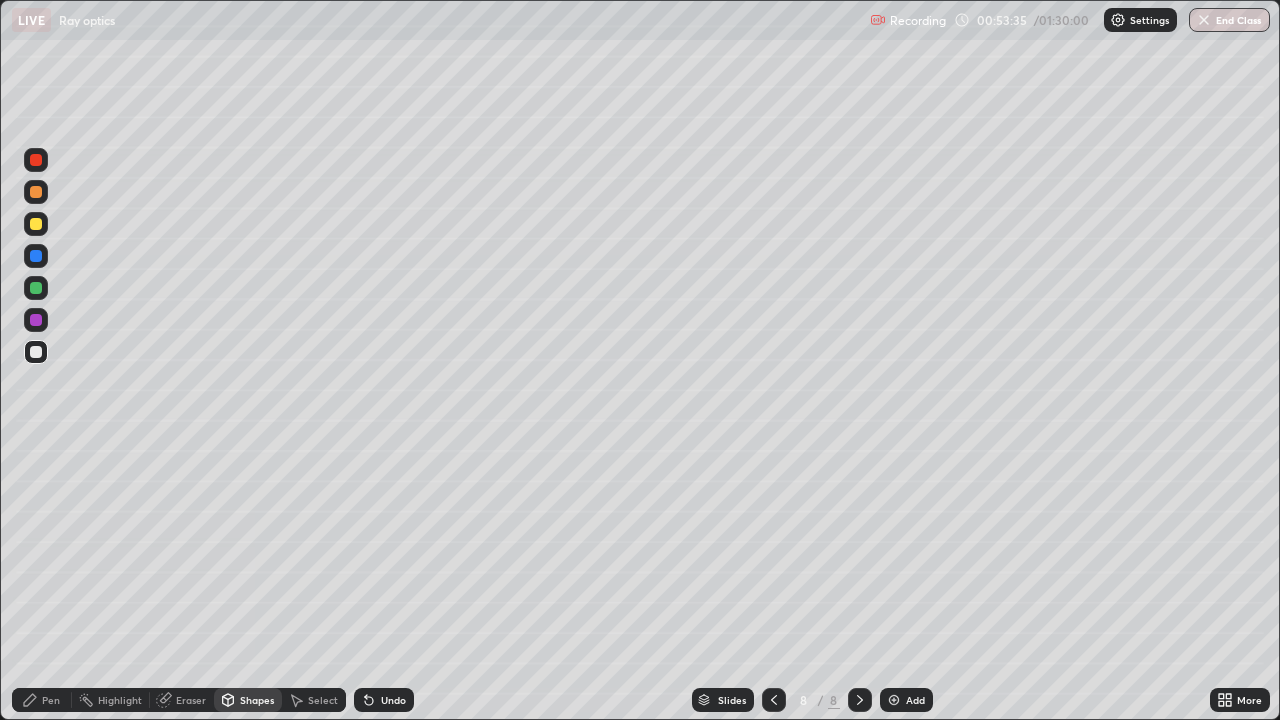 click at bounding box center (36, 224) 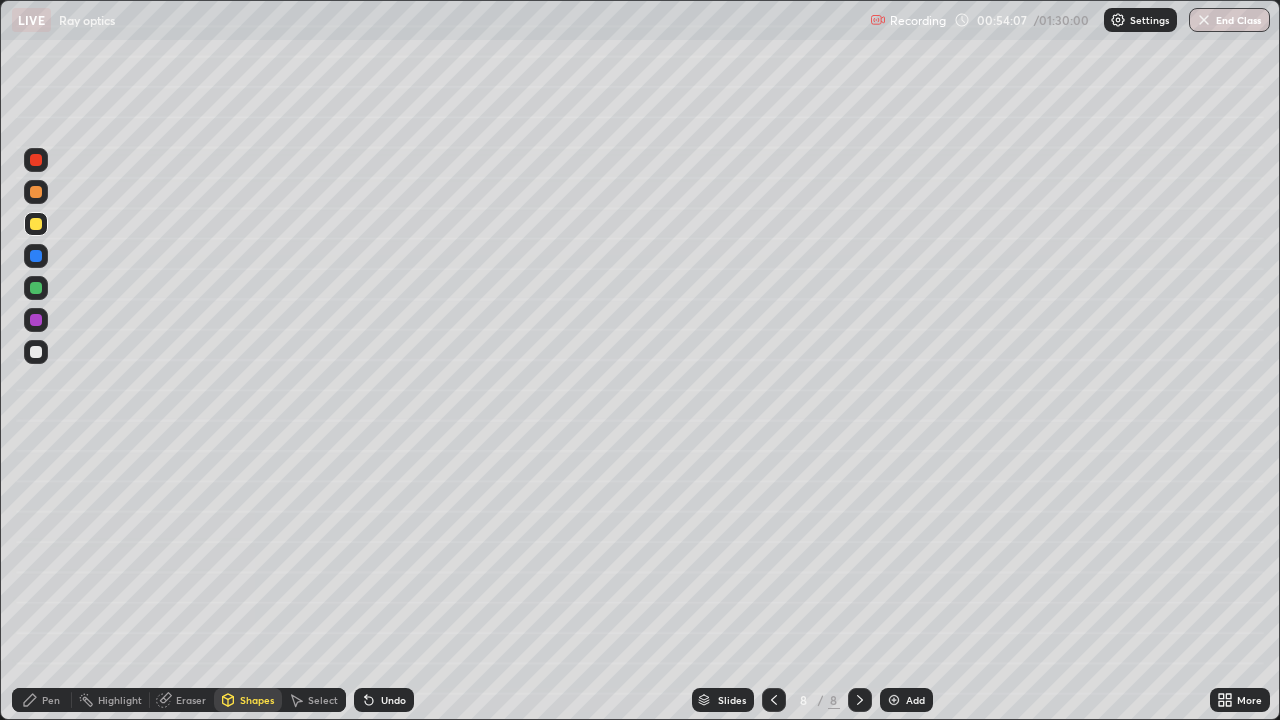 click at bounding box center (36, 320) 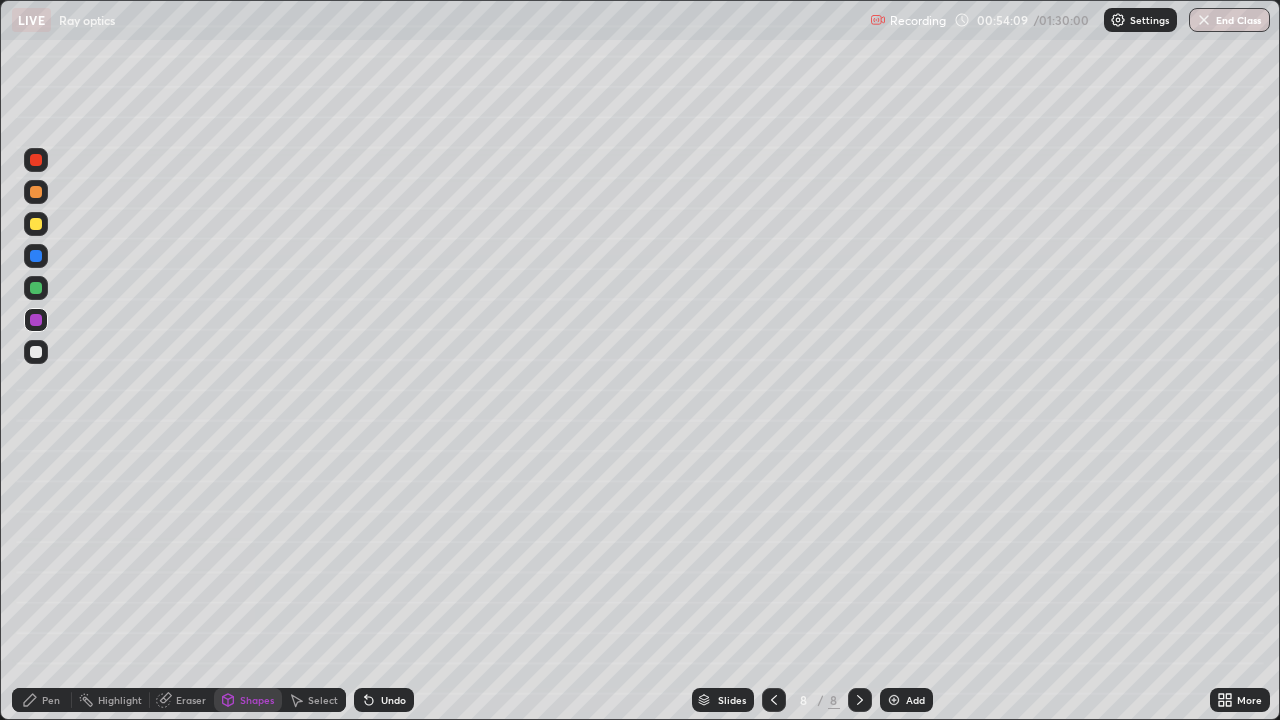 click on "Undo" at bounding box center (384, 700) 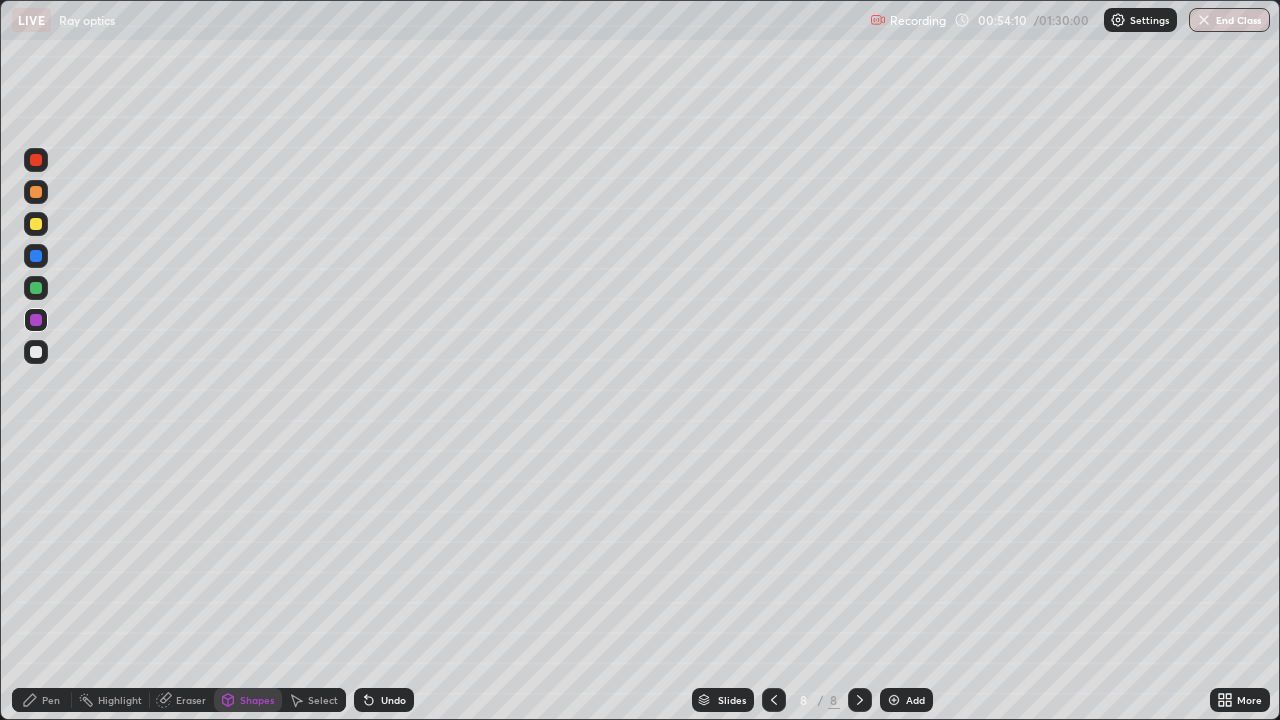 click on "Pen" at bounding box center (42, 700) 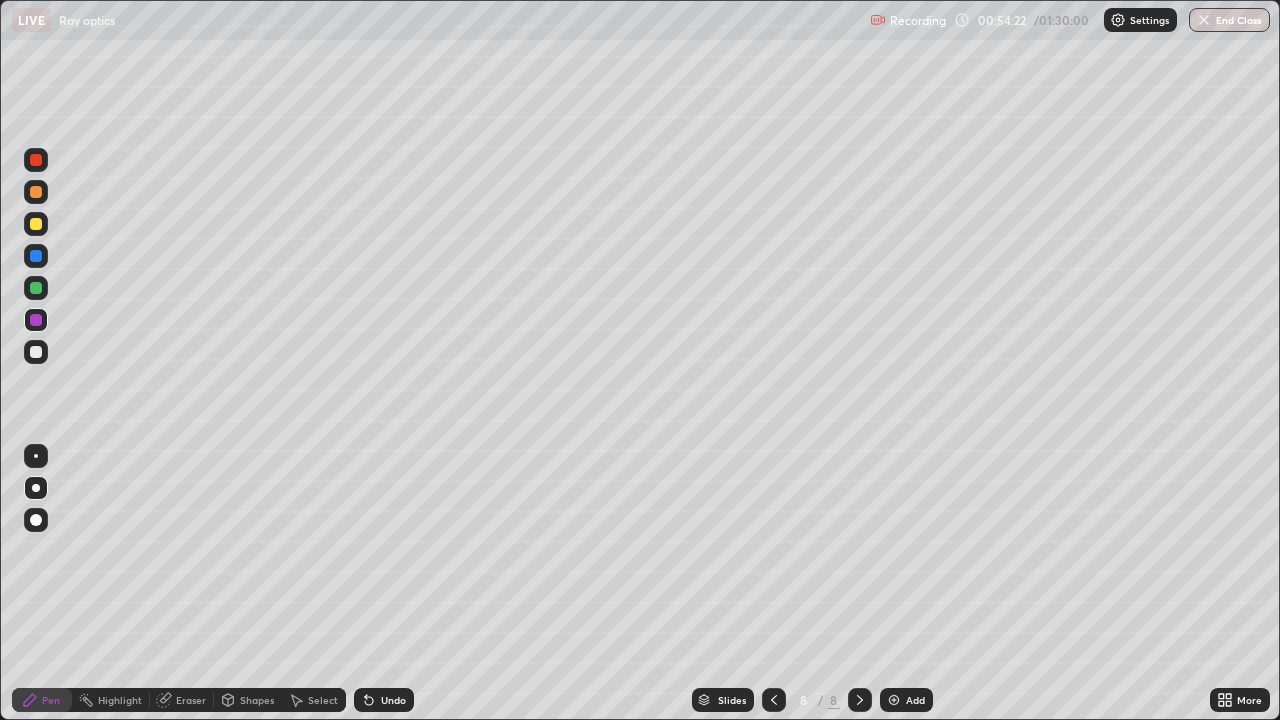 click at bounding box center (36, 224) 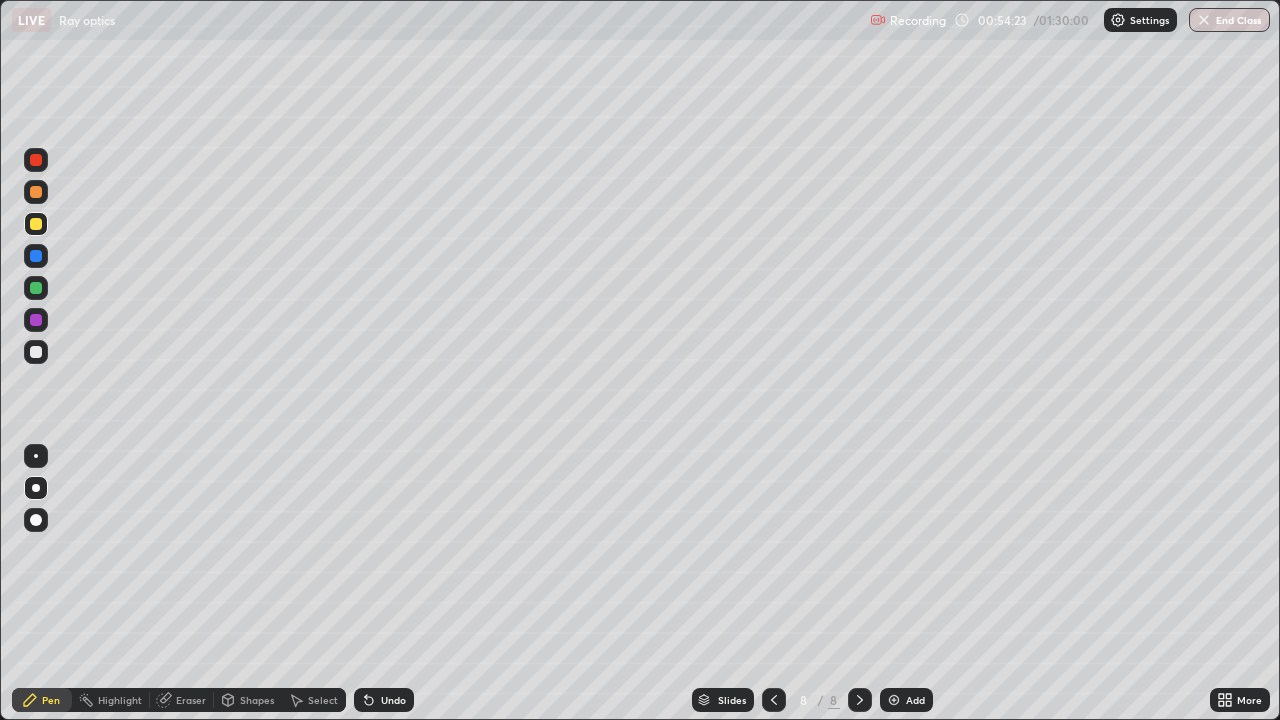 click at bounding box center [36, 320] 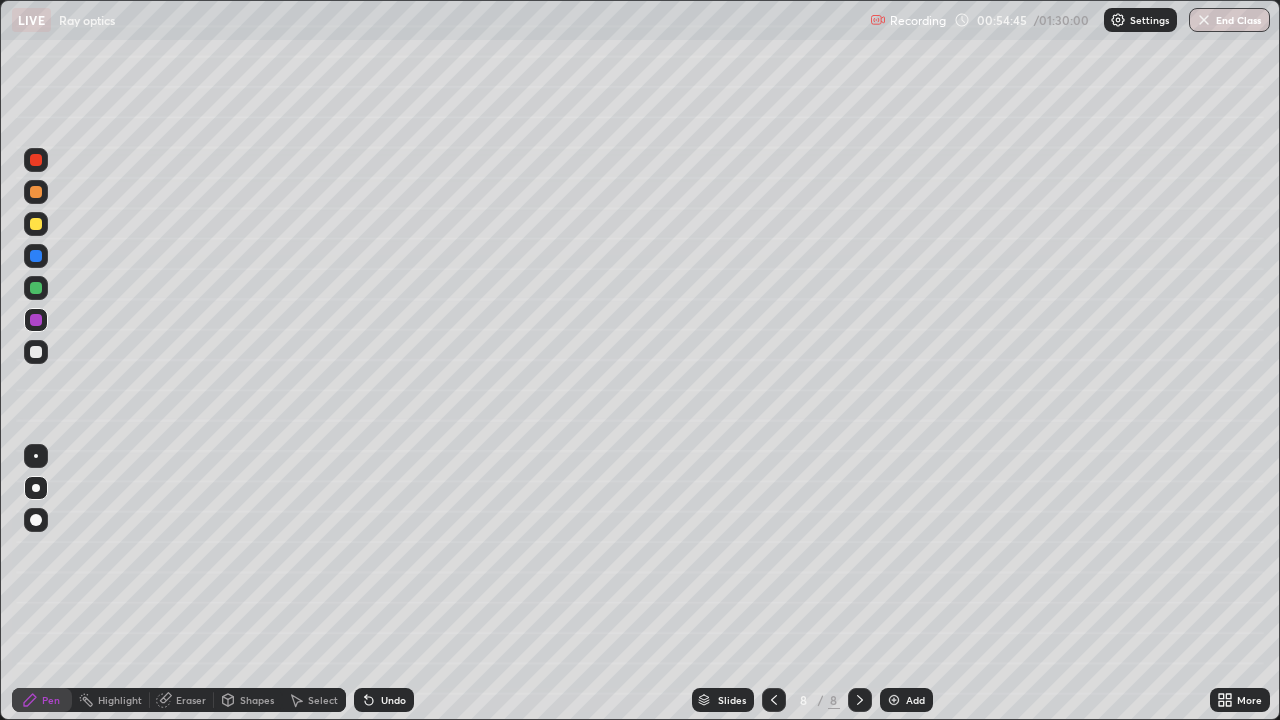 click on "Shapes" at bounding box center (248, 700) 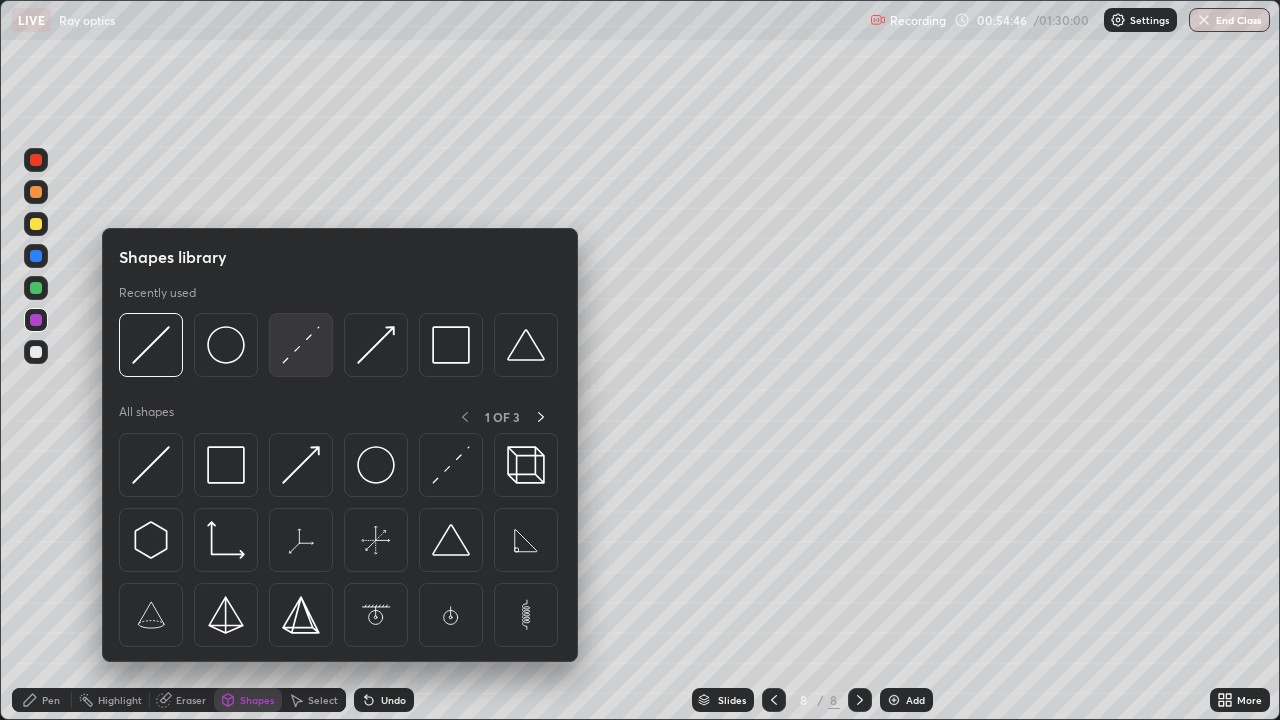 click at bounding box center [301, 345] 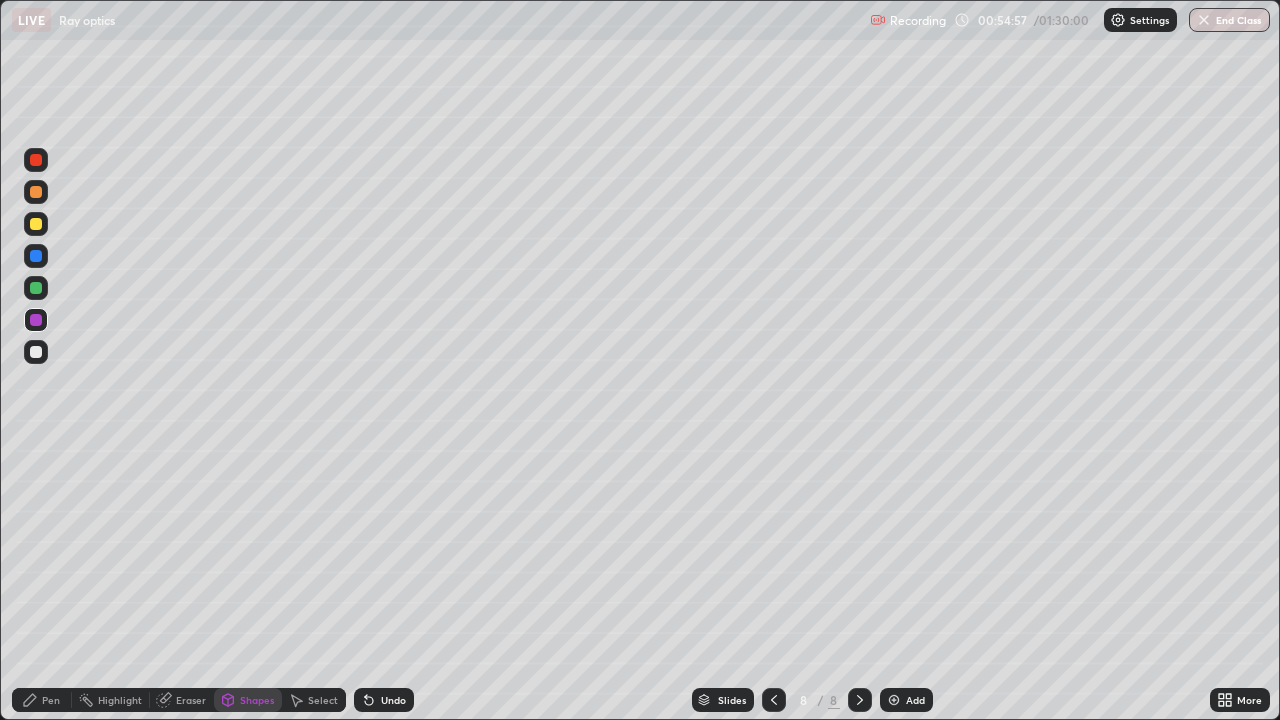 click at bounding box center [36, 160] 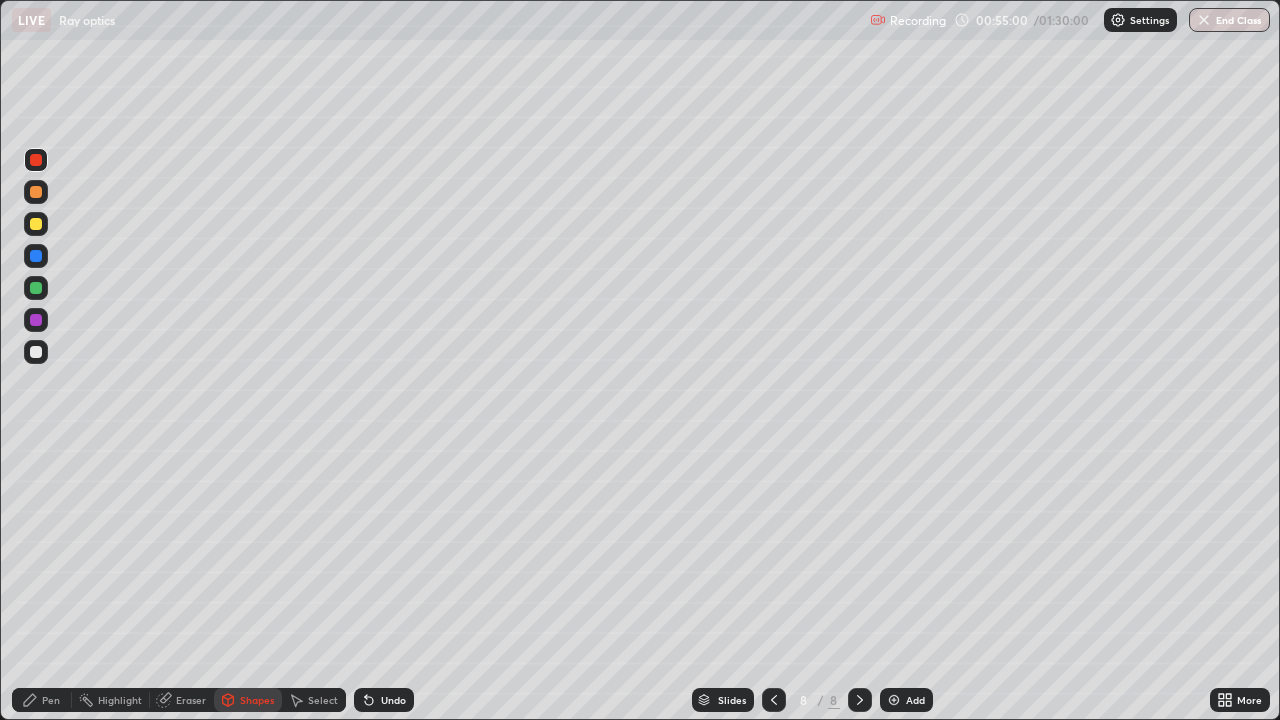 click on "Pen" at bounding box center [42, 700] 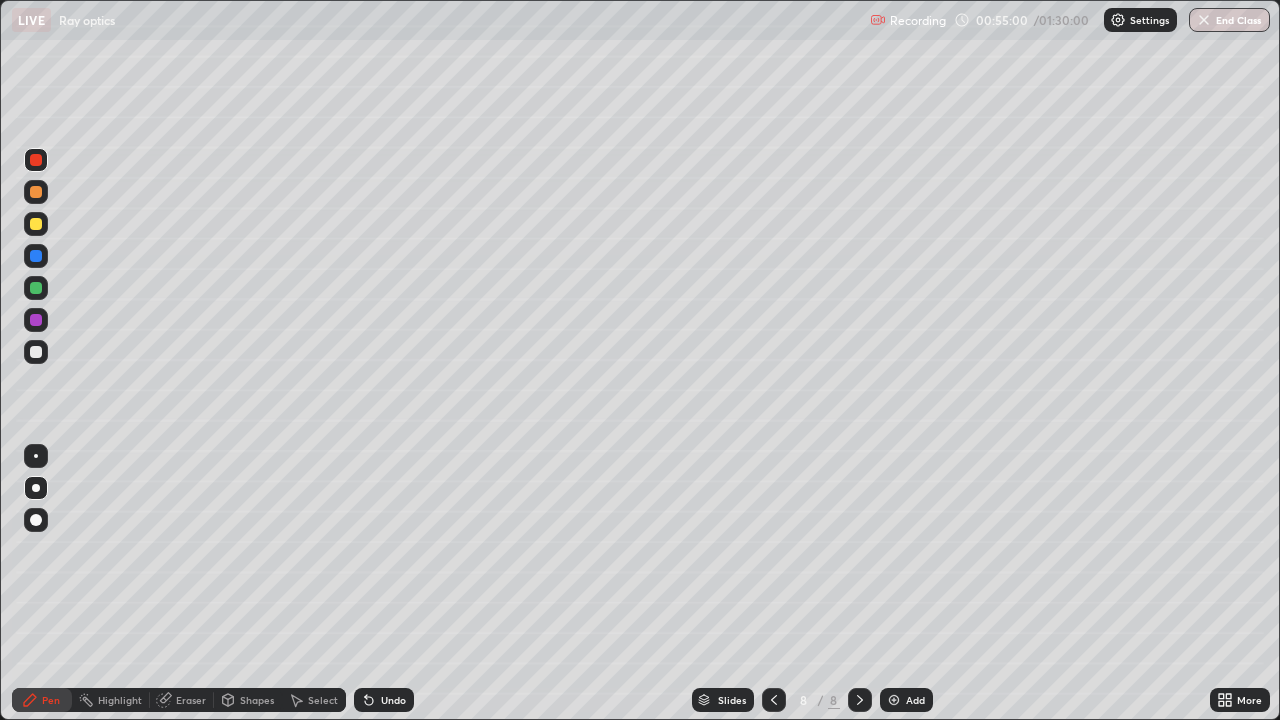 click on "Undo" at bounding box center [393, 700] 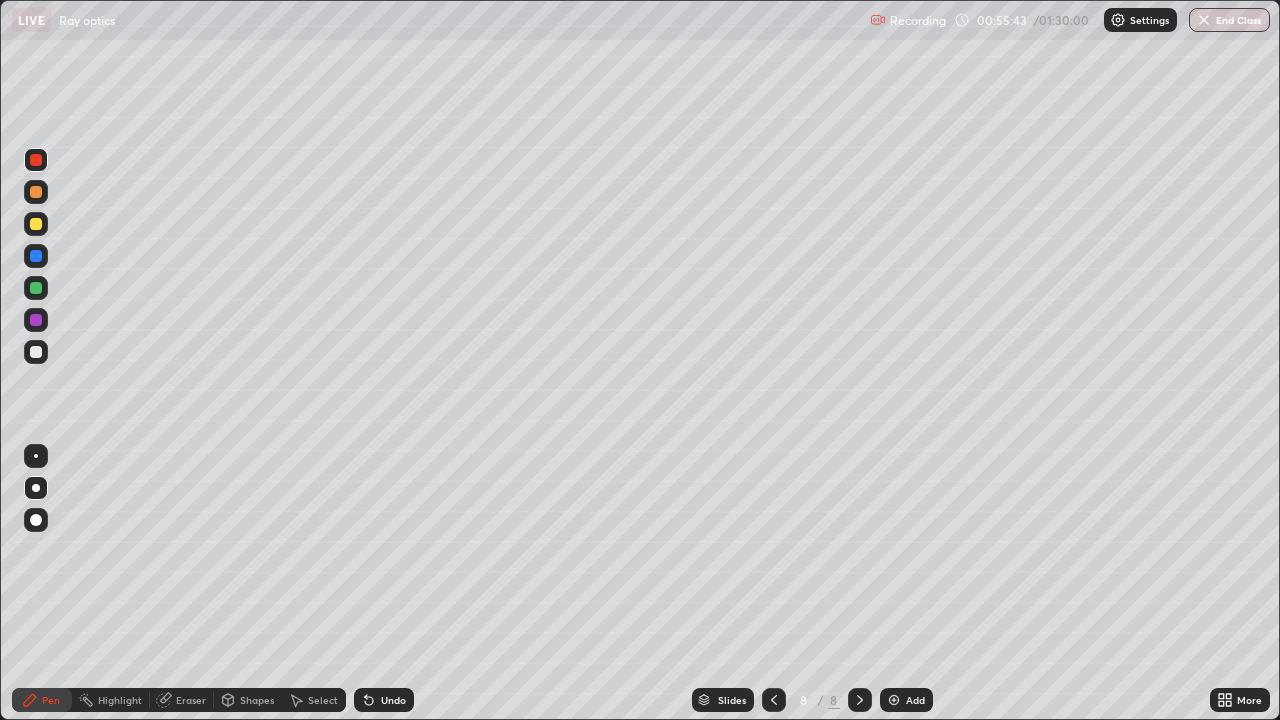 click at bounding box center [36, 352] 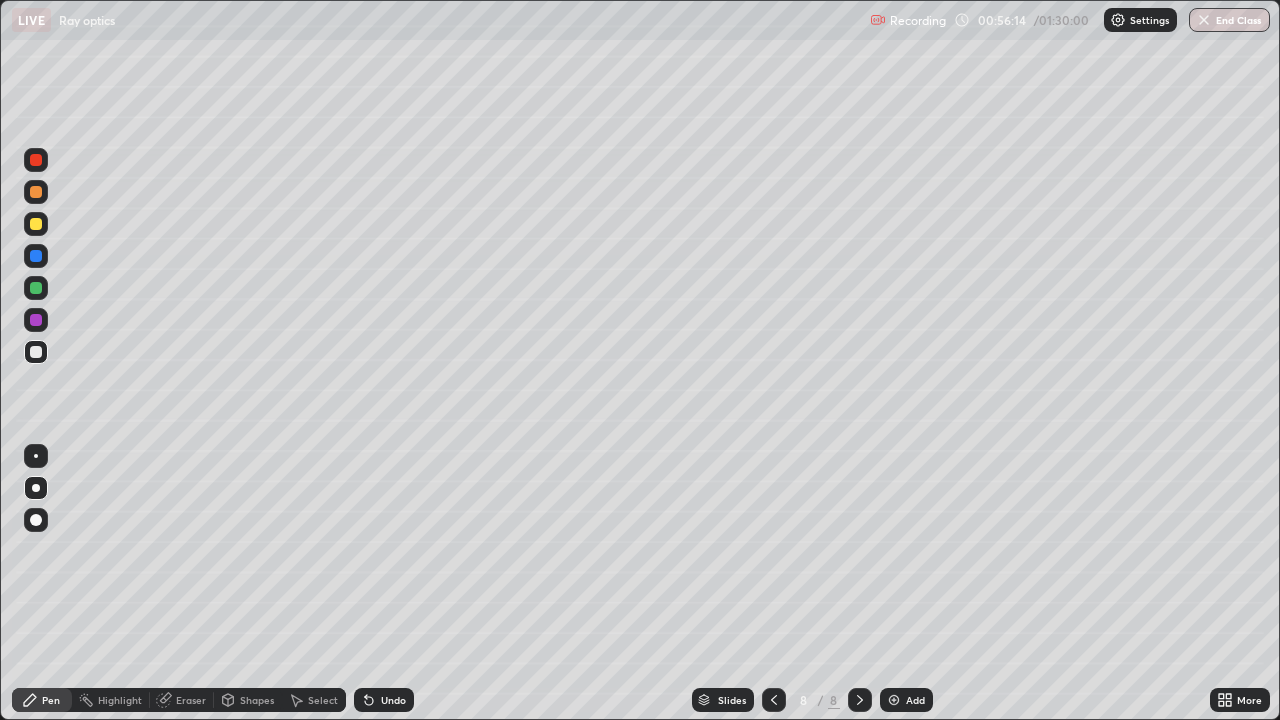 click 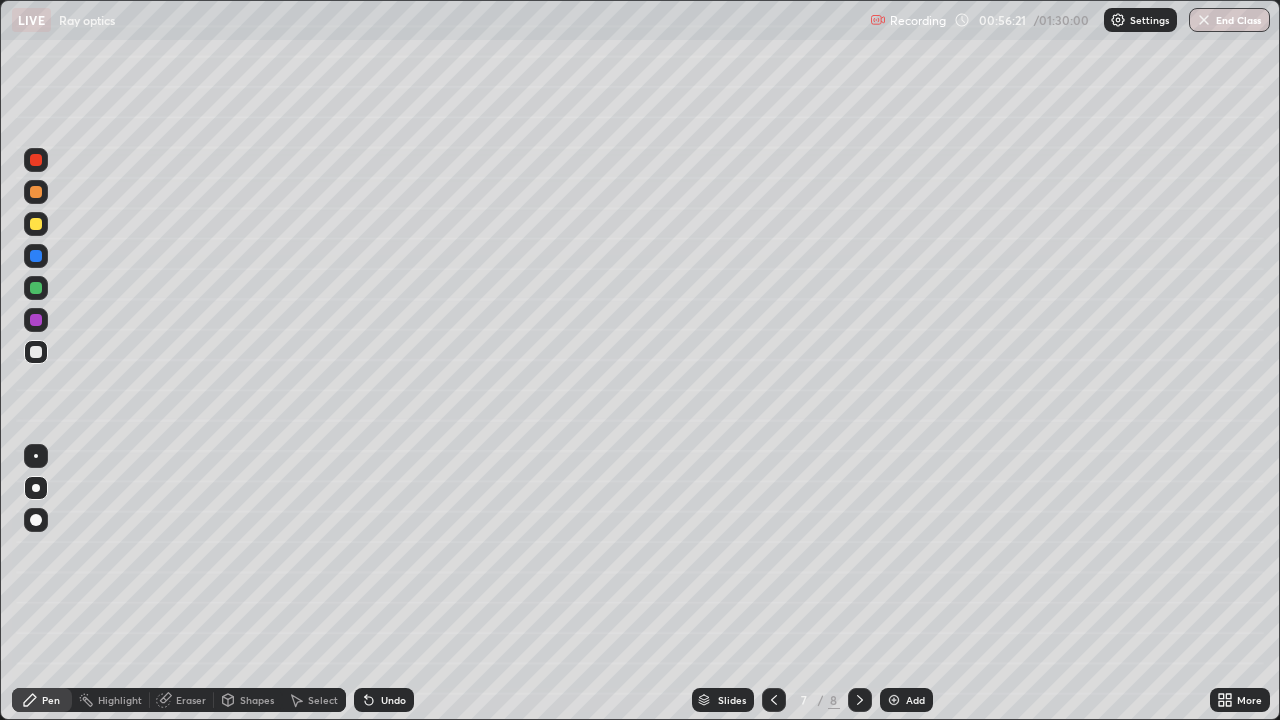 click 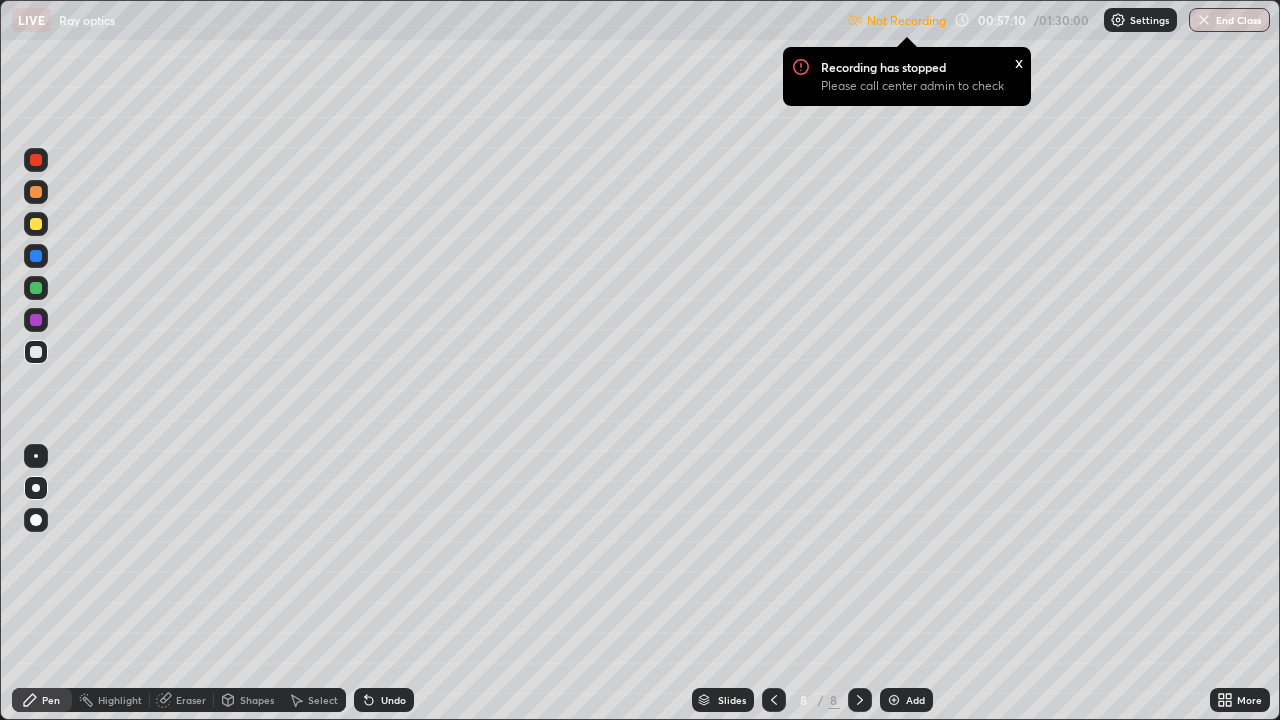 click on "Settings" at bounding box center (1149, 20) 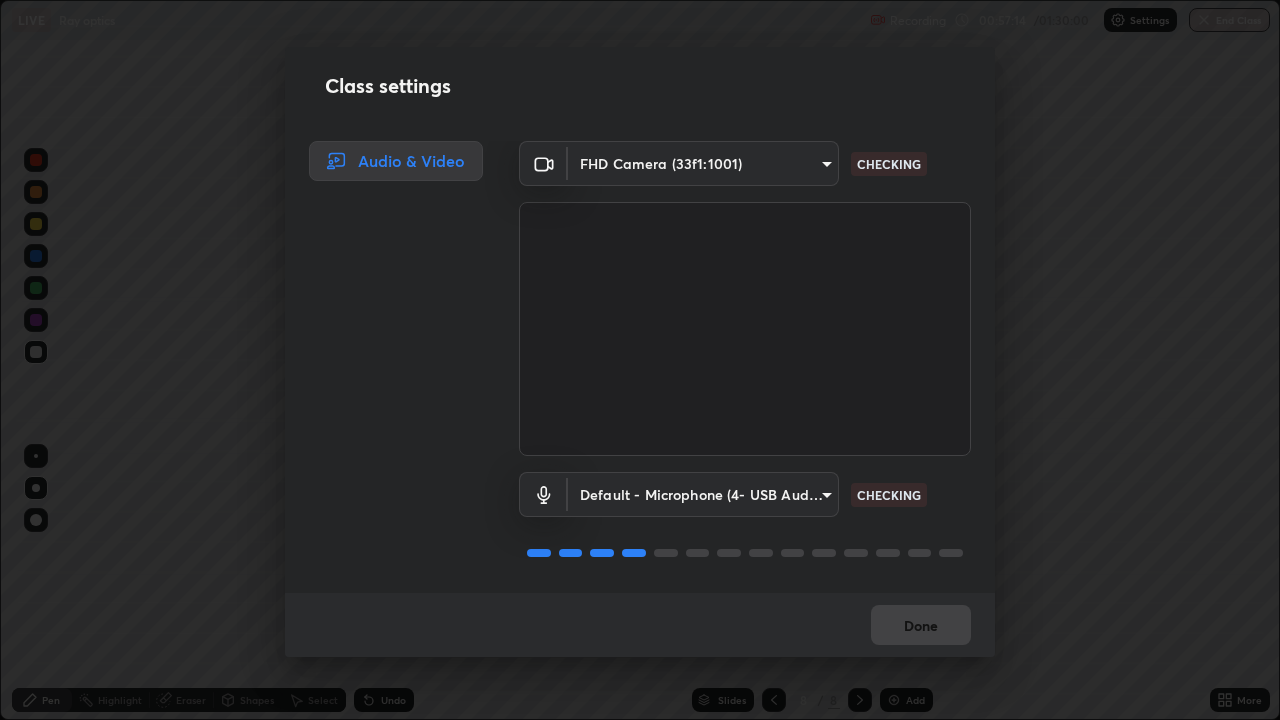 scroll, scrollTop: 2, scrollLeft: 0, axis: vertical 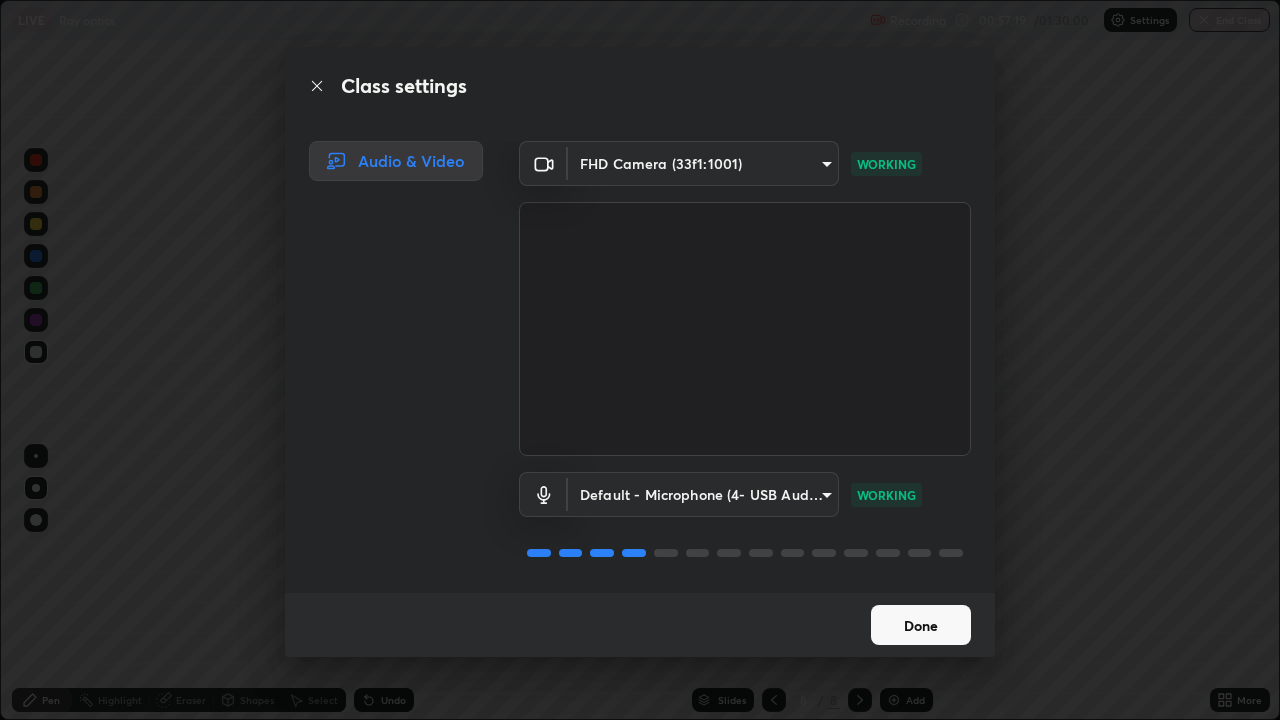 click on "Done" at bounding box center [921, 625] 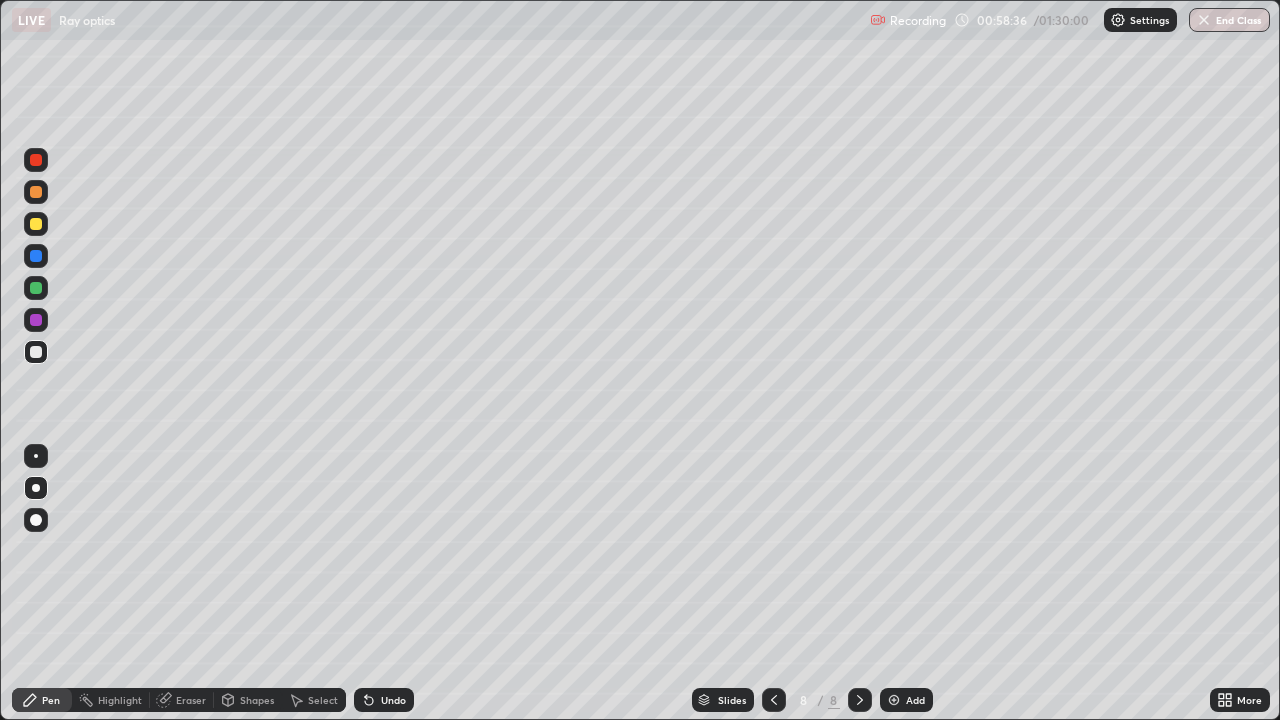 click 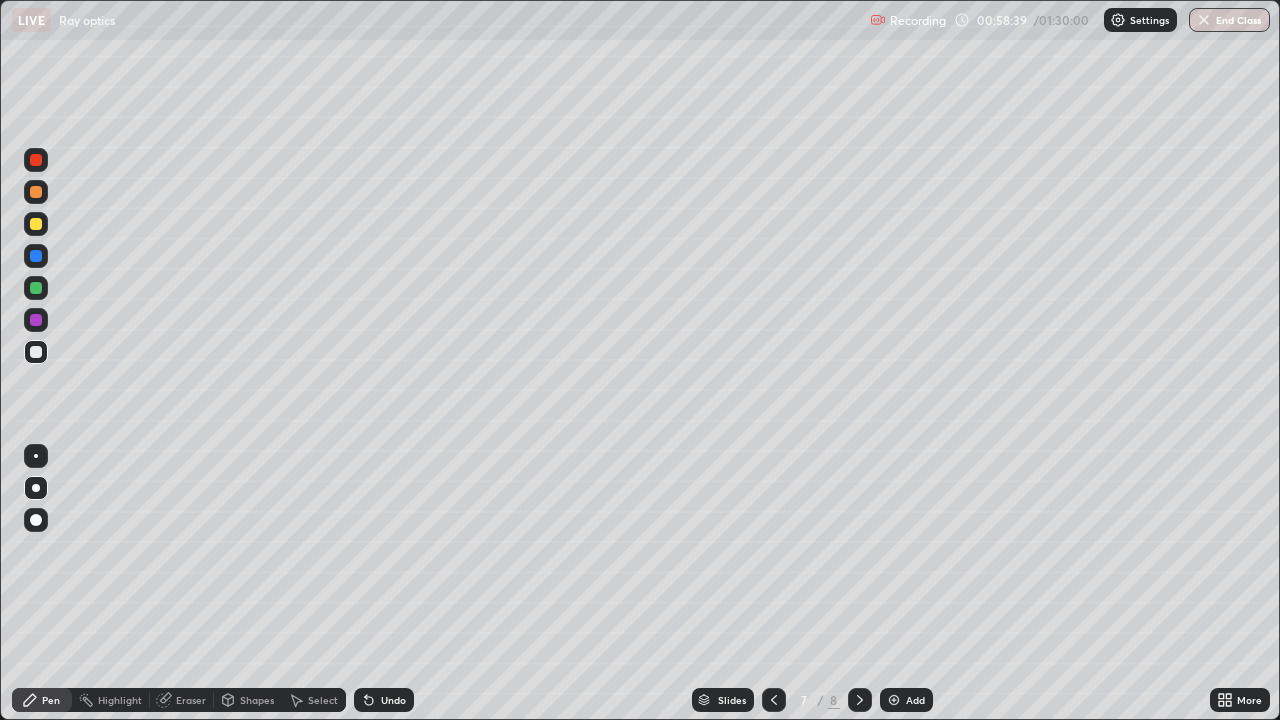 click 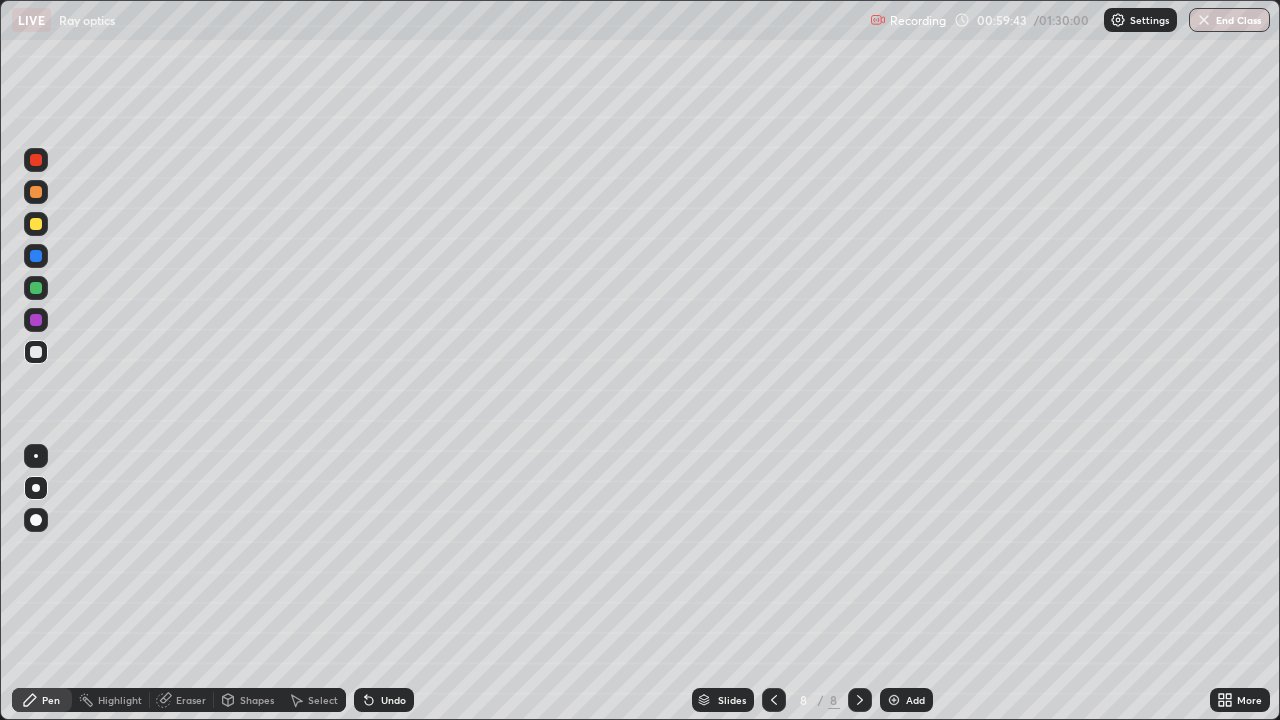 click on "Undo" at bounding box center [393, 700] 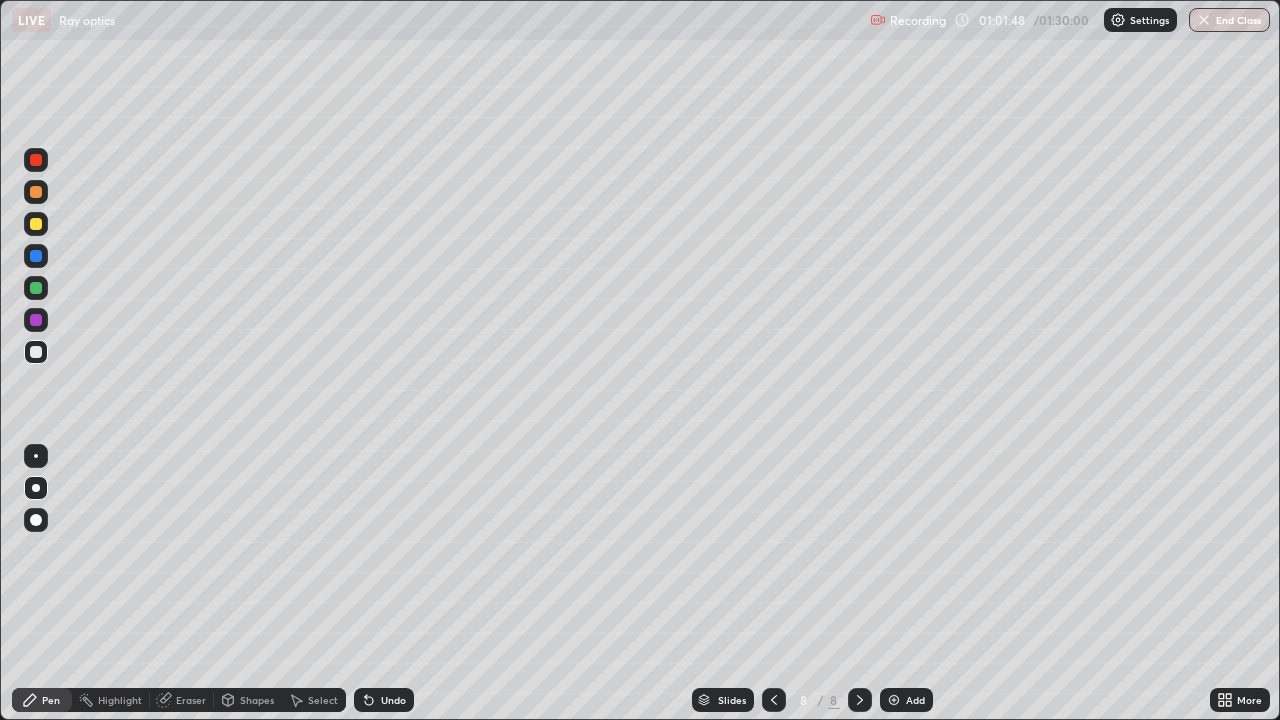 click on "Eraser" at bounding box center (191, 700) 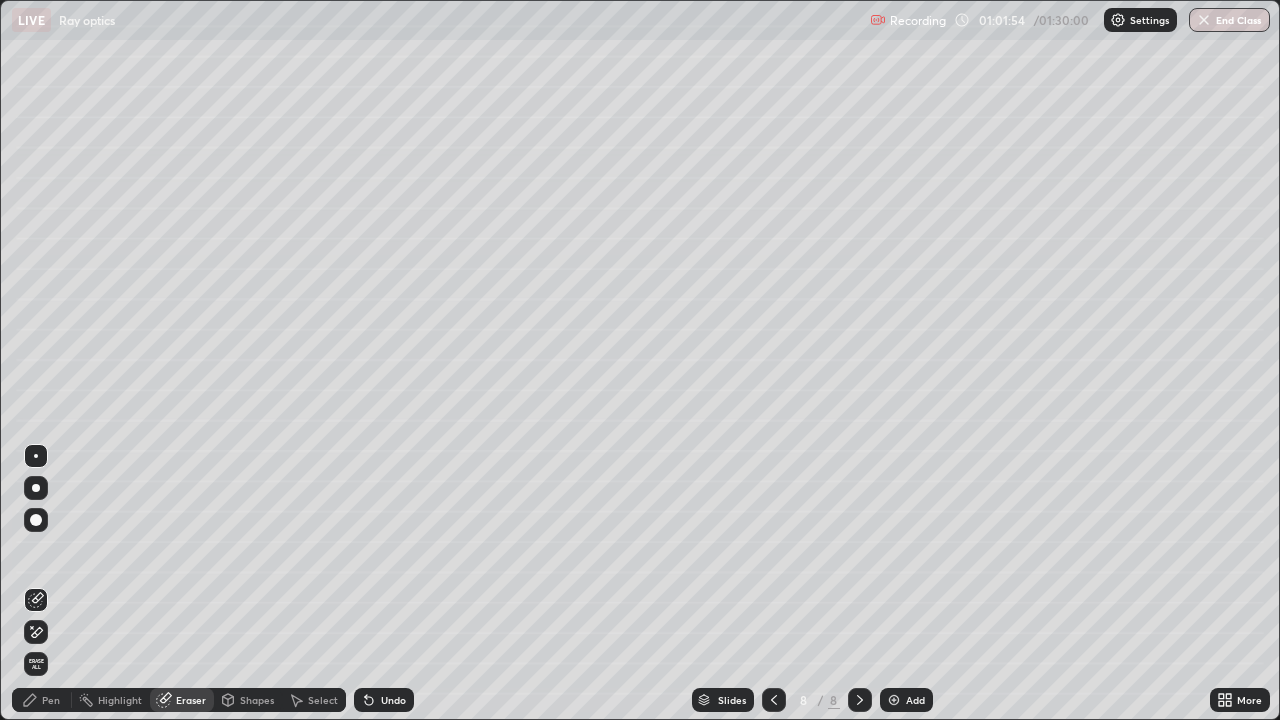 click on "Pen" at bounding box center (51, 700) 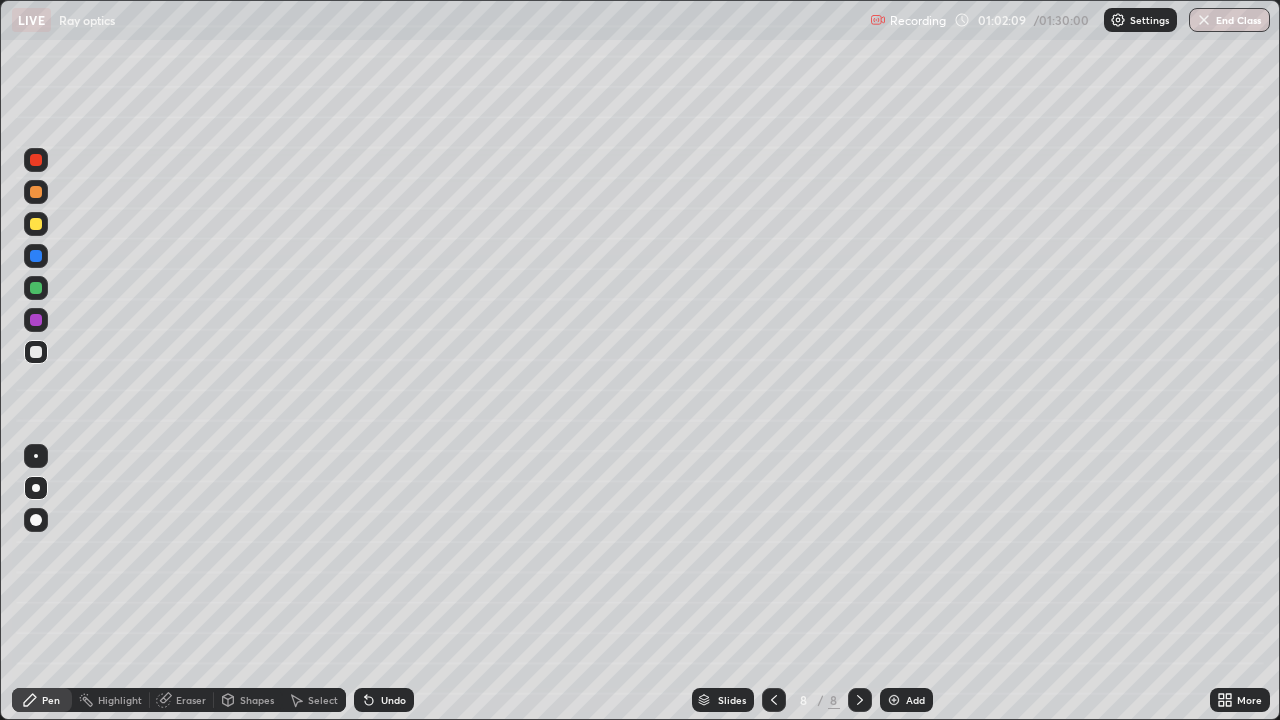 click 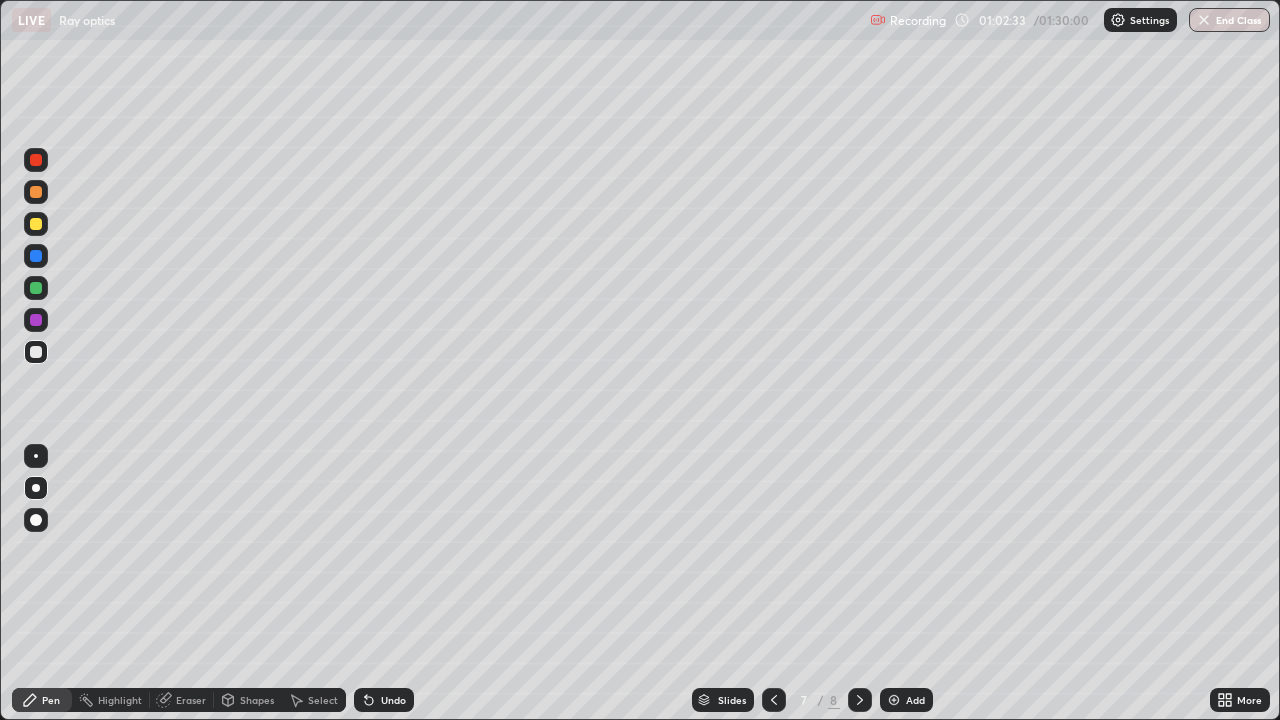 click 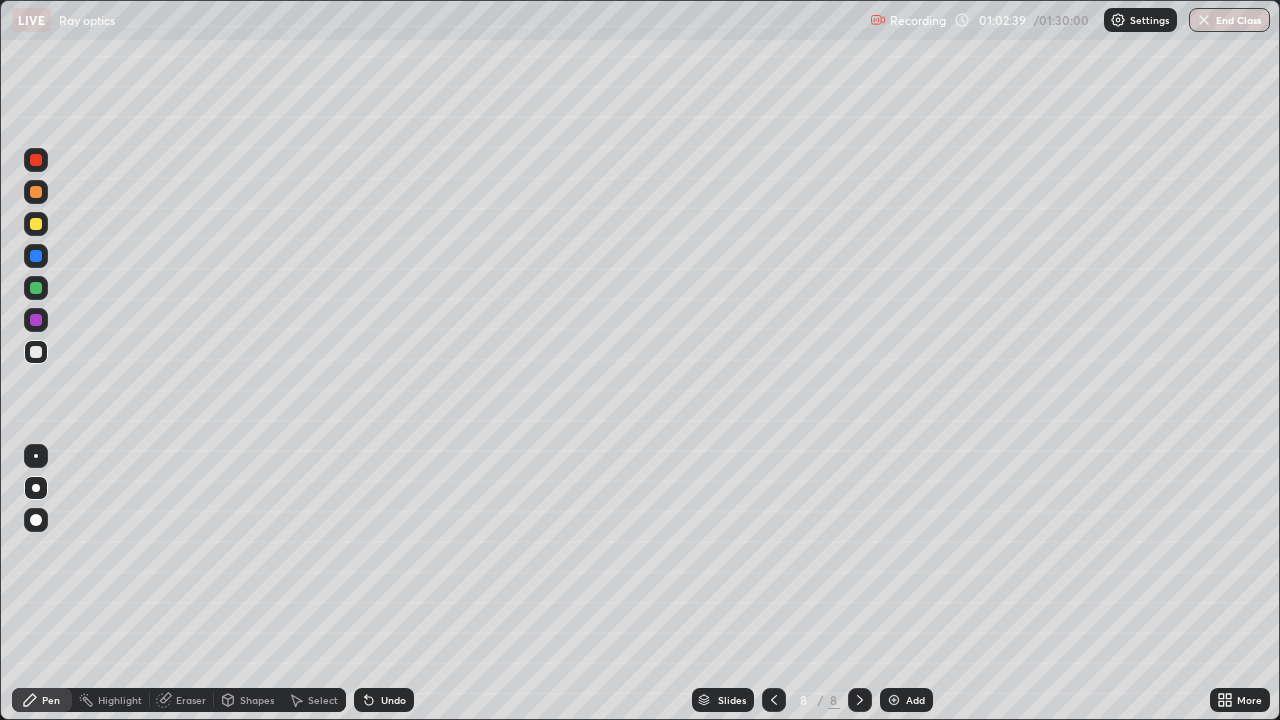 click 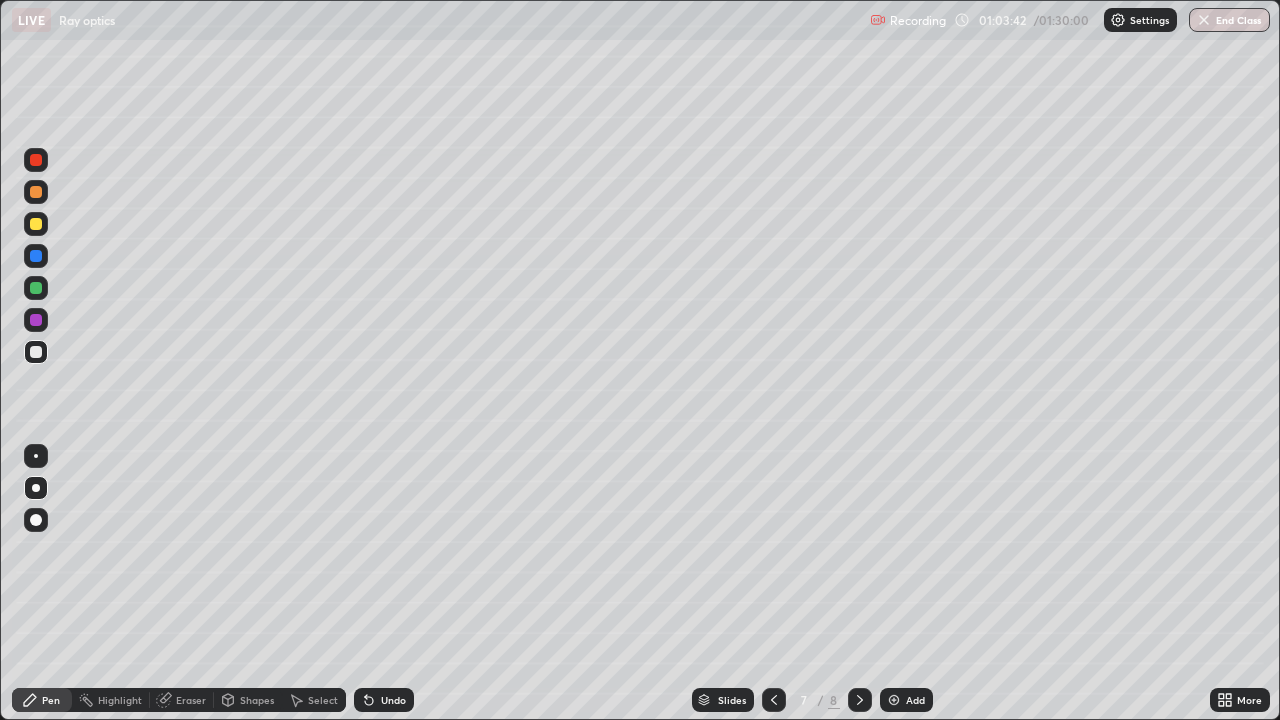 click 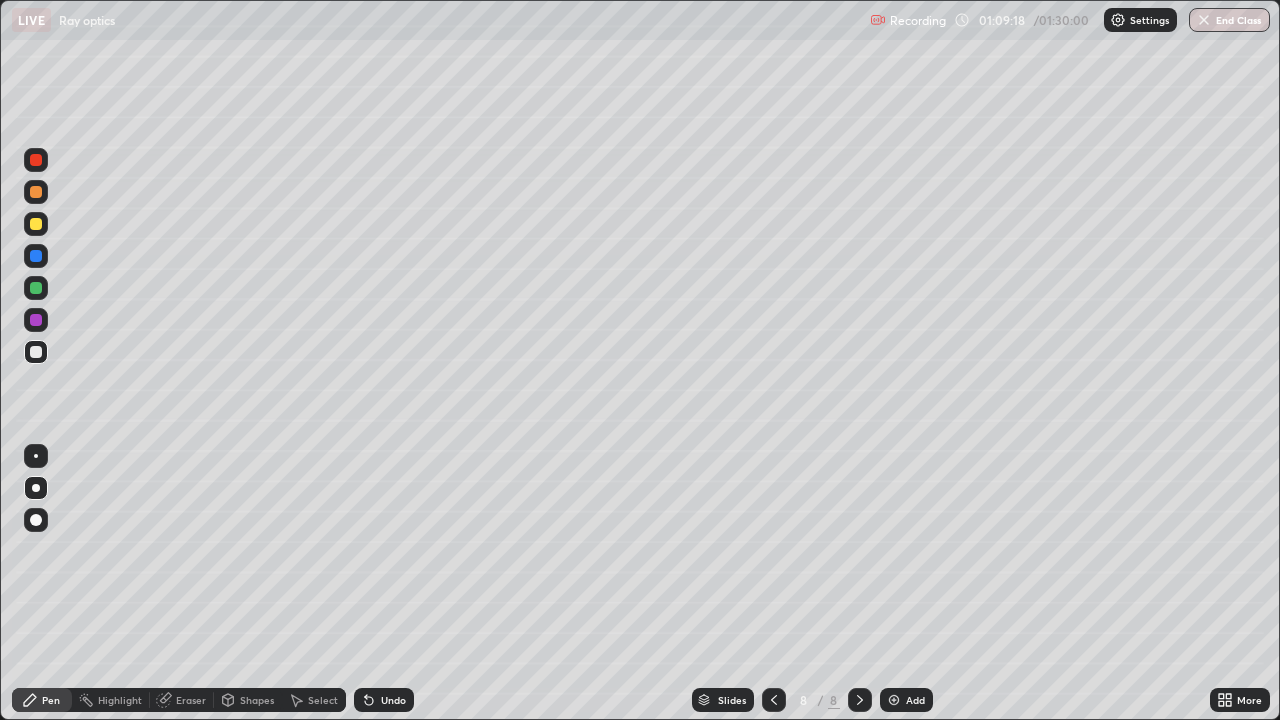 click on "Add" at bounding box center (906, 700) 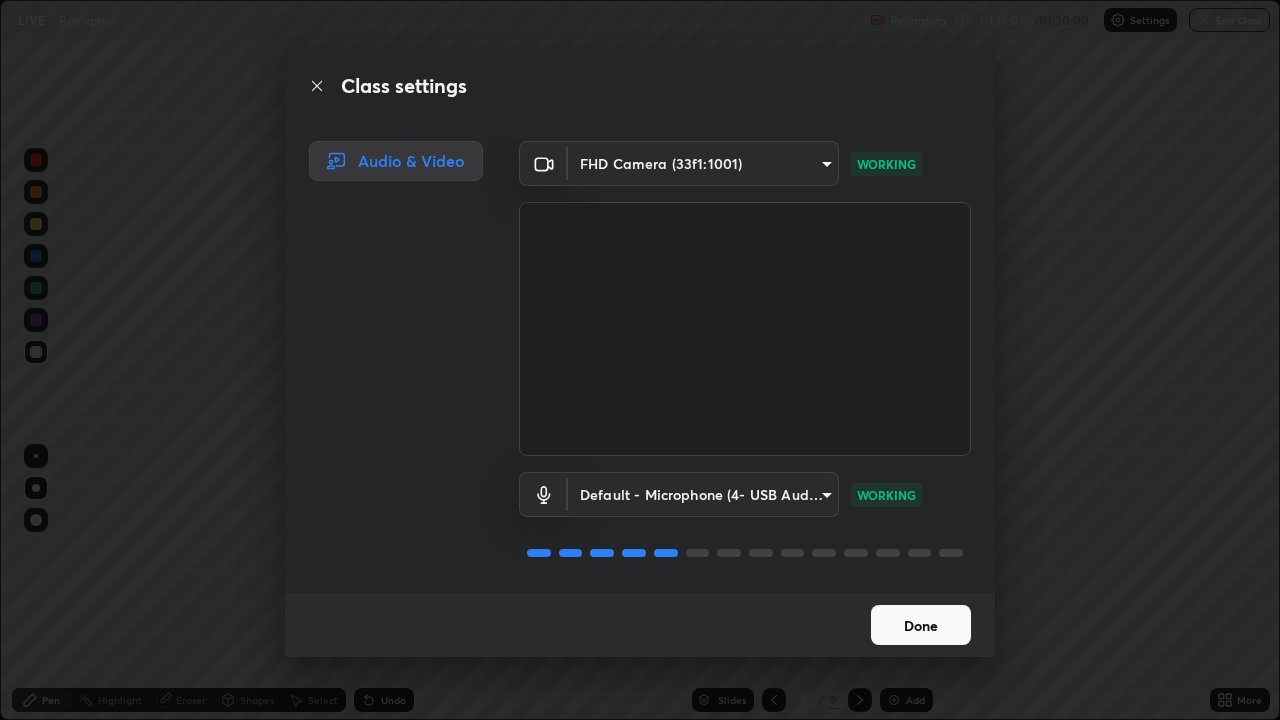 click on "Done" at bounding box center (921, 625) 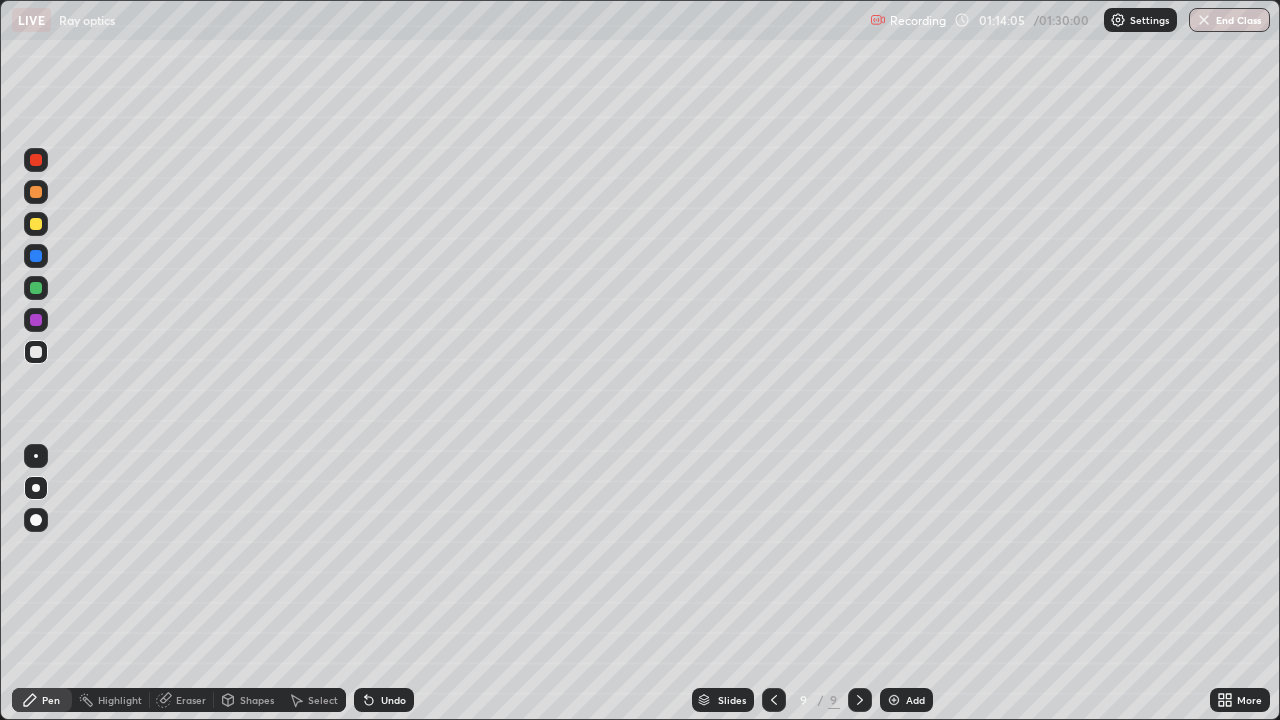 click at bounding box center (894, 700) 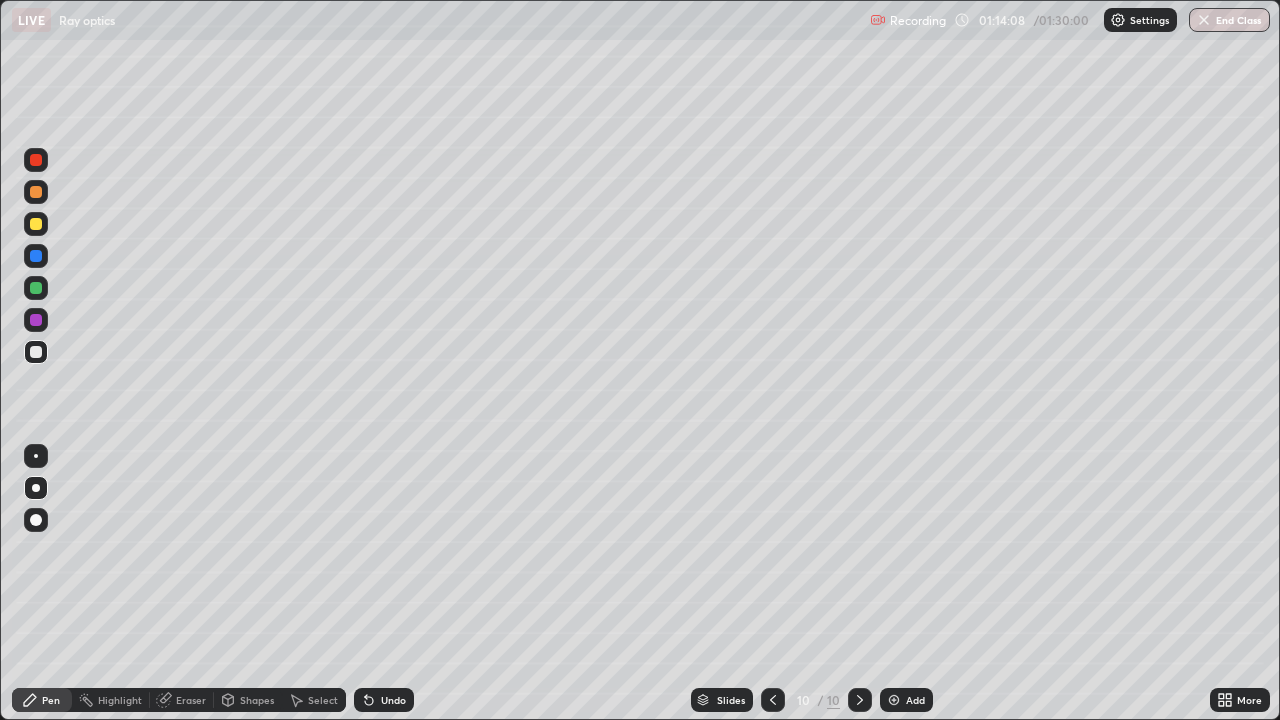 click at bounding box center (36, 224) 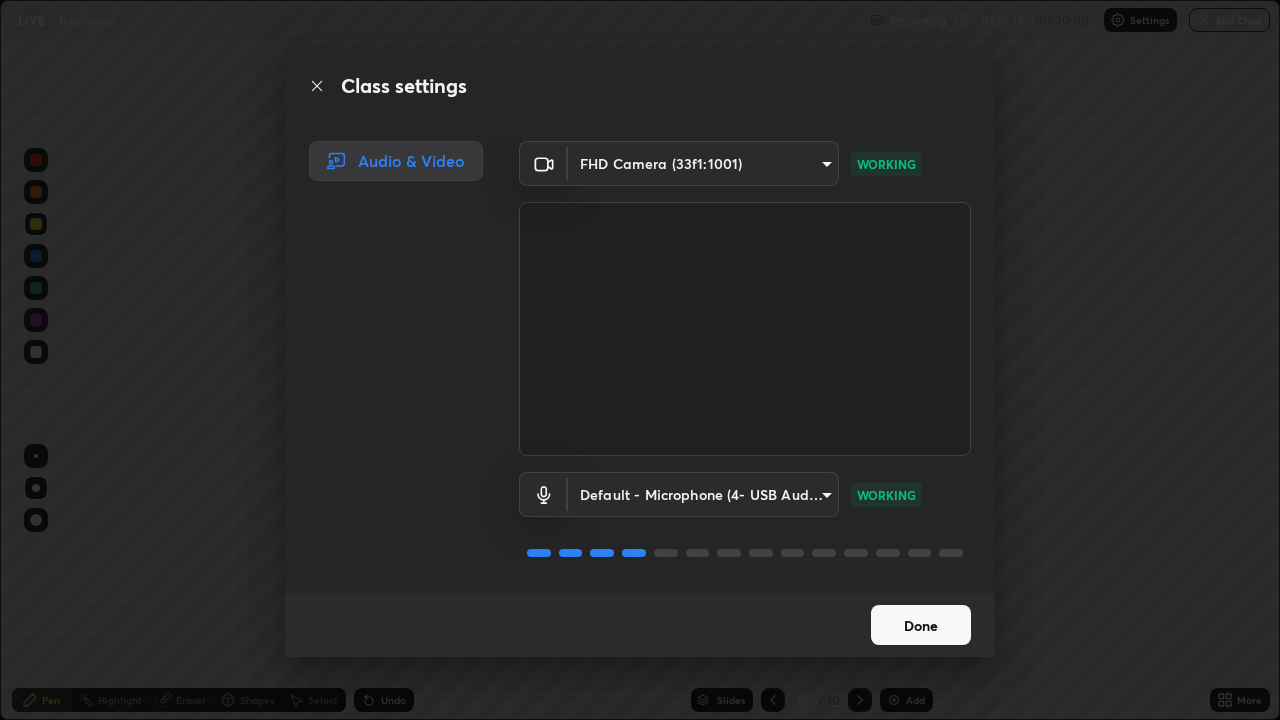 click on "Done" at bounding box center [921, 625] 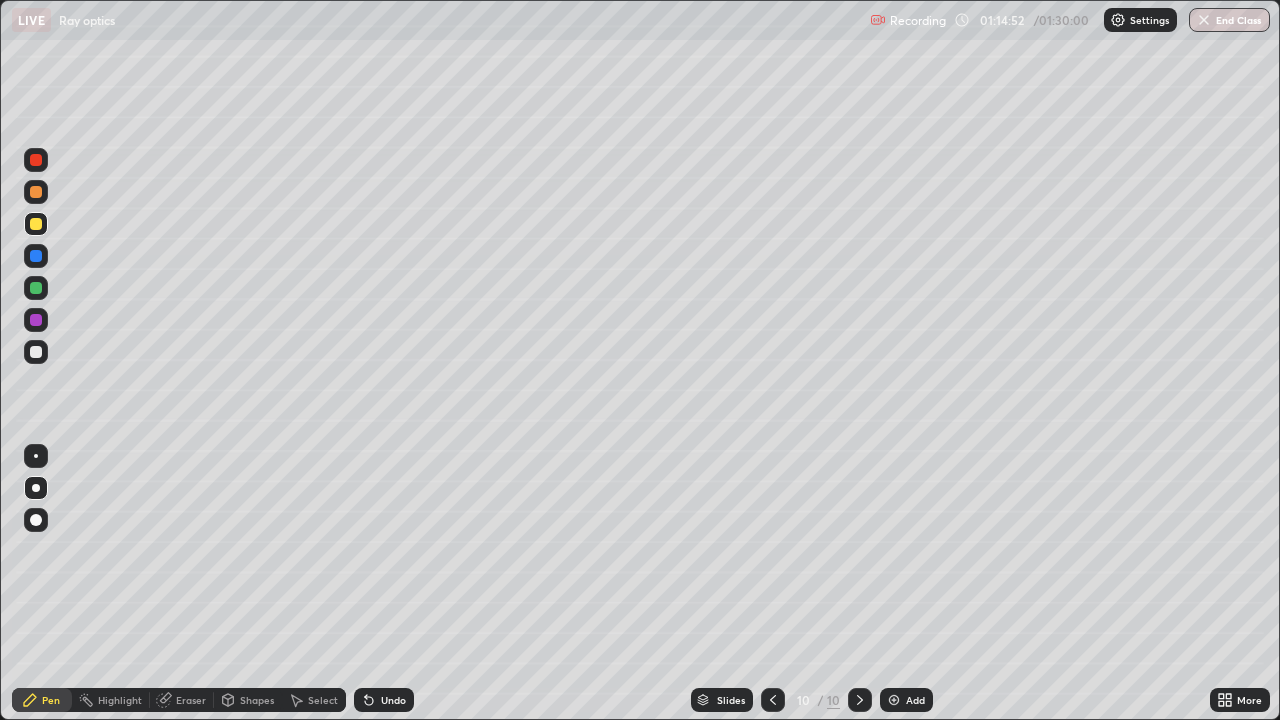 click on "Shapes" at bounding box center [257, 700] 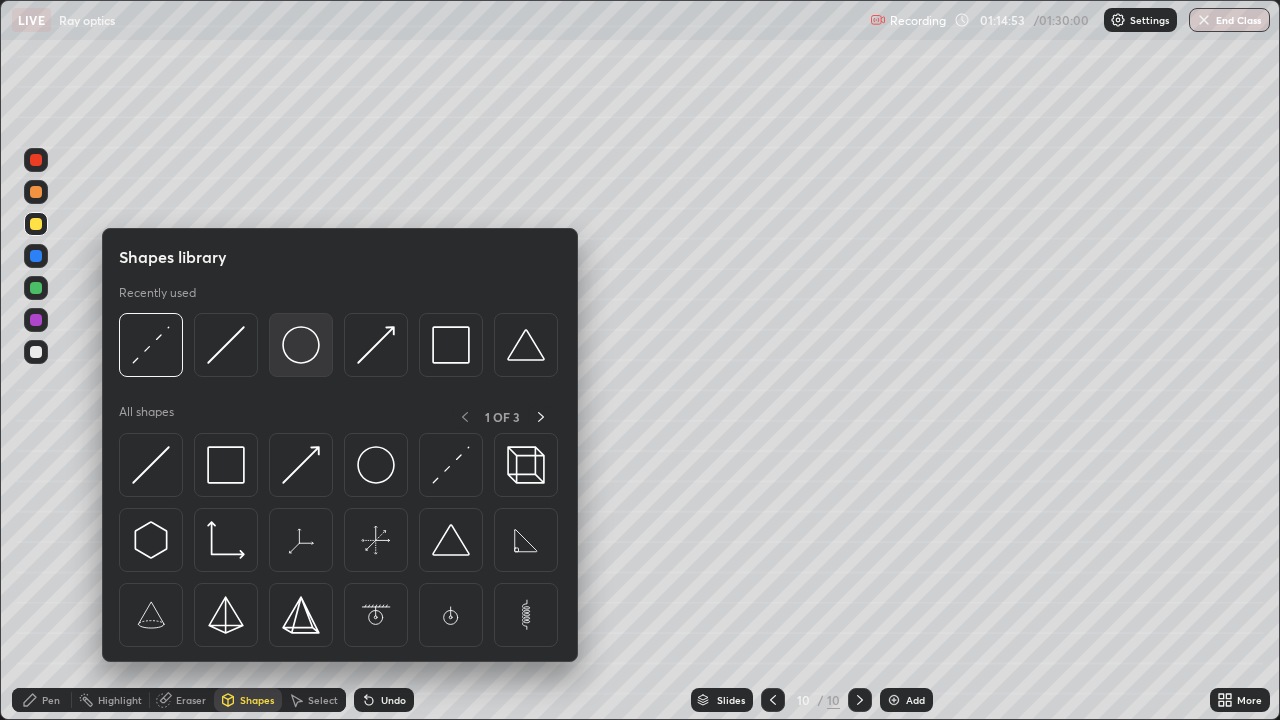 click at bounding box center (301, 345) 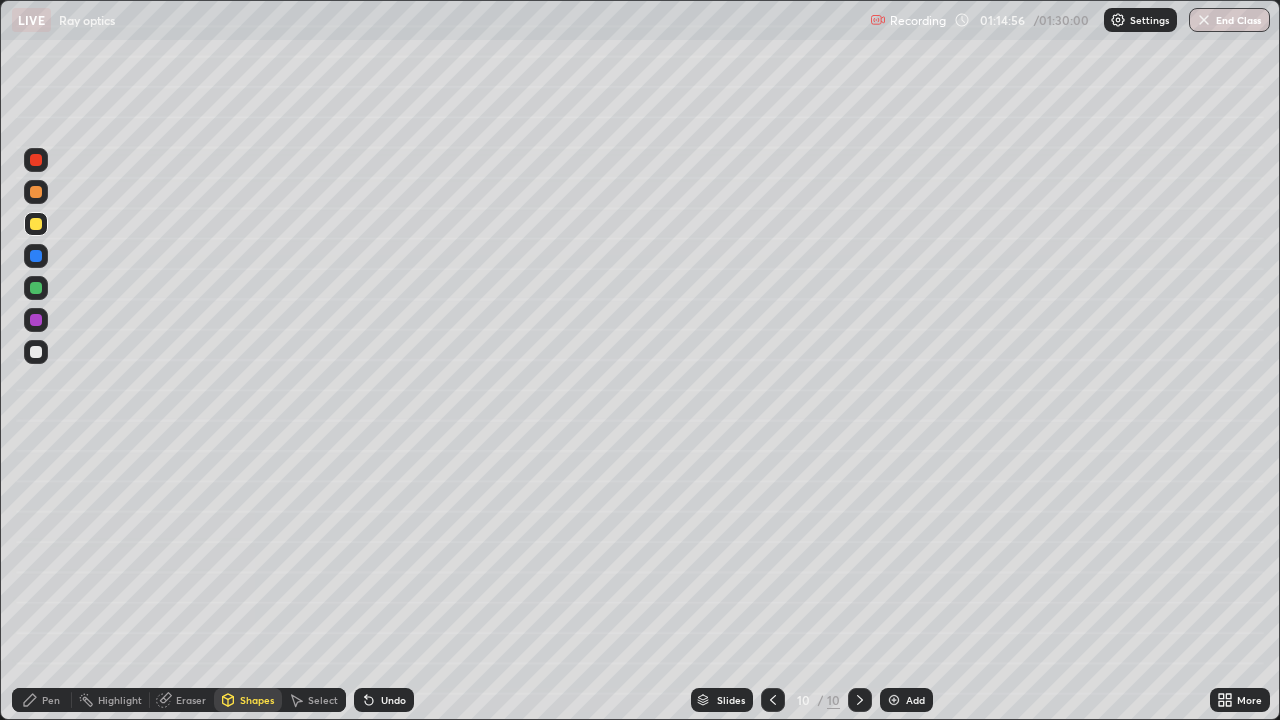 click on "Shapes" at bounding box center [257, 700] 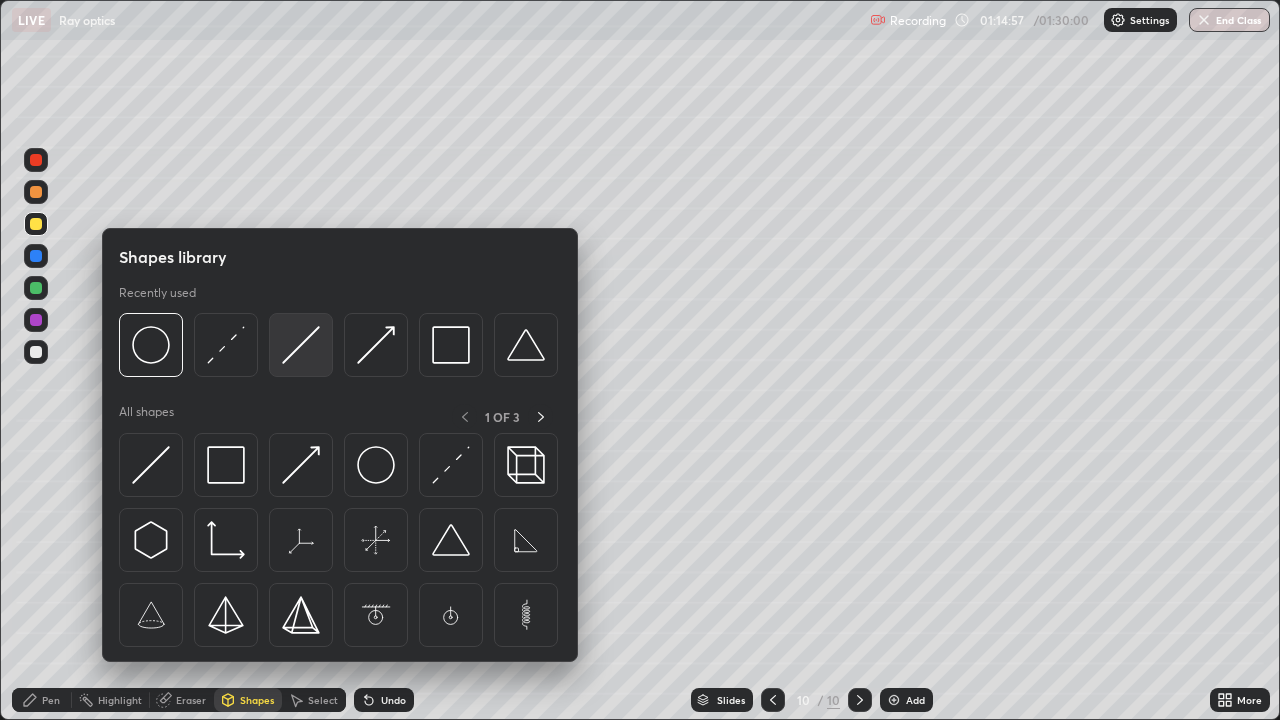 click at bounding box center [301, 345] 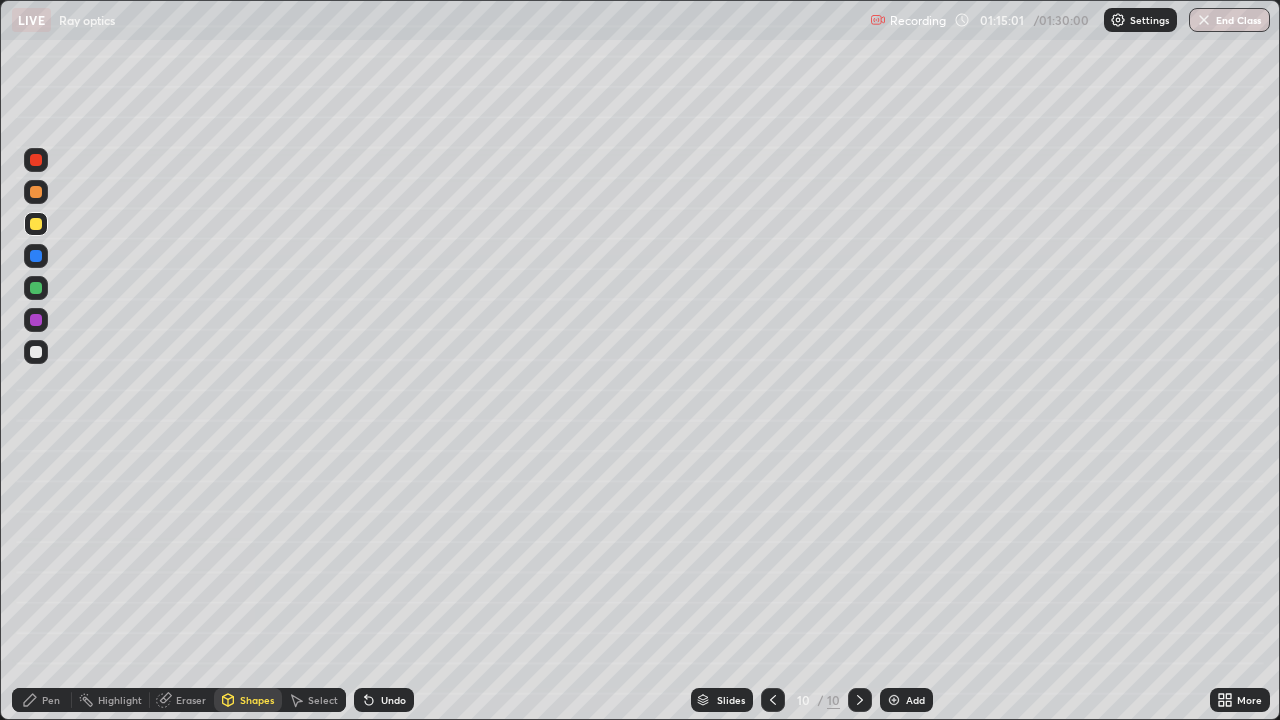 click on "Shapes" at bounding box center [257, 700] 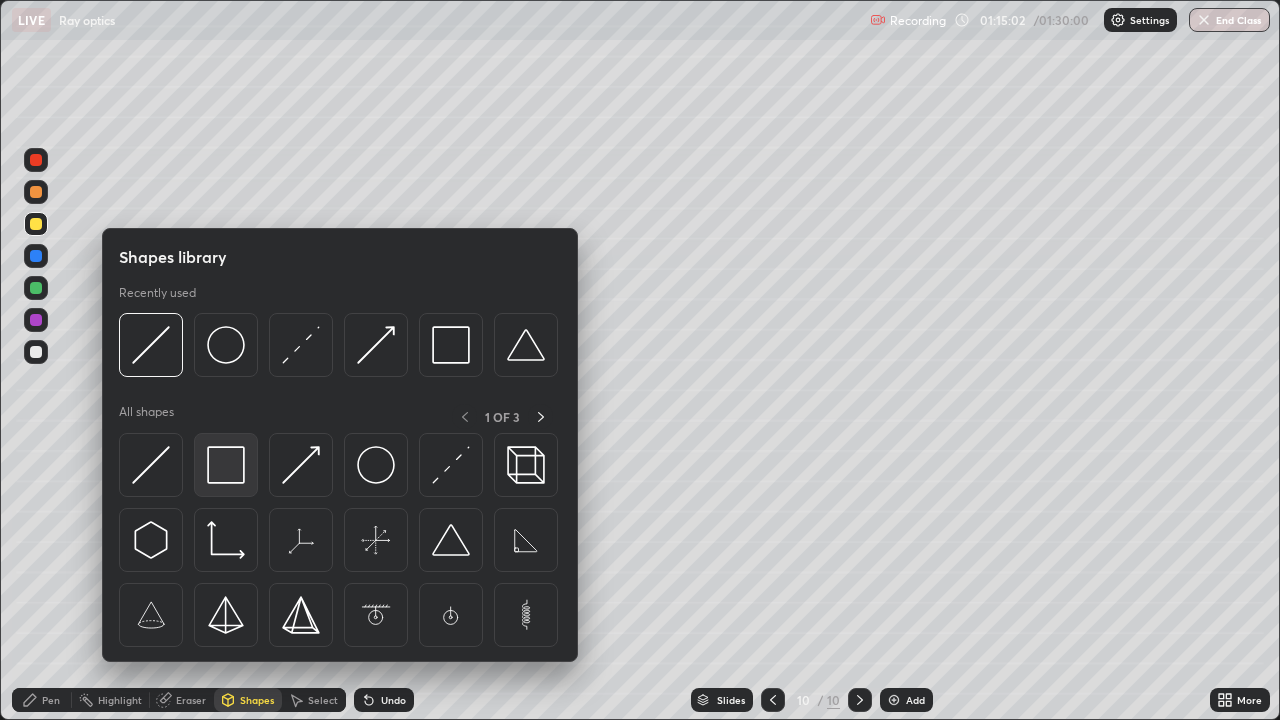 click at bounding box center [226, 465] 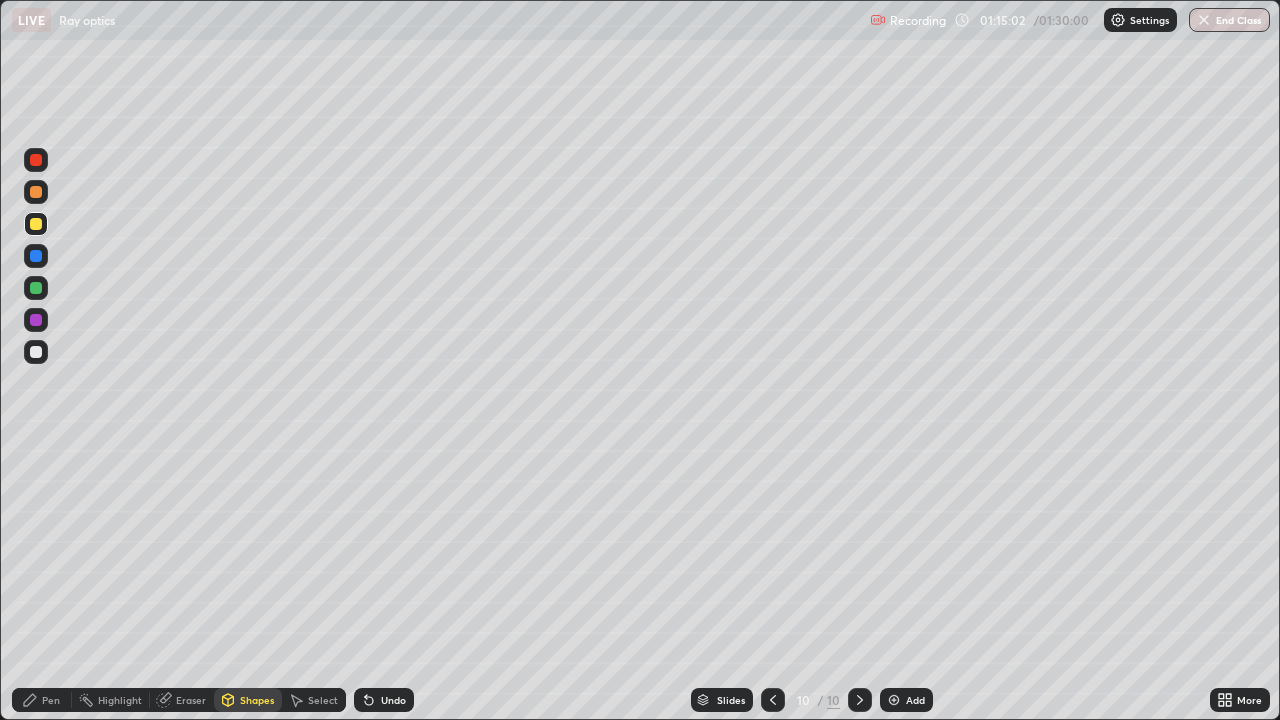 click at bounding box center [36, 352] 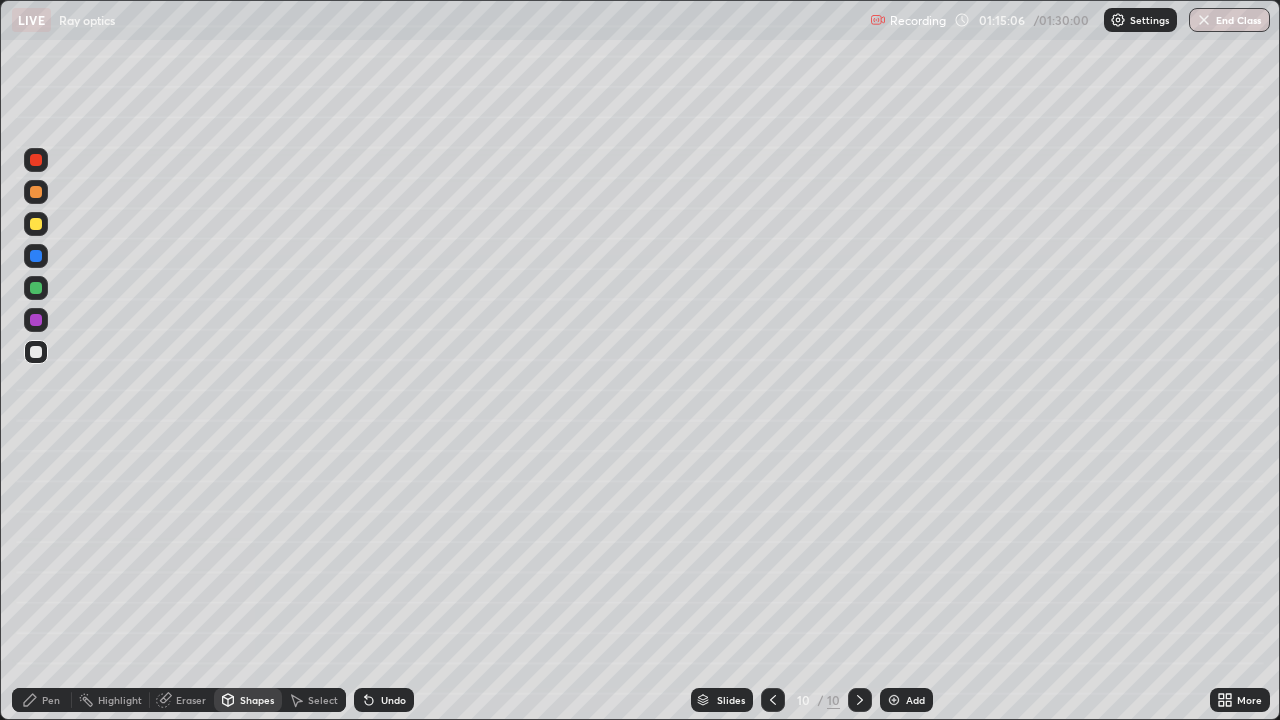 click at bounding box center (36, 160) 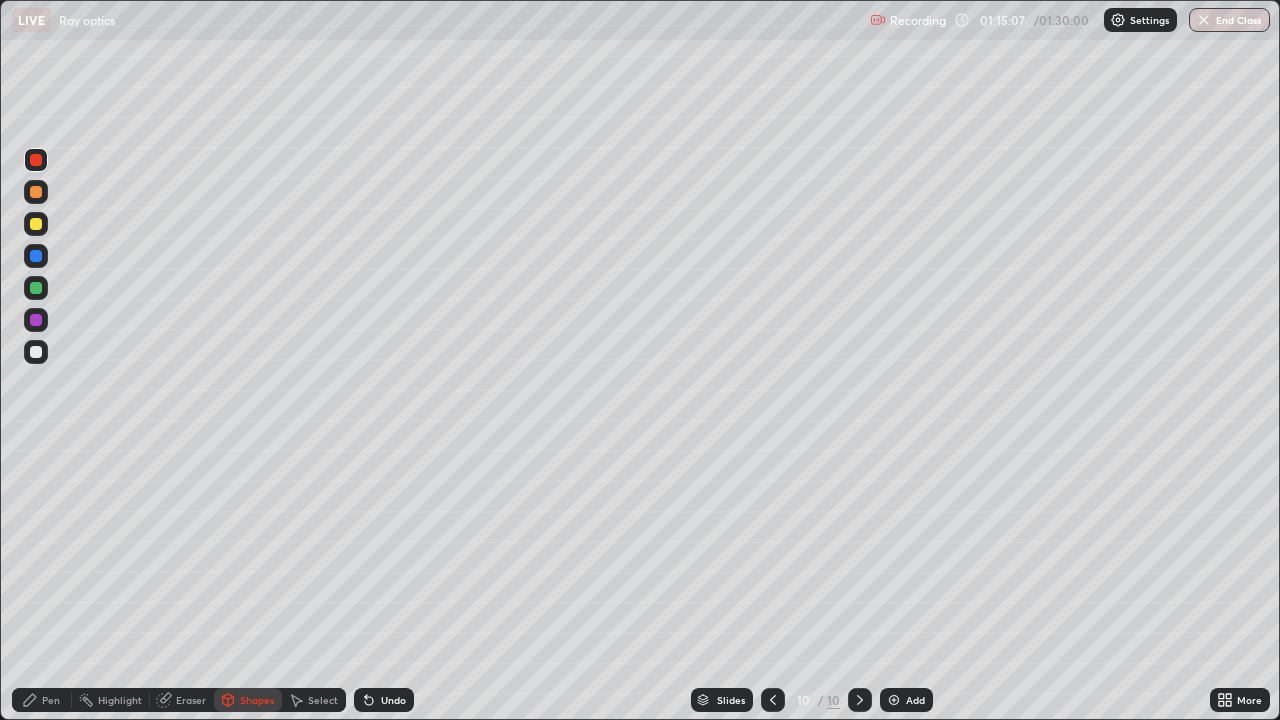 click on "Pen" at bounding box center [51, 700] 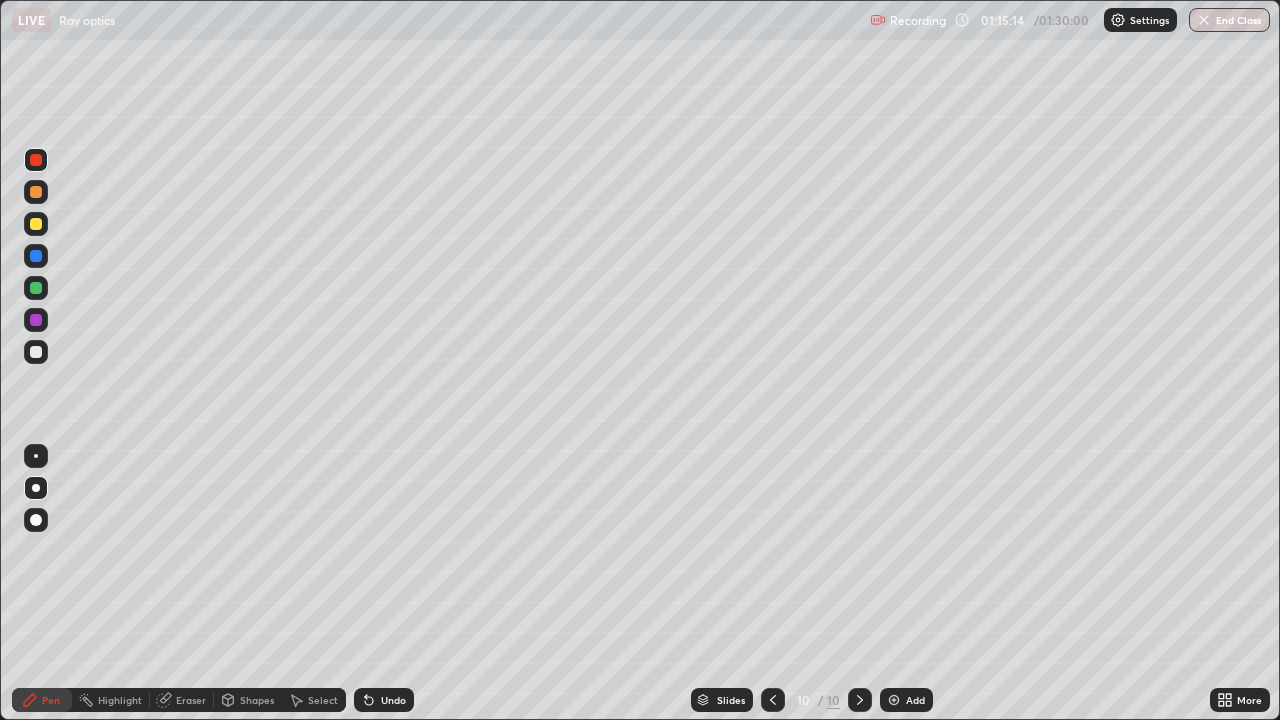 click 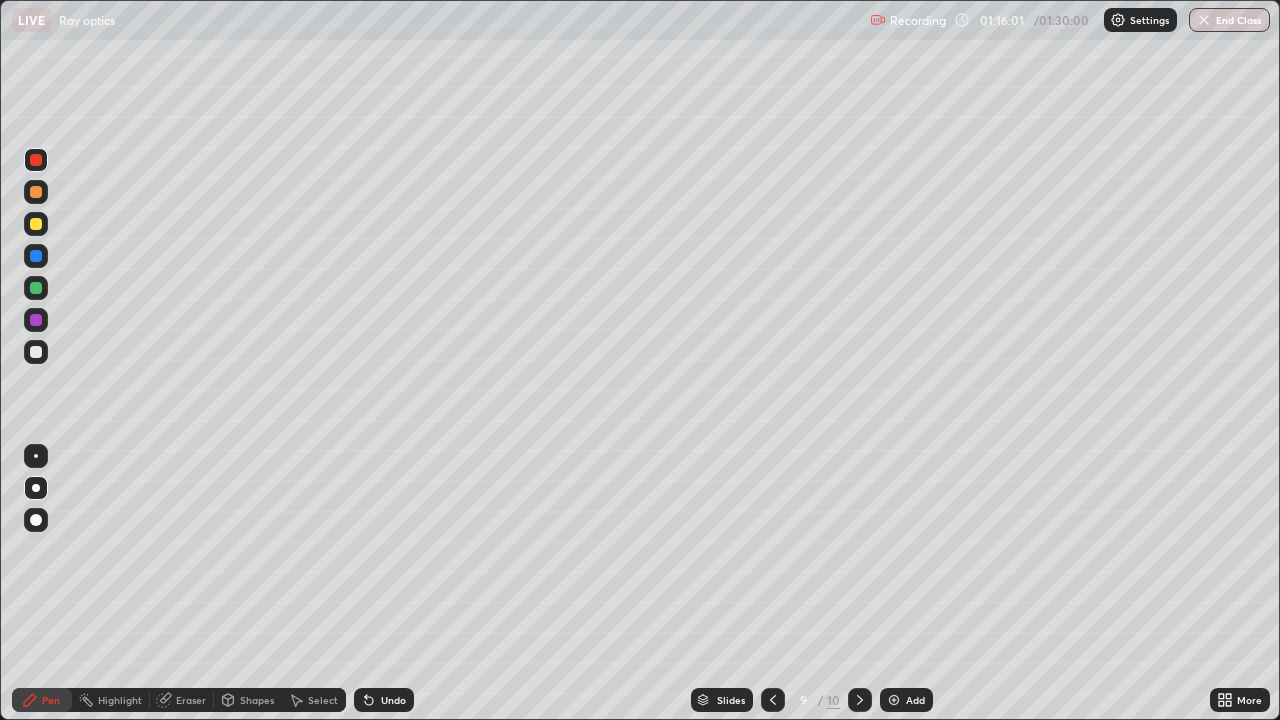 click 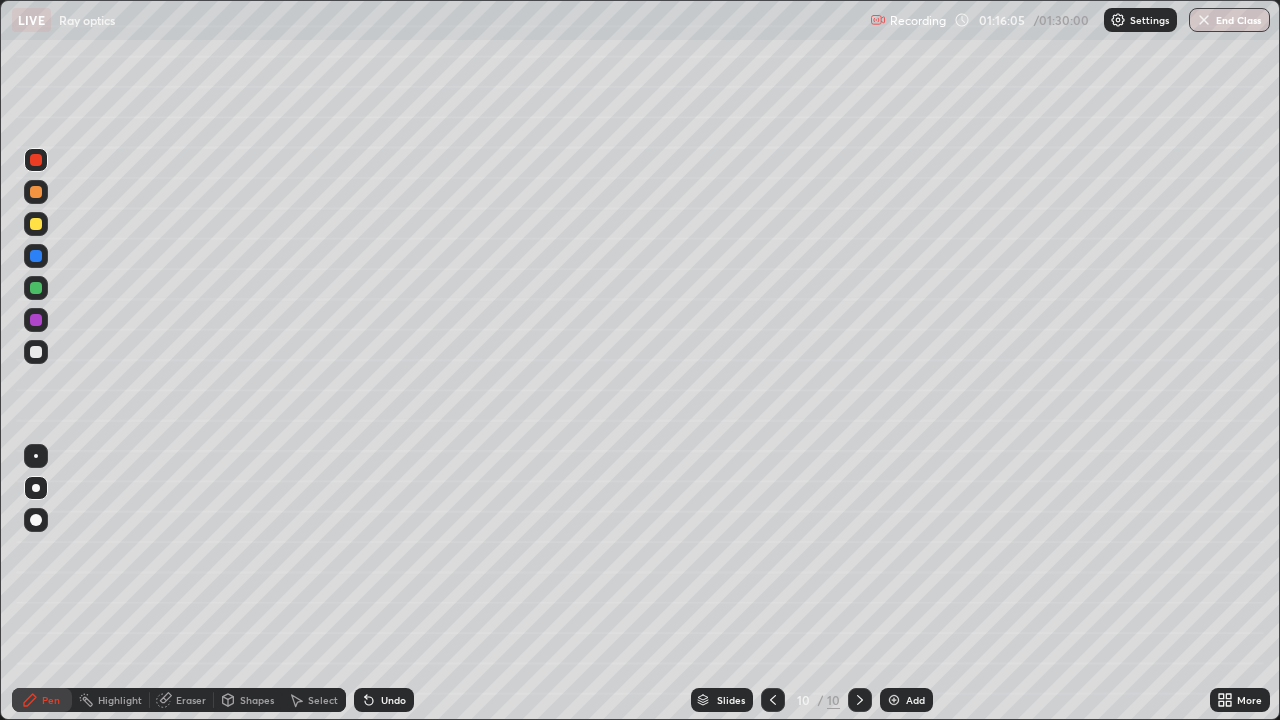 click on "Shapes" at bounding box center (257, 700) 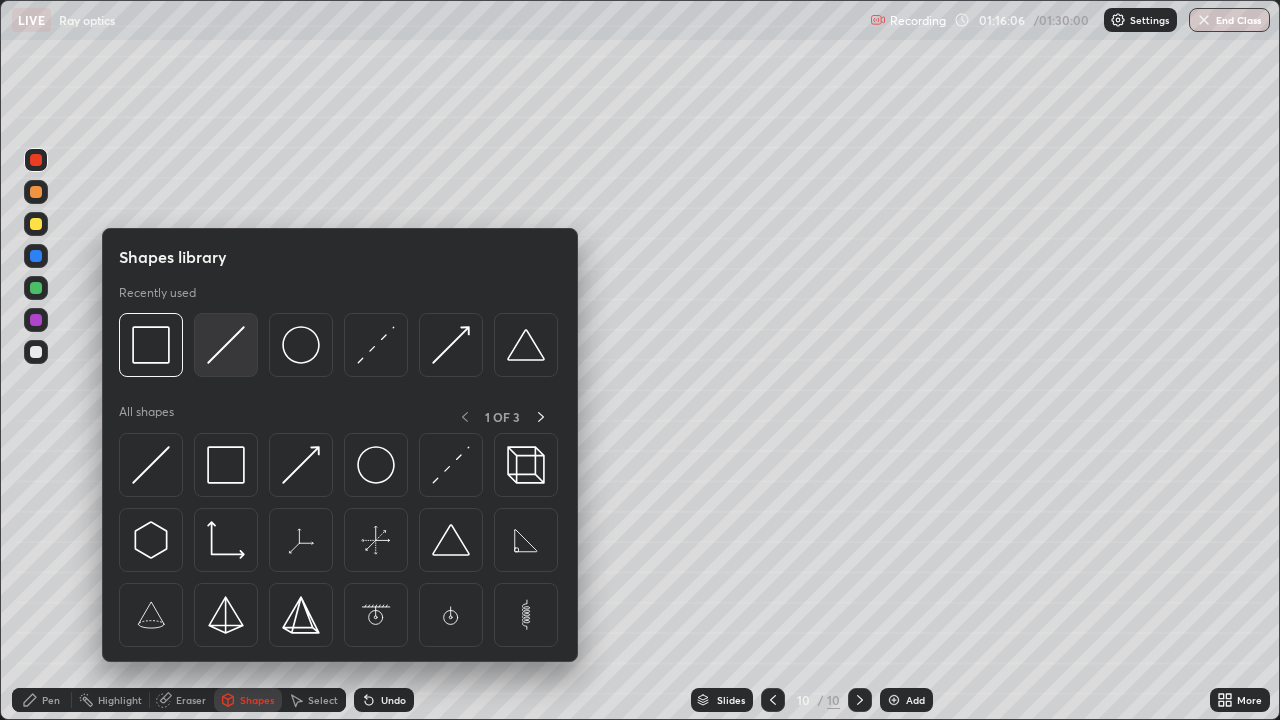 click at bounding box center (226, 345) 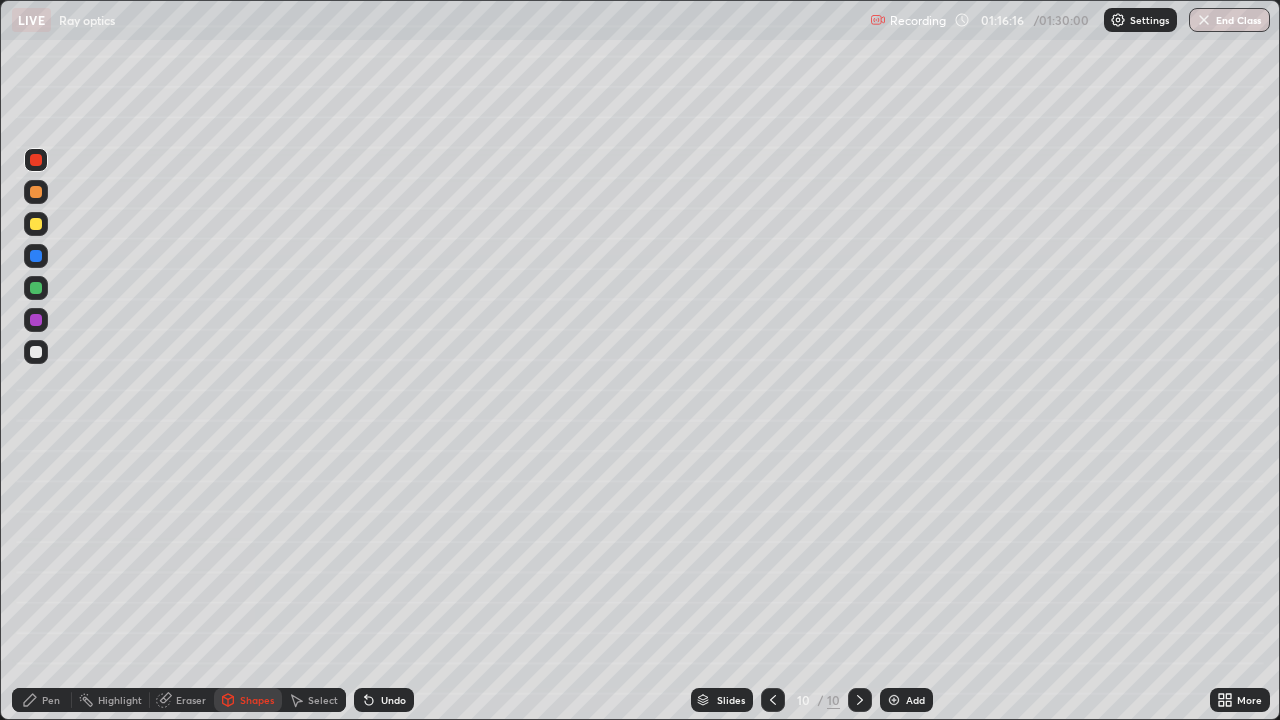 click on "Undo" at bounding box center [393, 700] 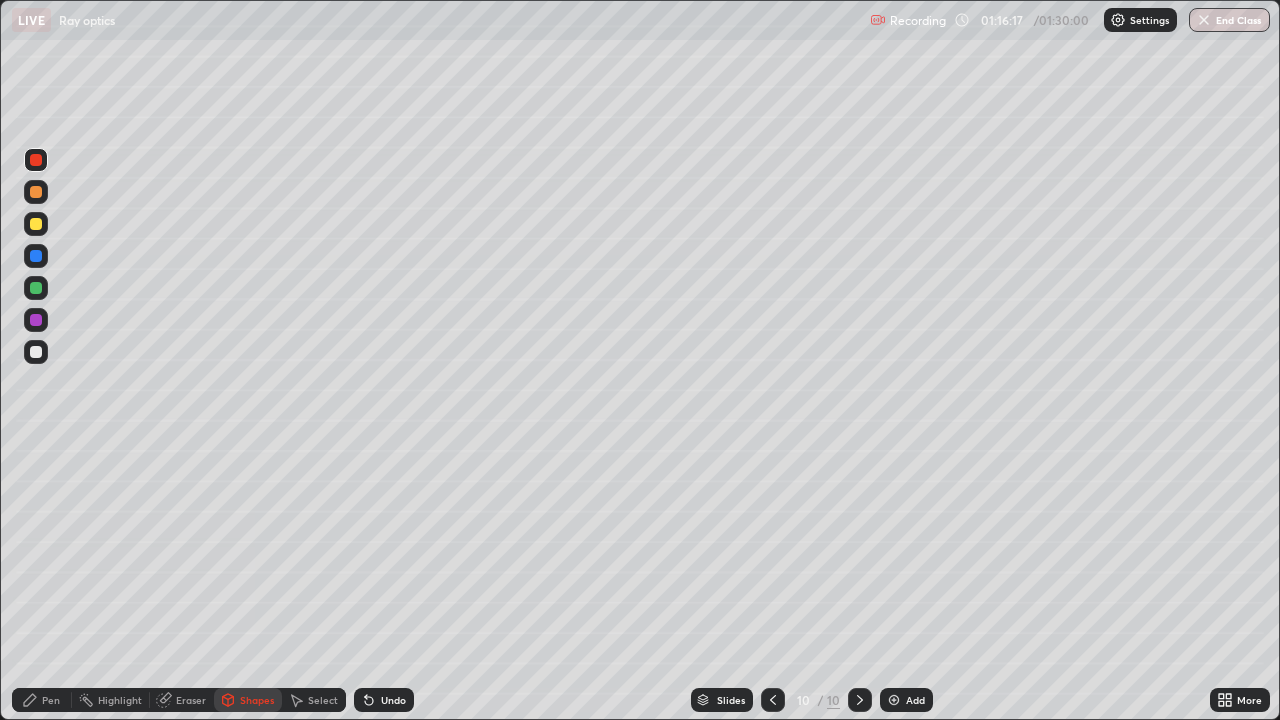 click on "Undo" at bounding box center (393, 700) 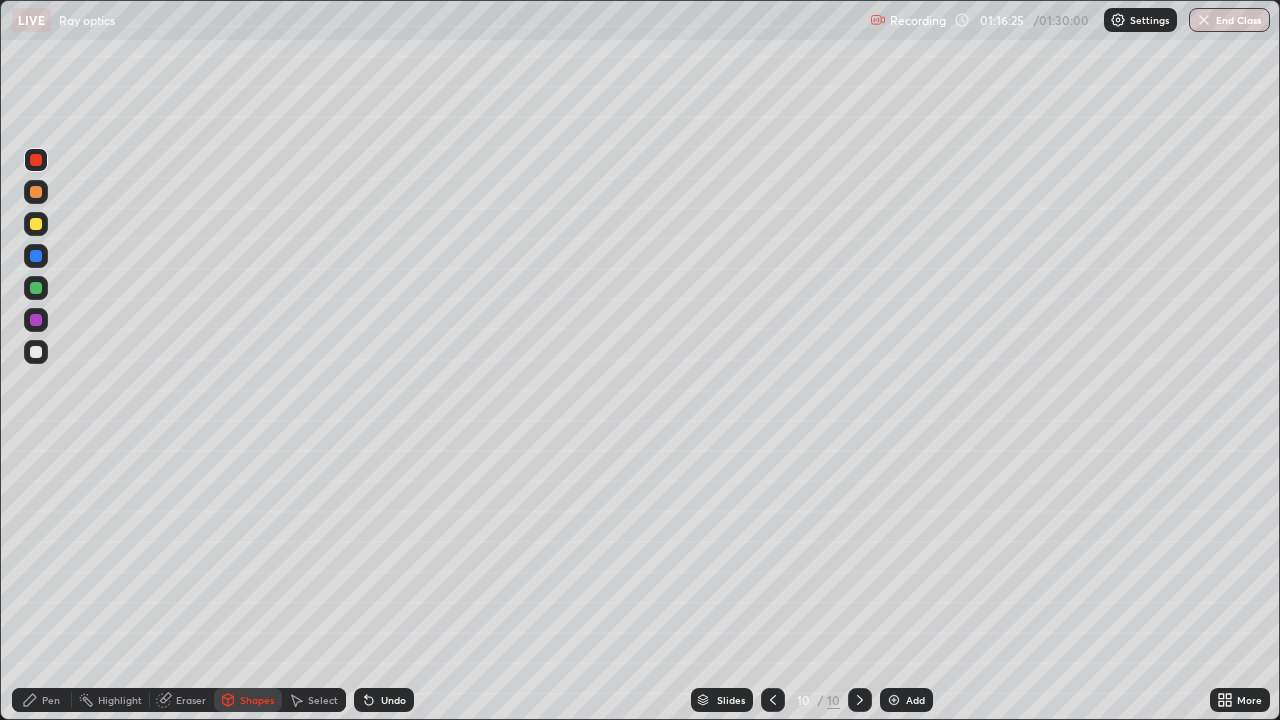 click on "Shapes" at bounding box center [257, 700] 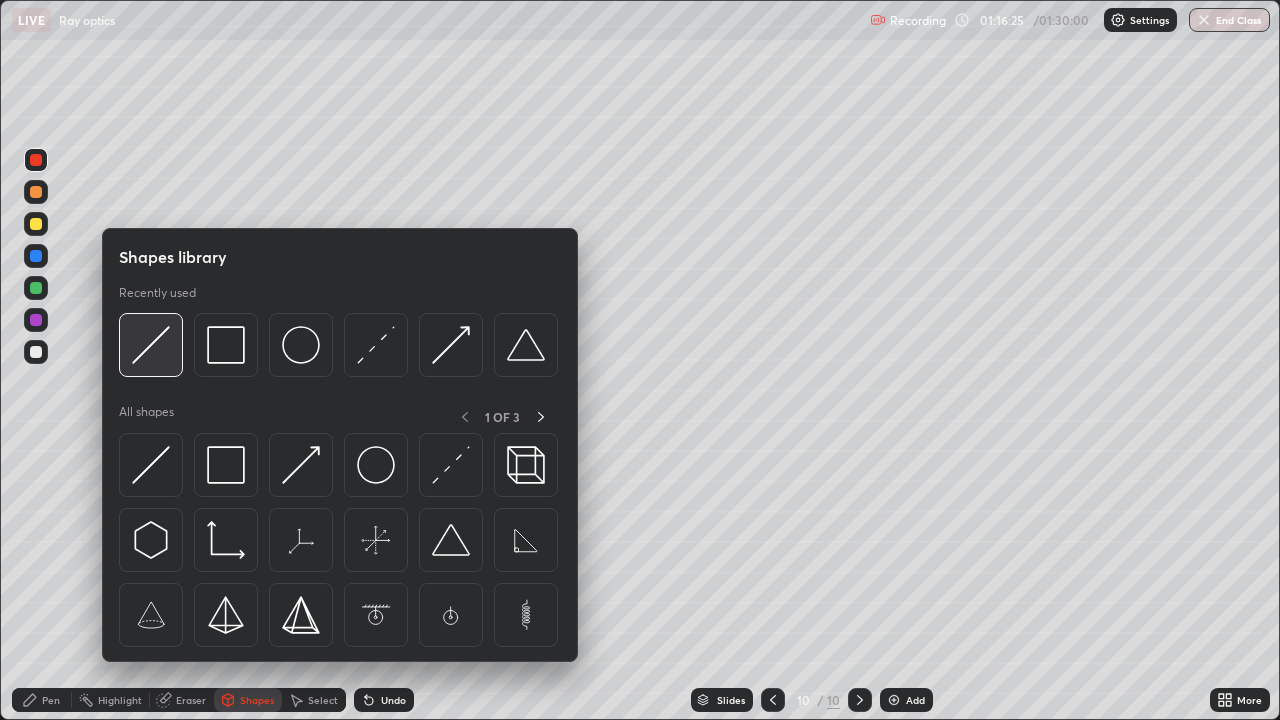 click at bounding box center [151, 345] 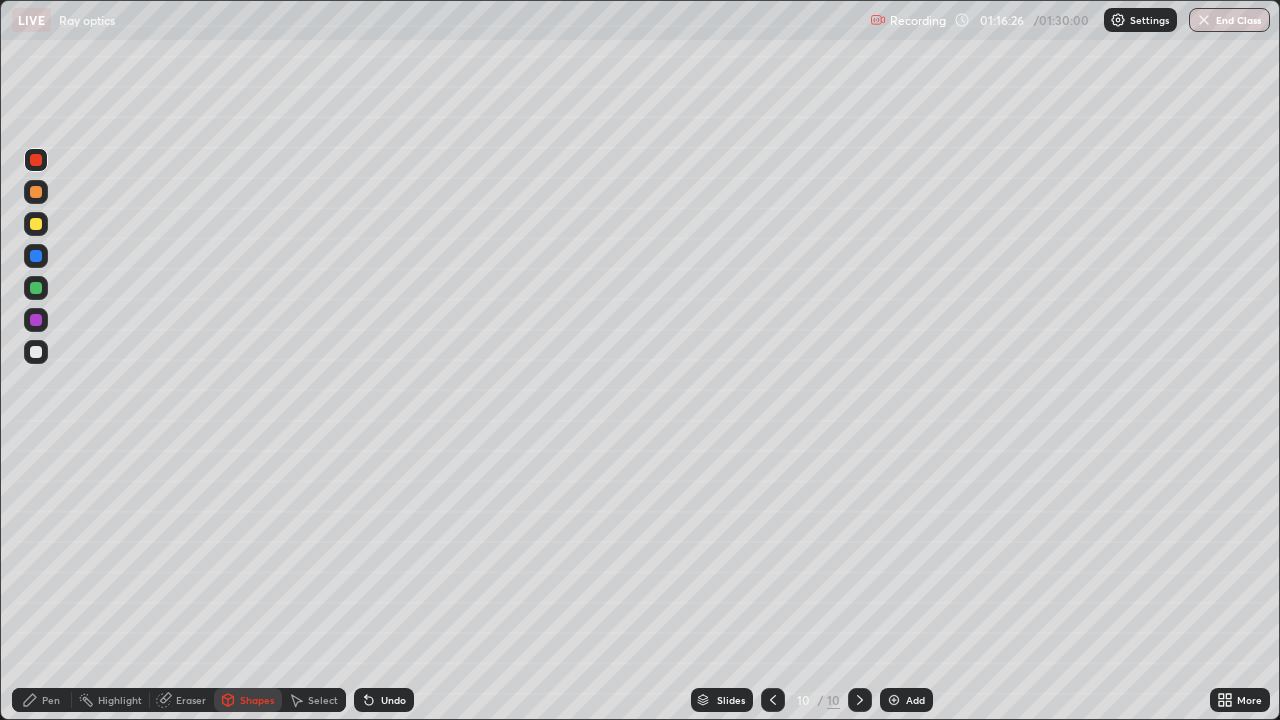 click at bounding box center [36, 352] 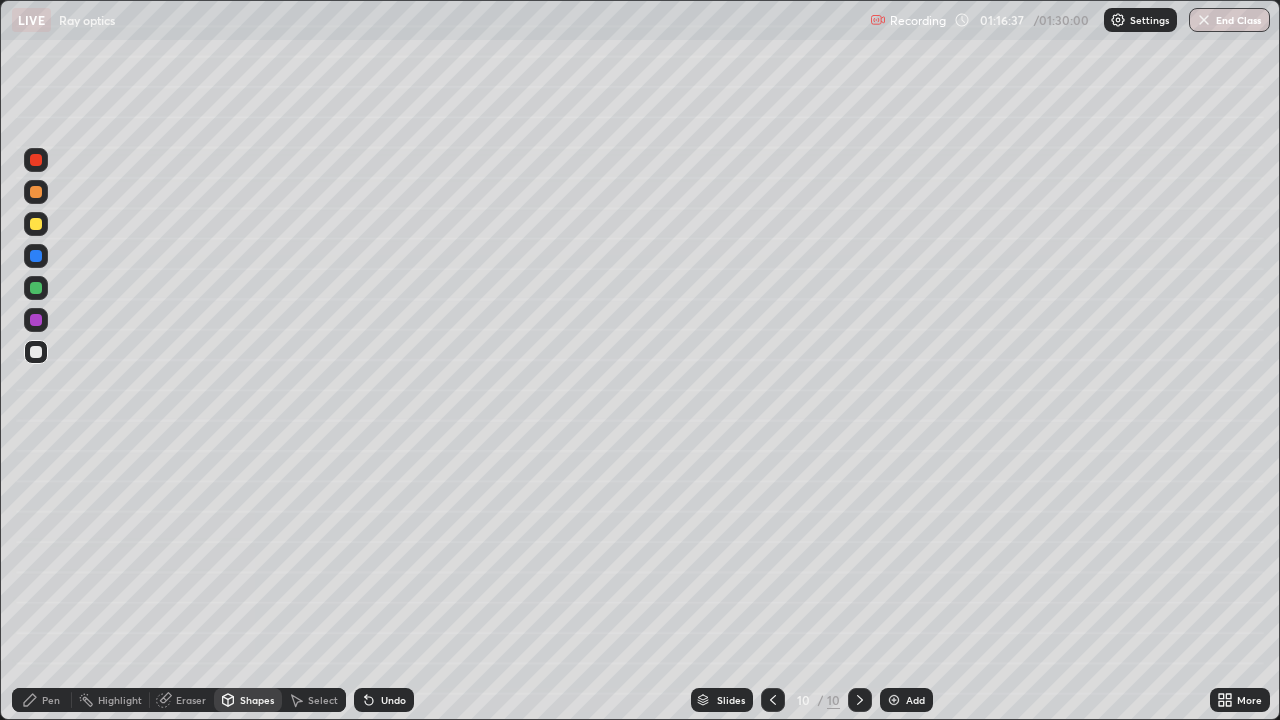 click 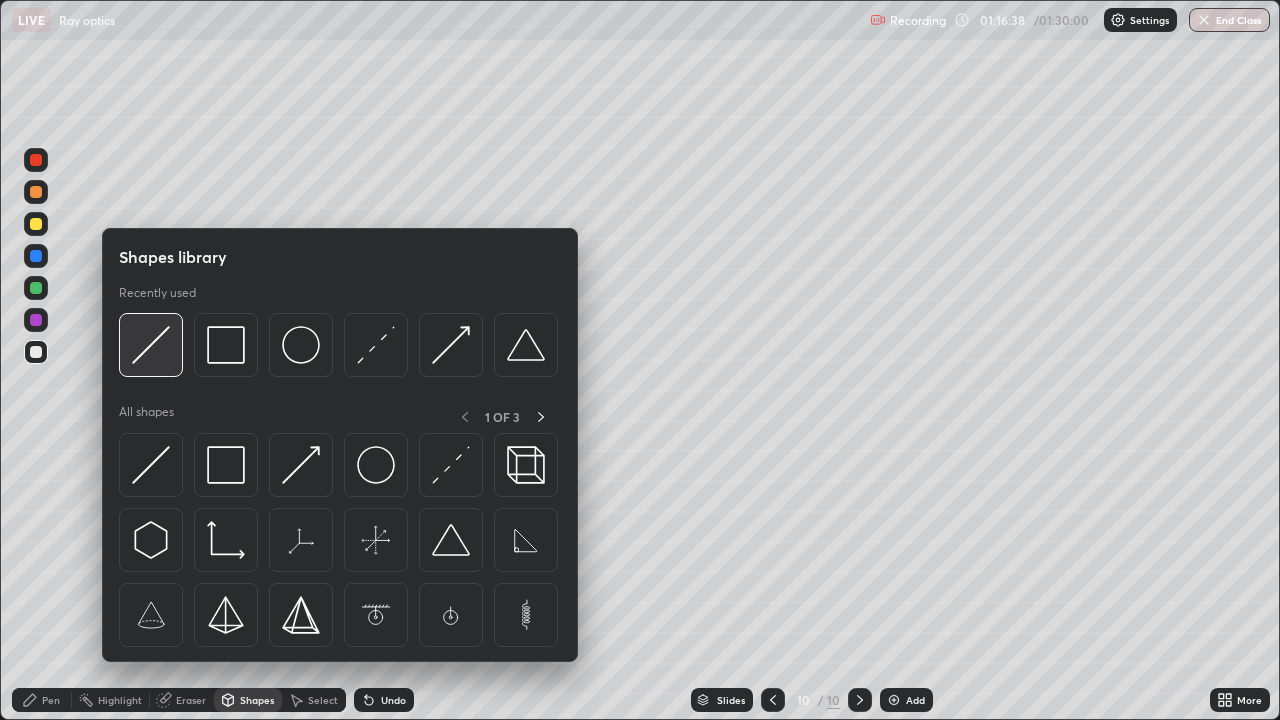 click at bounding box center (151, 345) 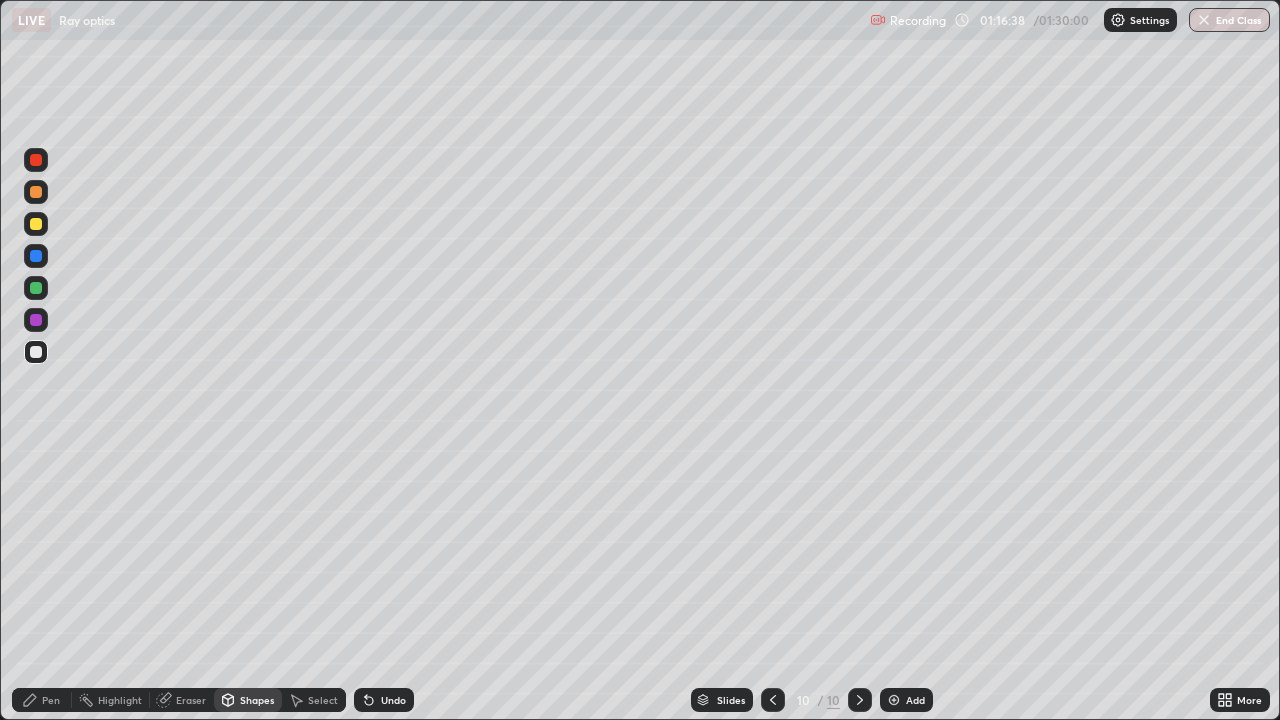 click at bounding box center (36, 224) 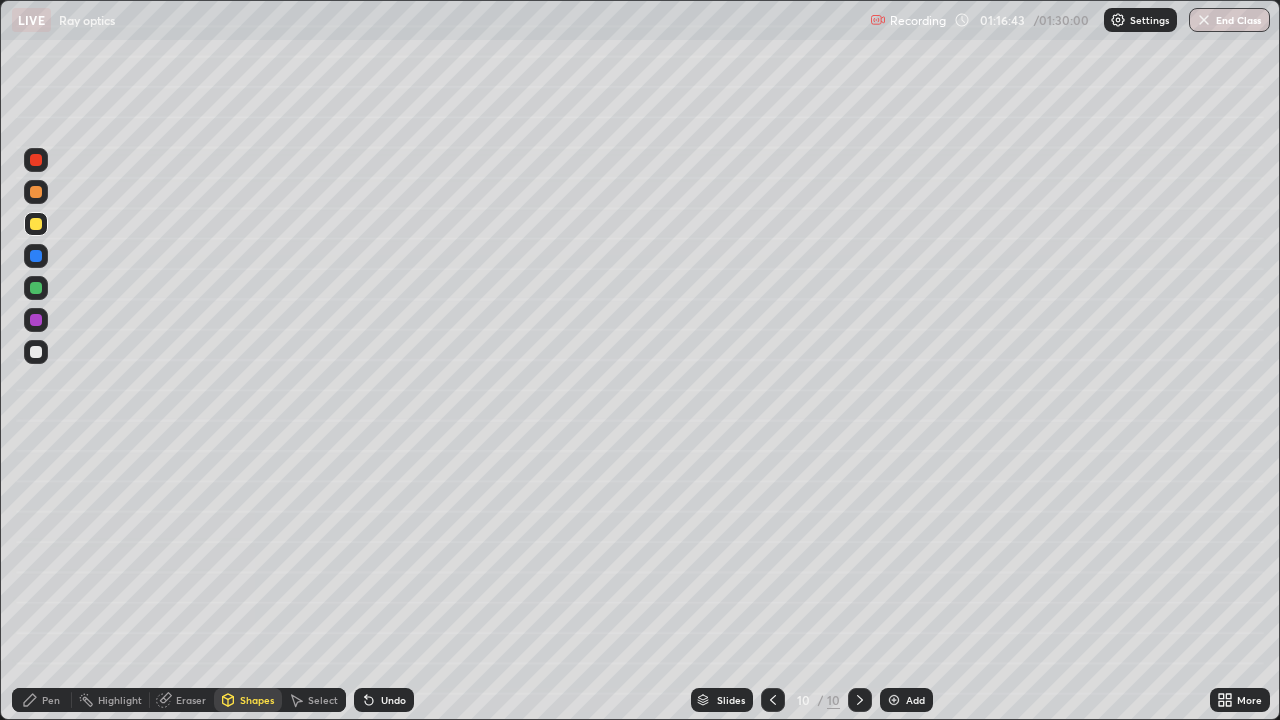 click on "Pen" at bounding box center (42, 700) 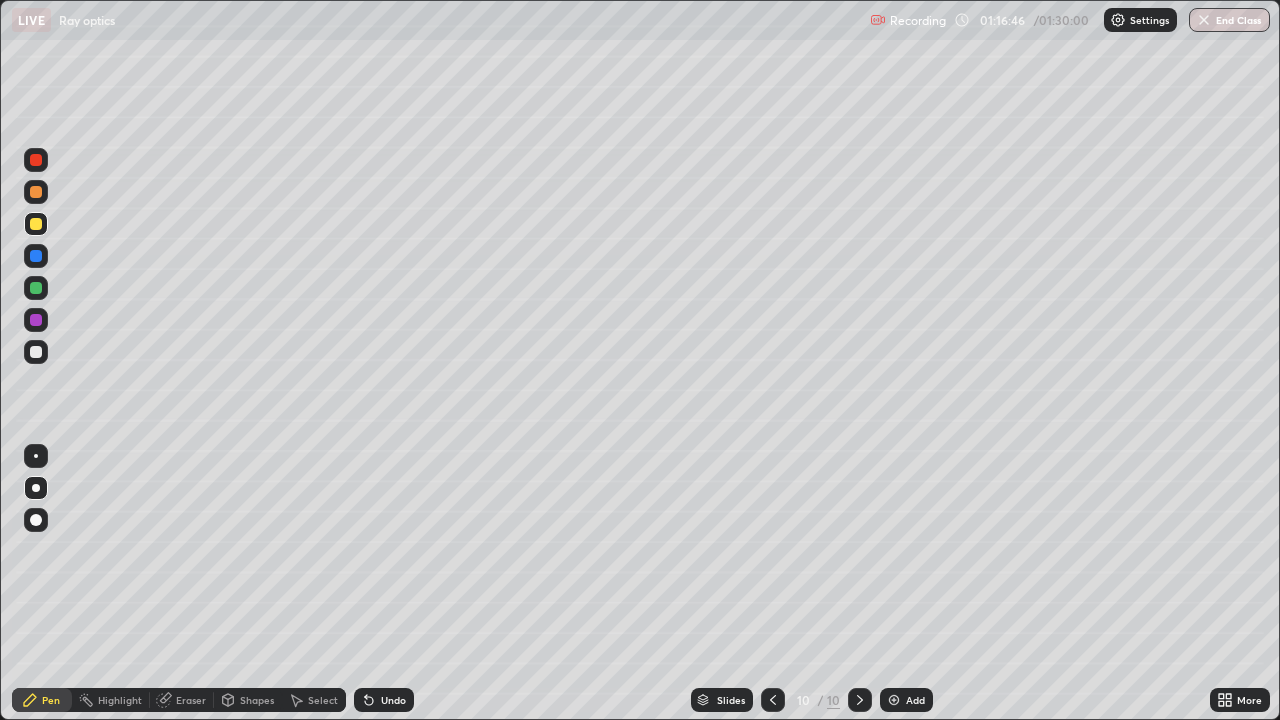 click at bounding box center [36, 352] 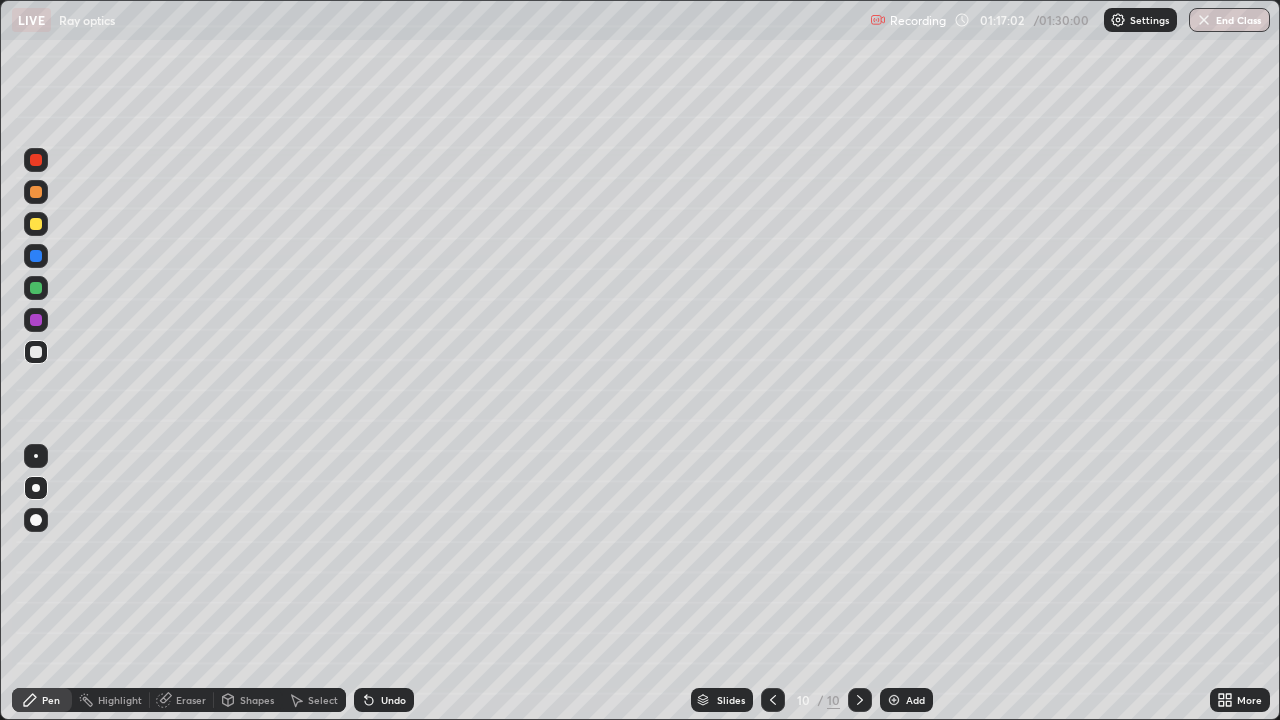 click on "Shapes" at bounding box center [257, 700] 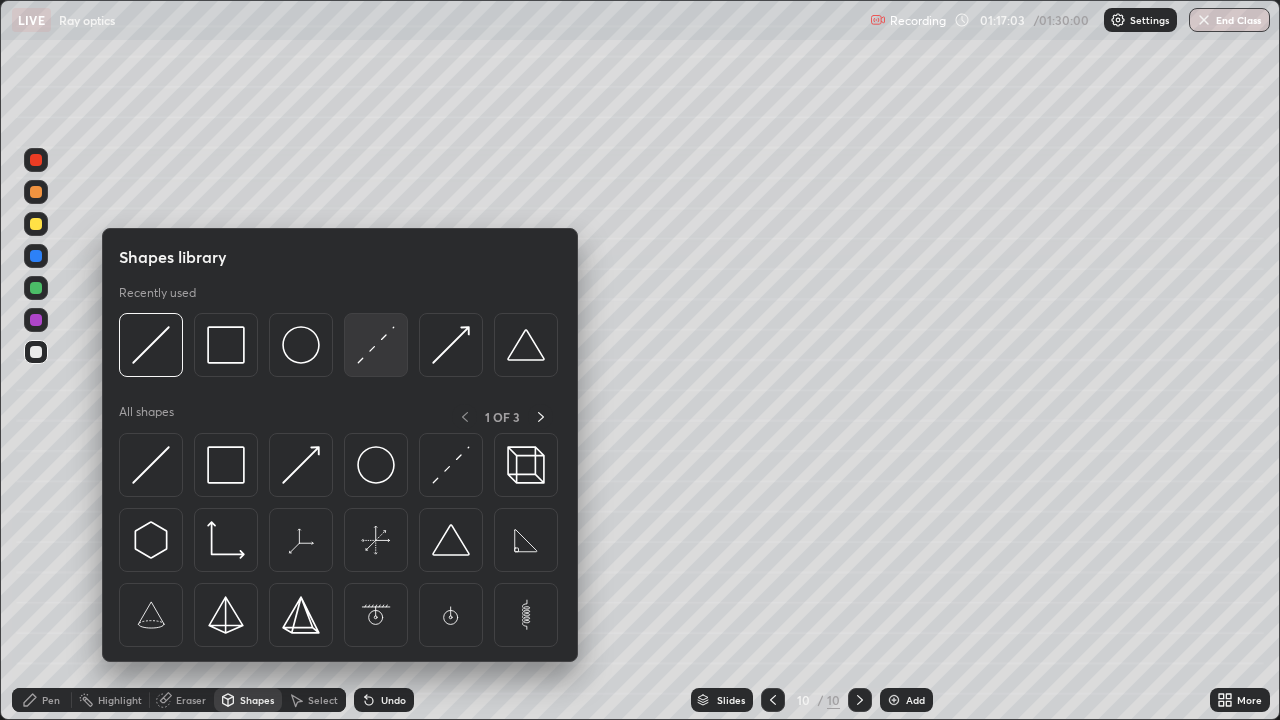 click at bounding box center (376, 345) 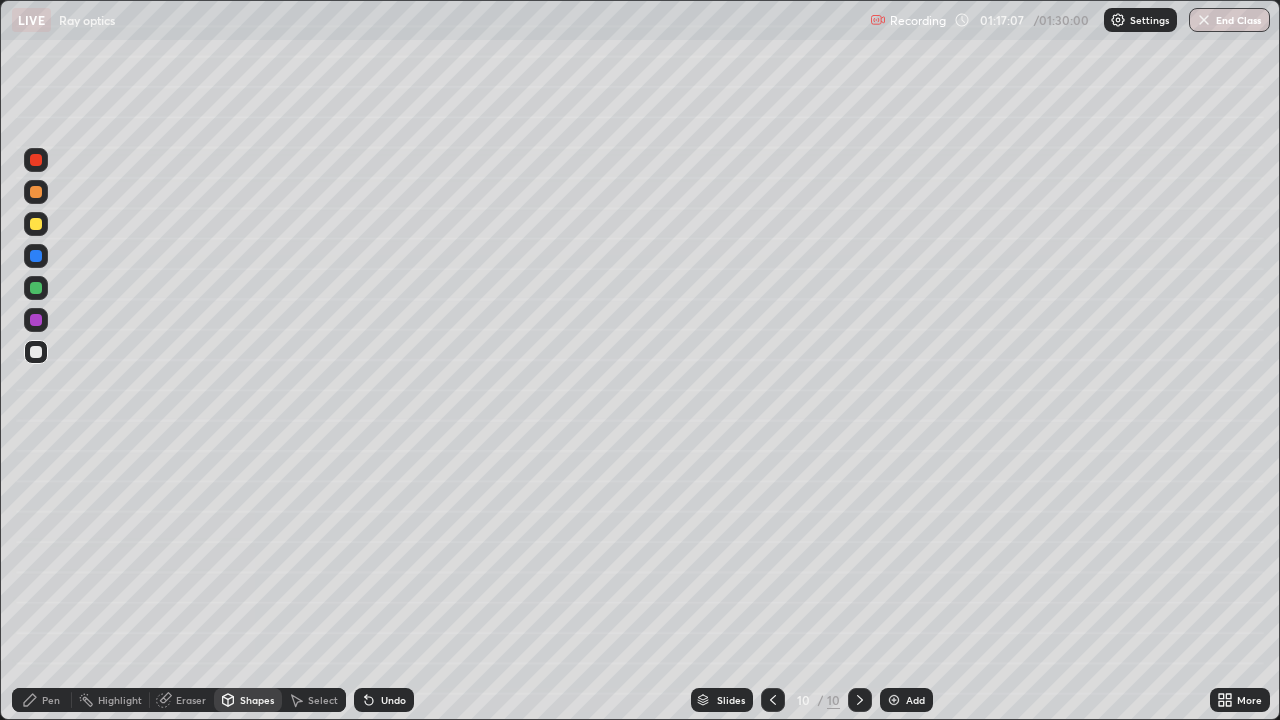 click on "Pen" at bounding box center (51, 700) 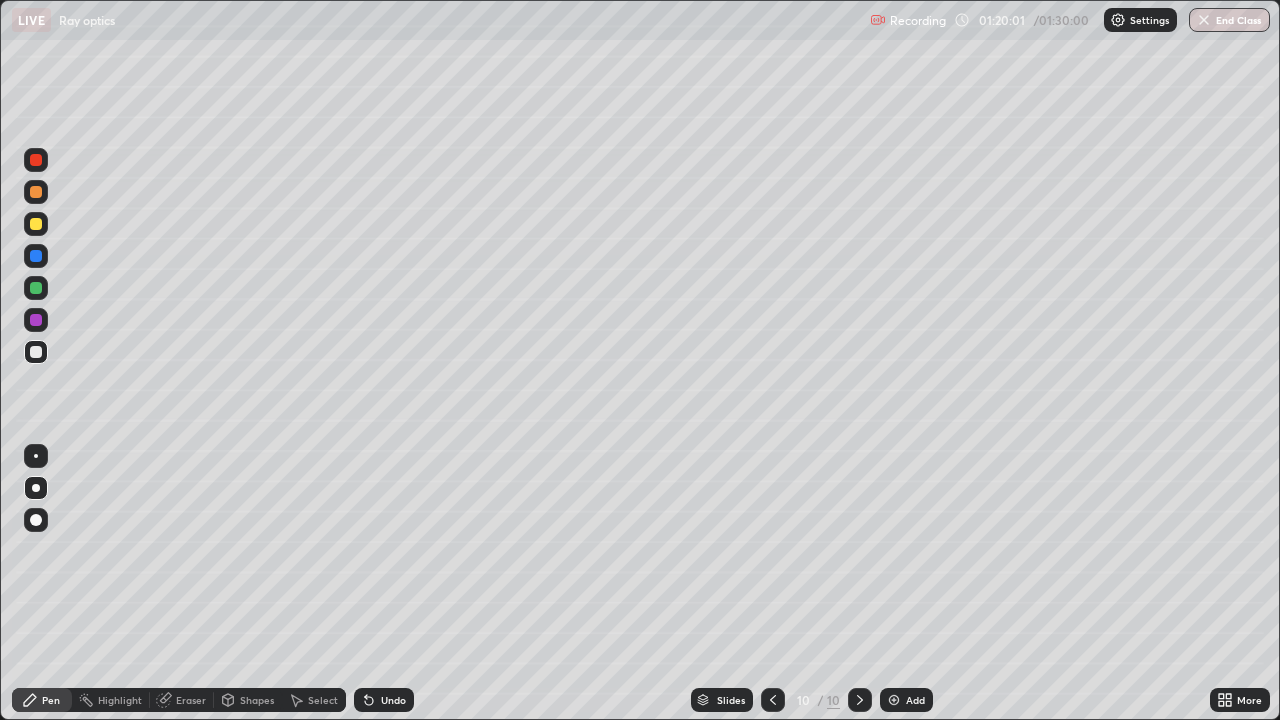 click at bounding box center (36, 192) 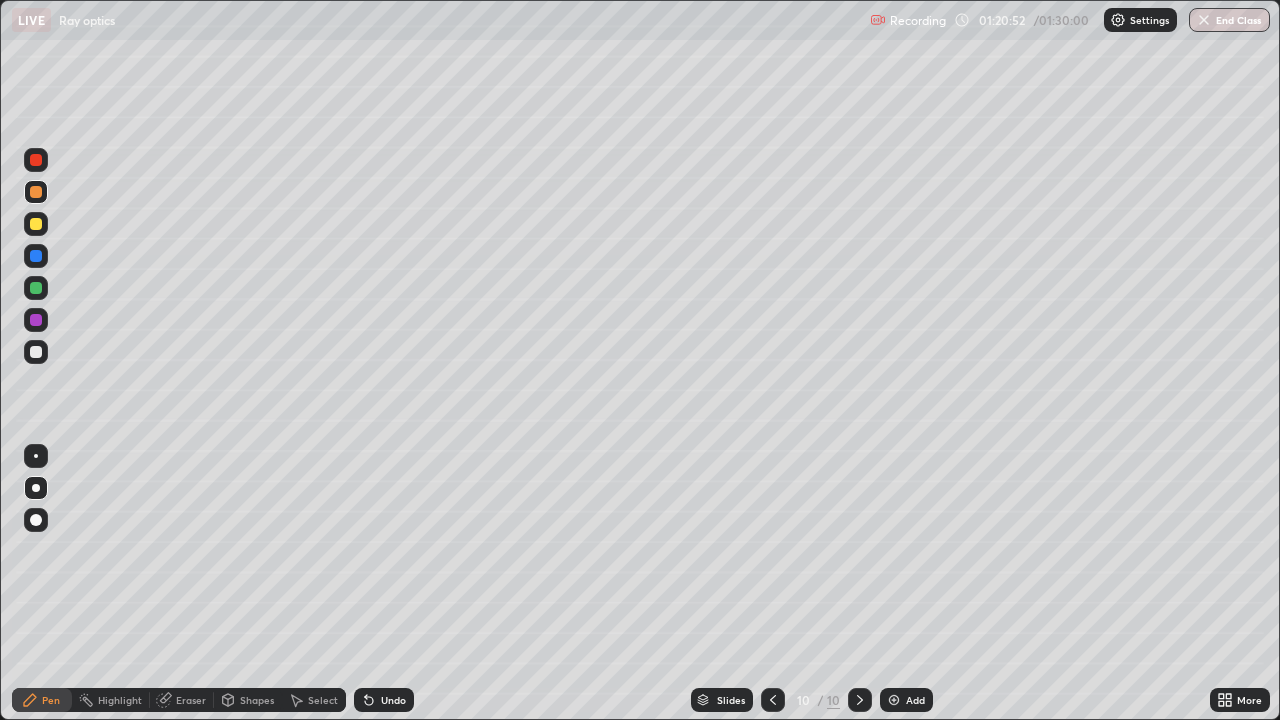 click on "Undo" at bounding box center [393, 700] 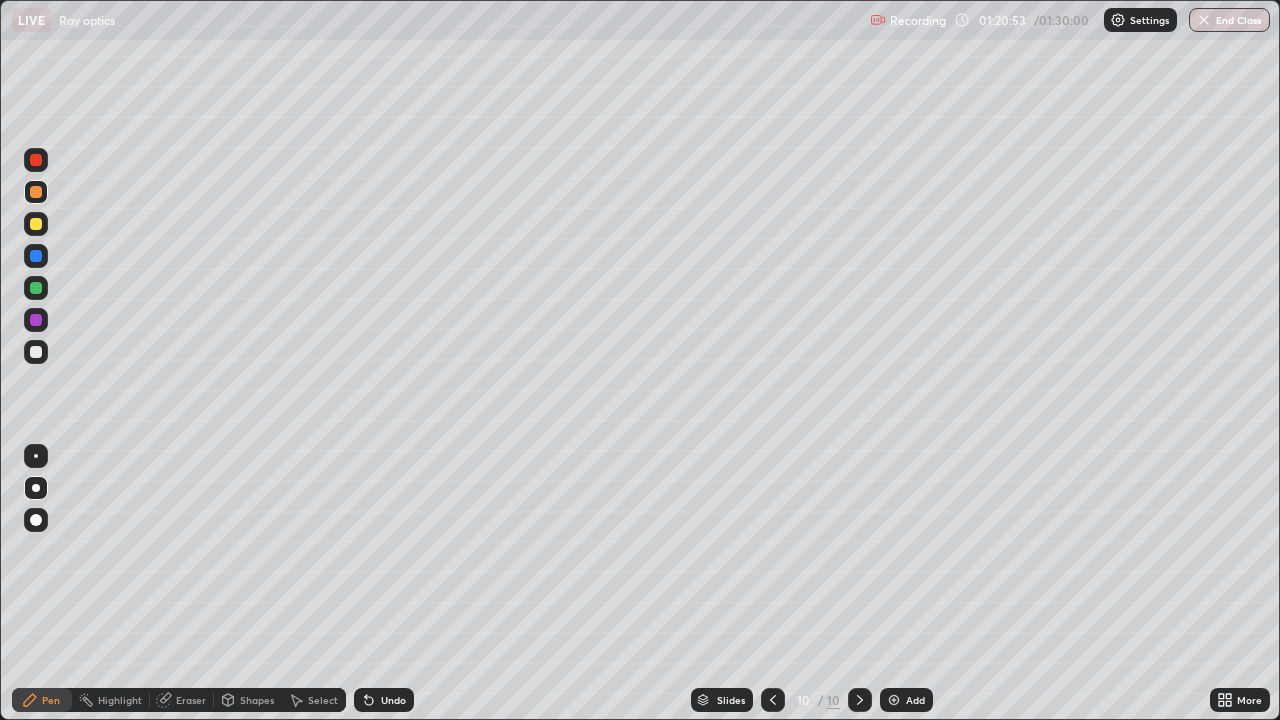 click on "Undo" at bounding box center (384, 700) 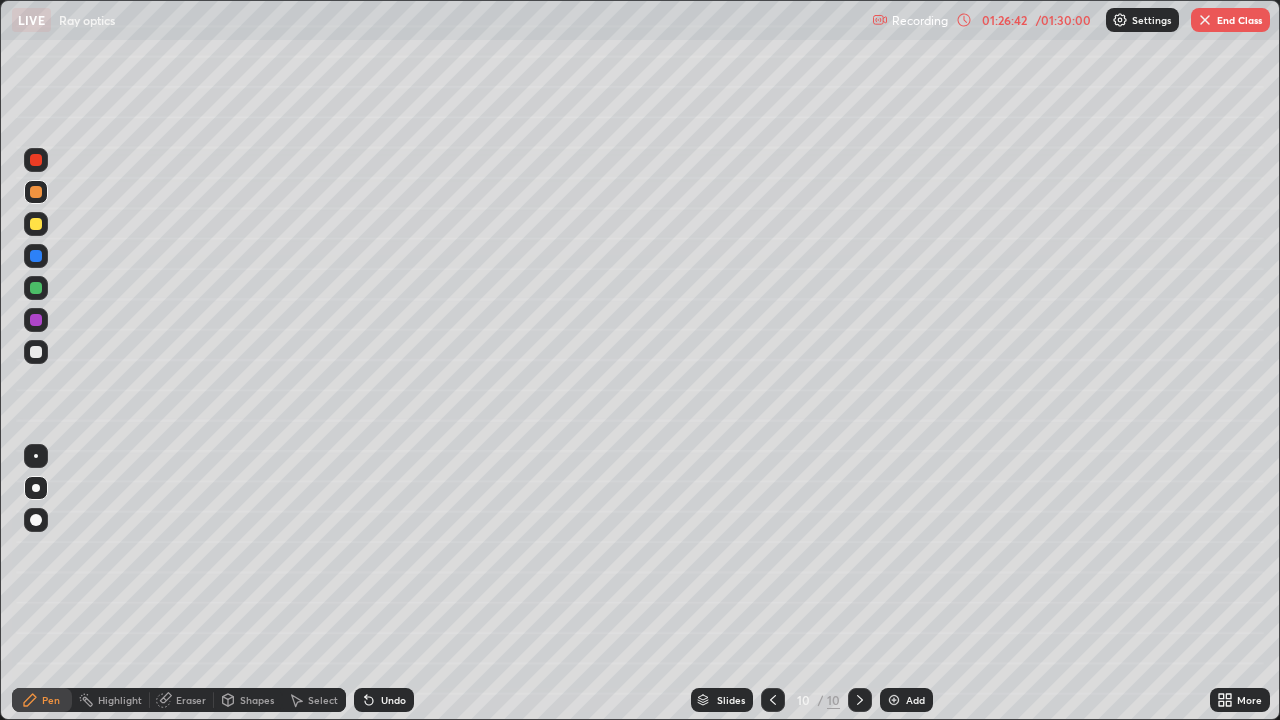 click at bounding box center [894, 700] 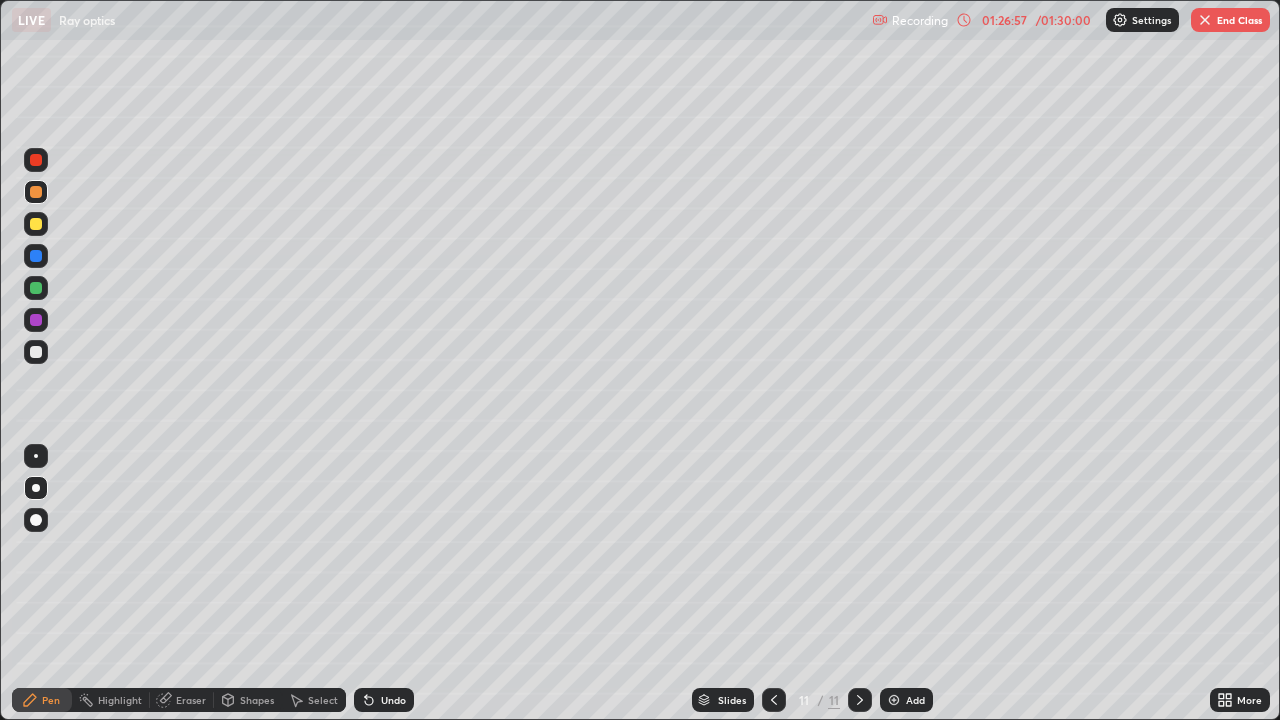 click on "Shapes" at bounding box center [248, 700] 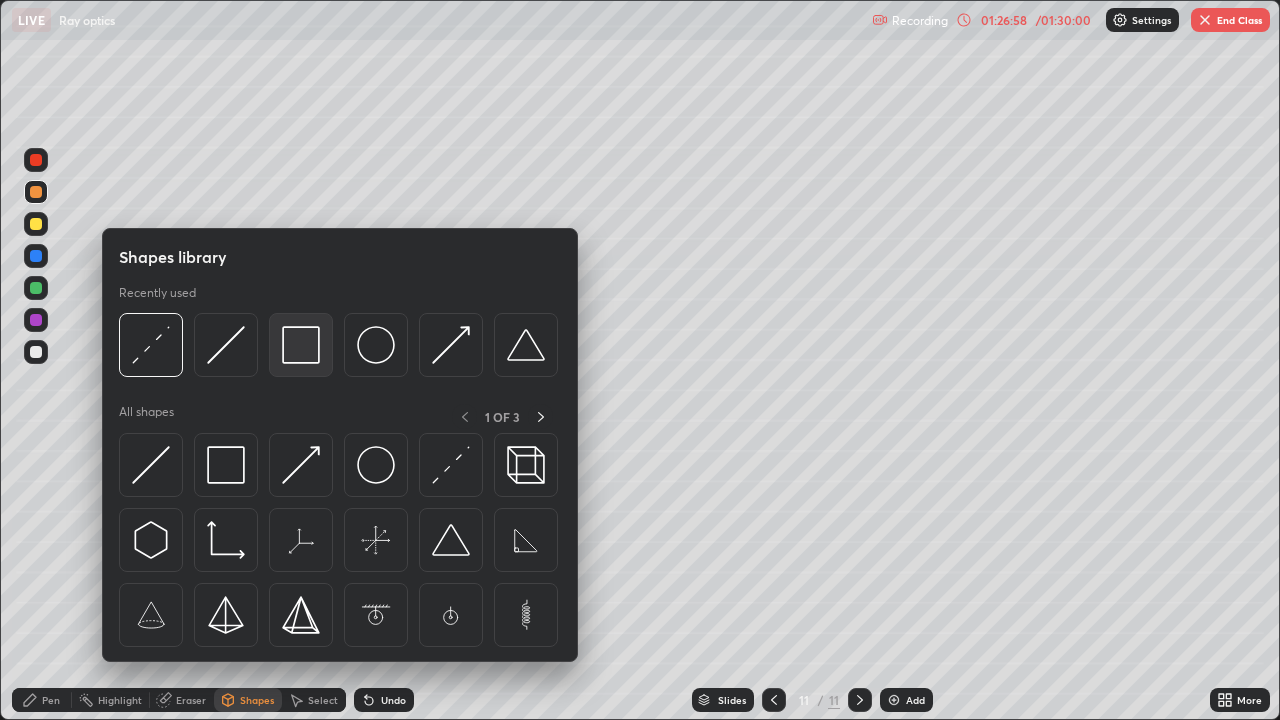 click at bounding box center [301, 345] 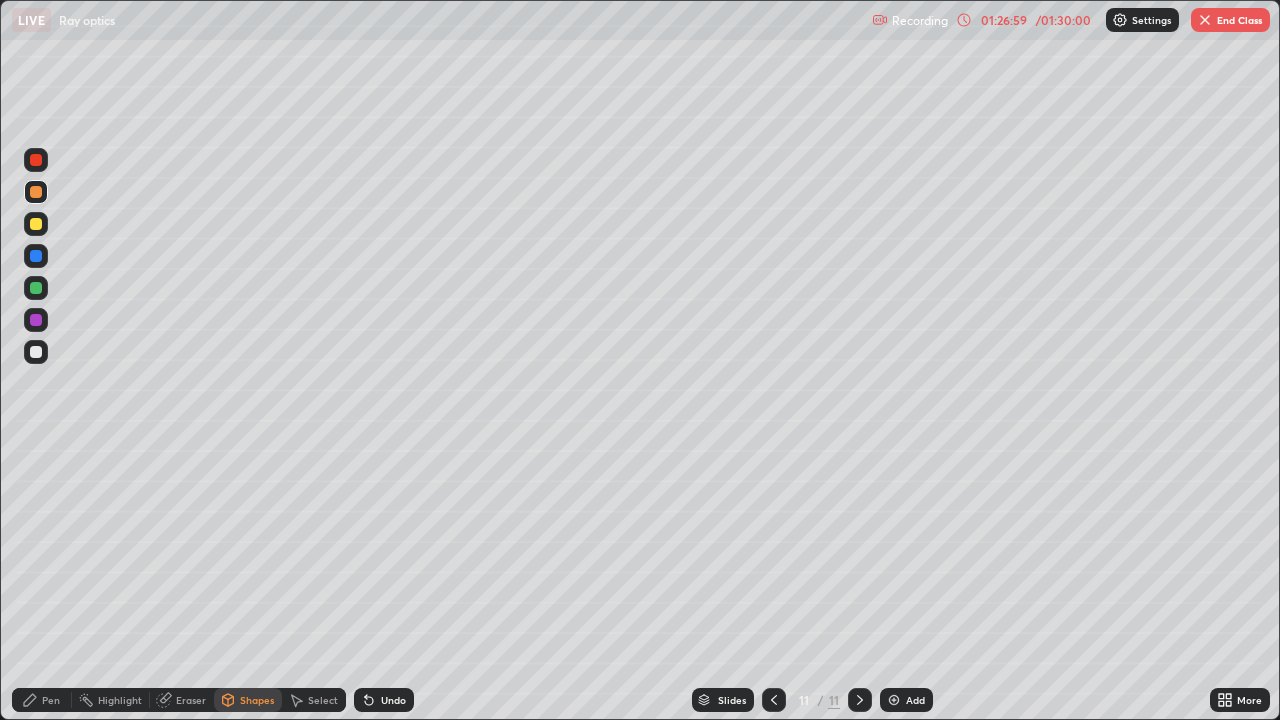 click on "Shapes" at bounding box center [257, 700] 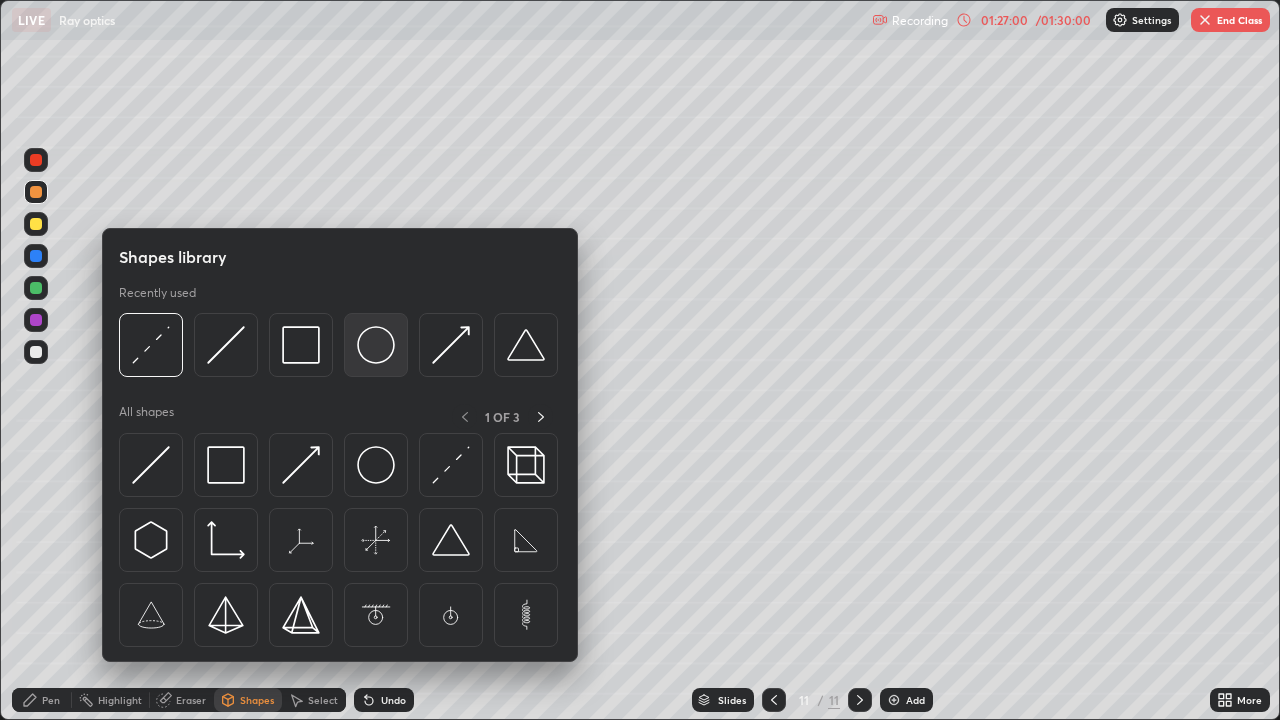 click at bounding box center [376, 345] 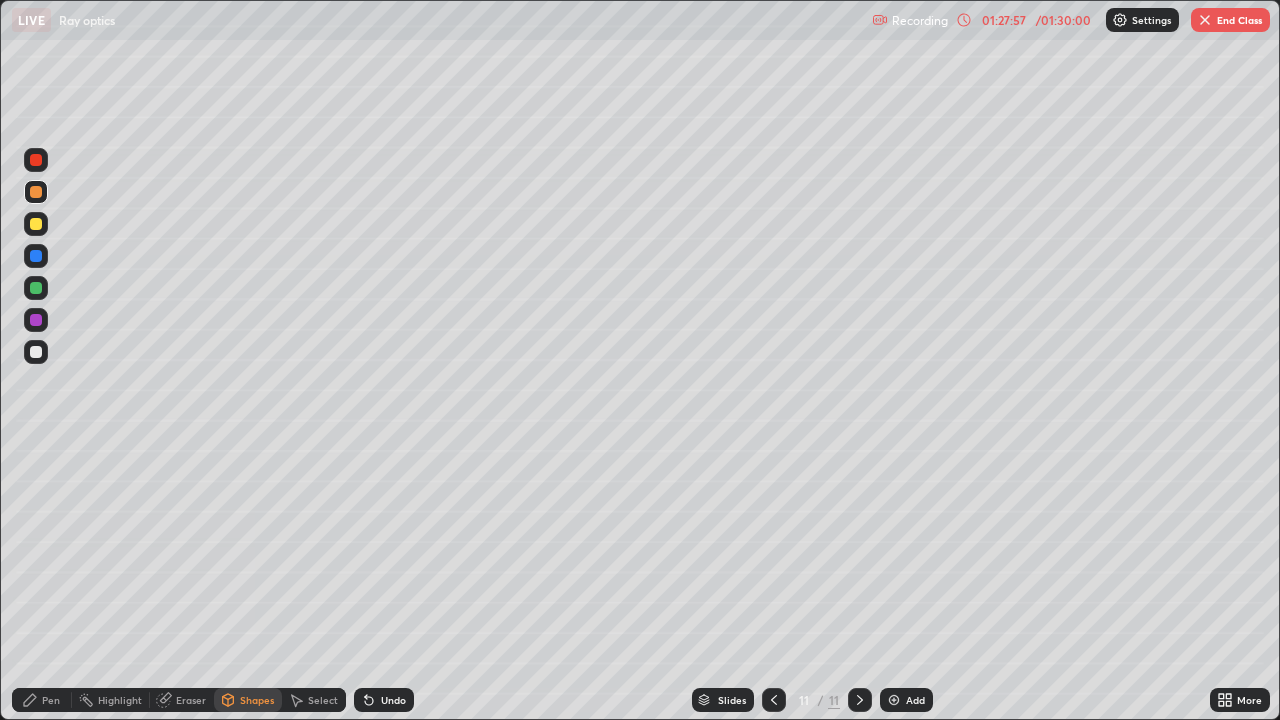 click 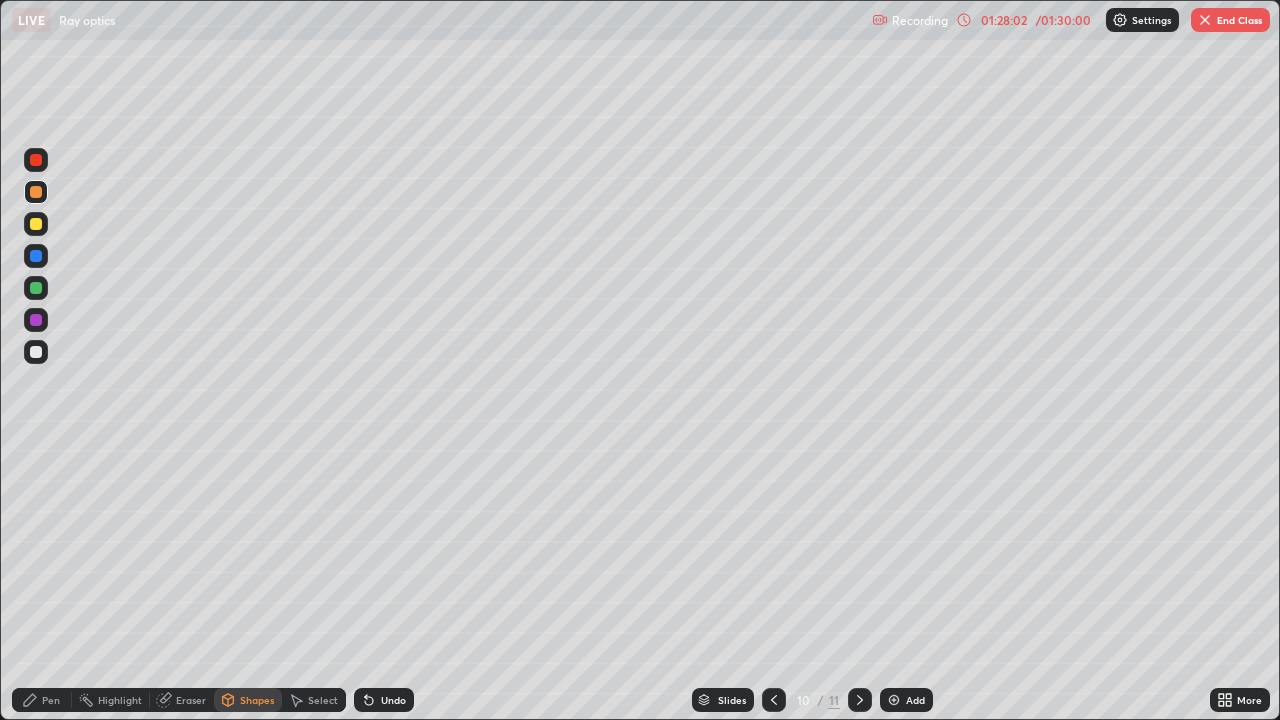 click at bounding box center (860, 700) 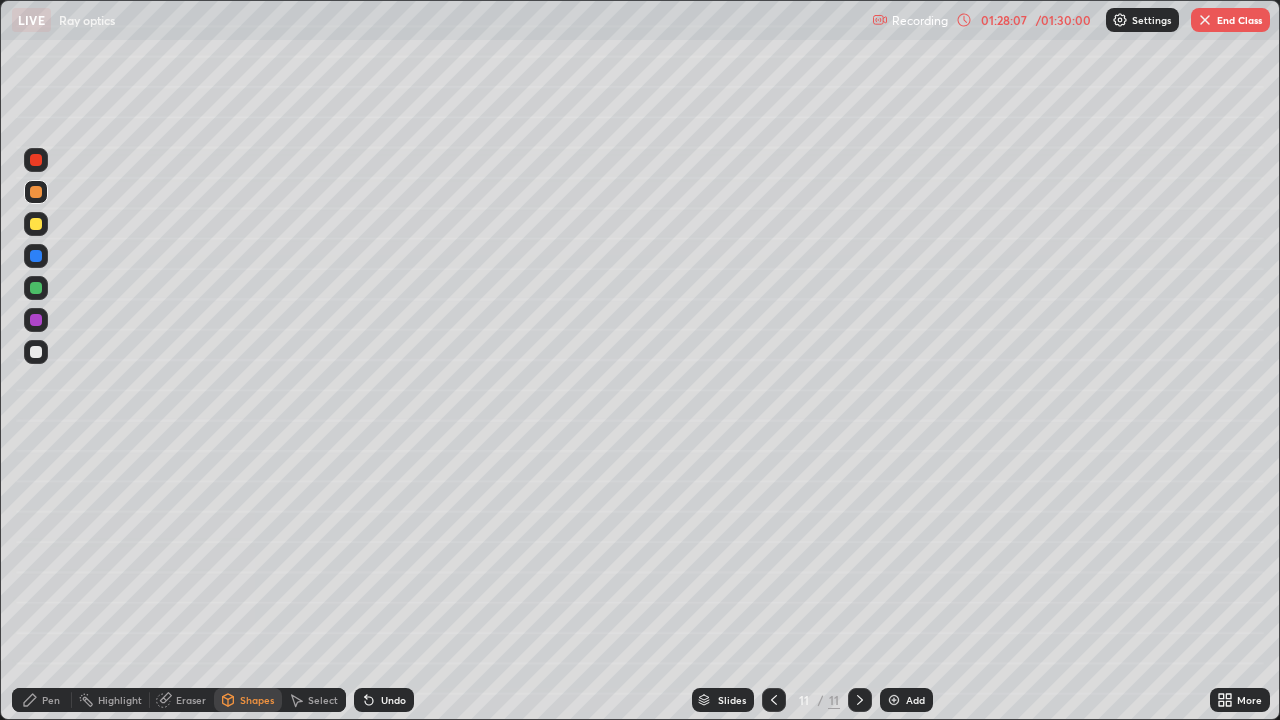 click on "End Class" at bounding box center [1230, 20] 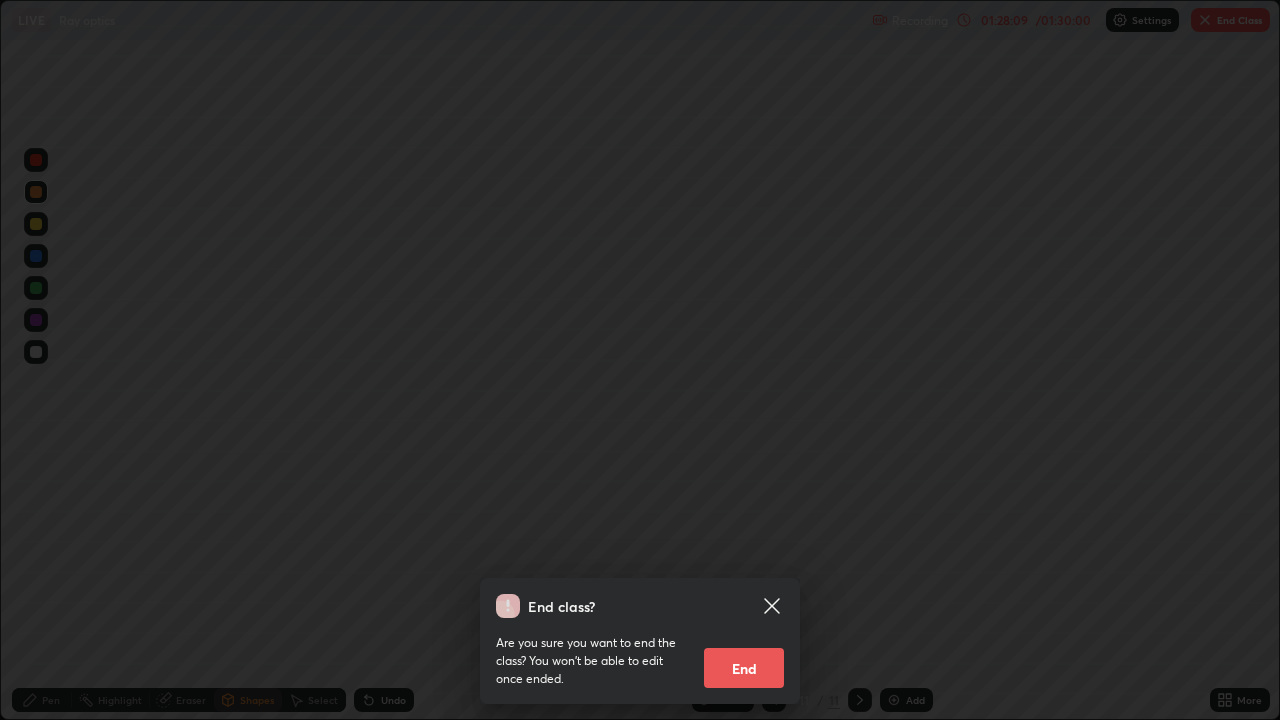 click on "End" at bounding box center [744, 668] 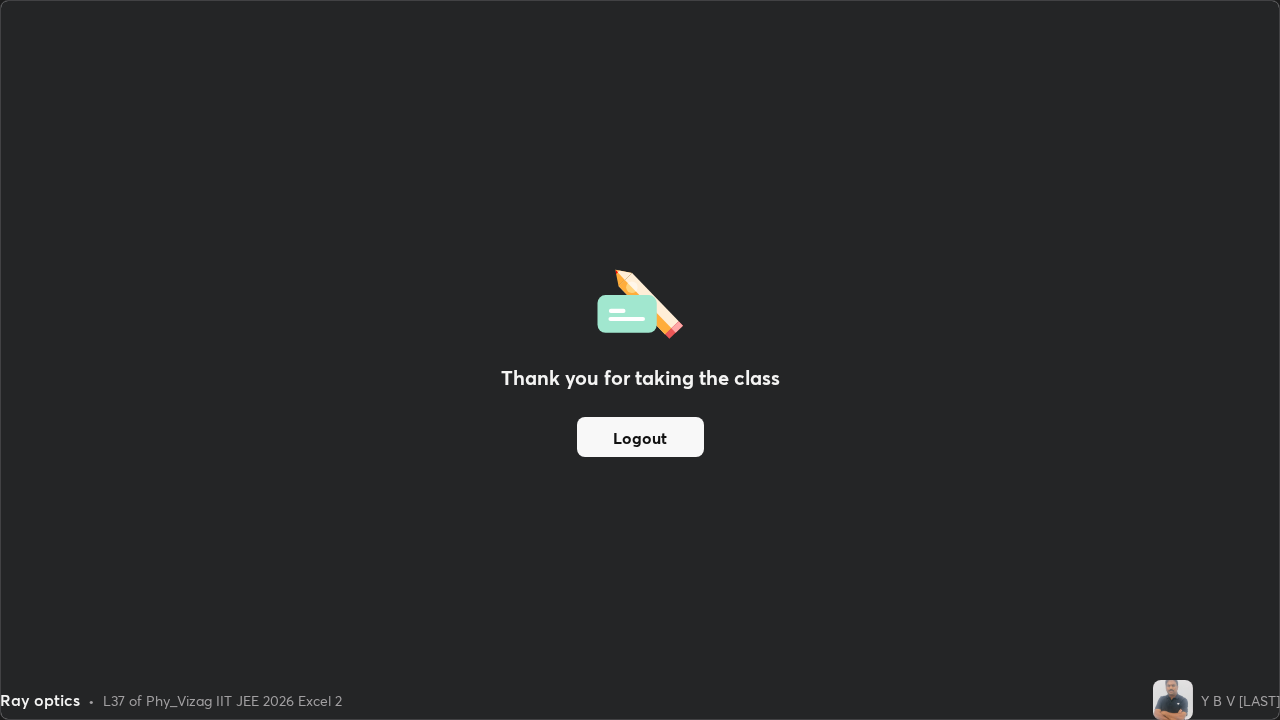 click on "Logout" at bounding box center (640, 437) 